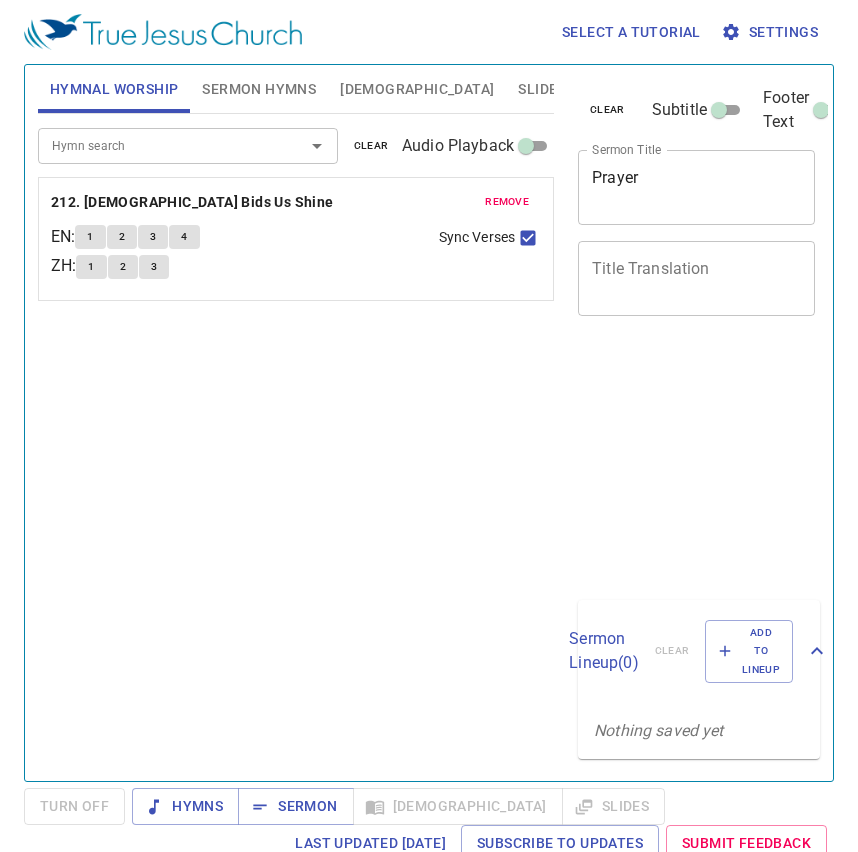 scroll, scrollTop: 0, scrollLeft: 0, axis: both 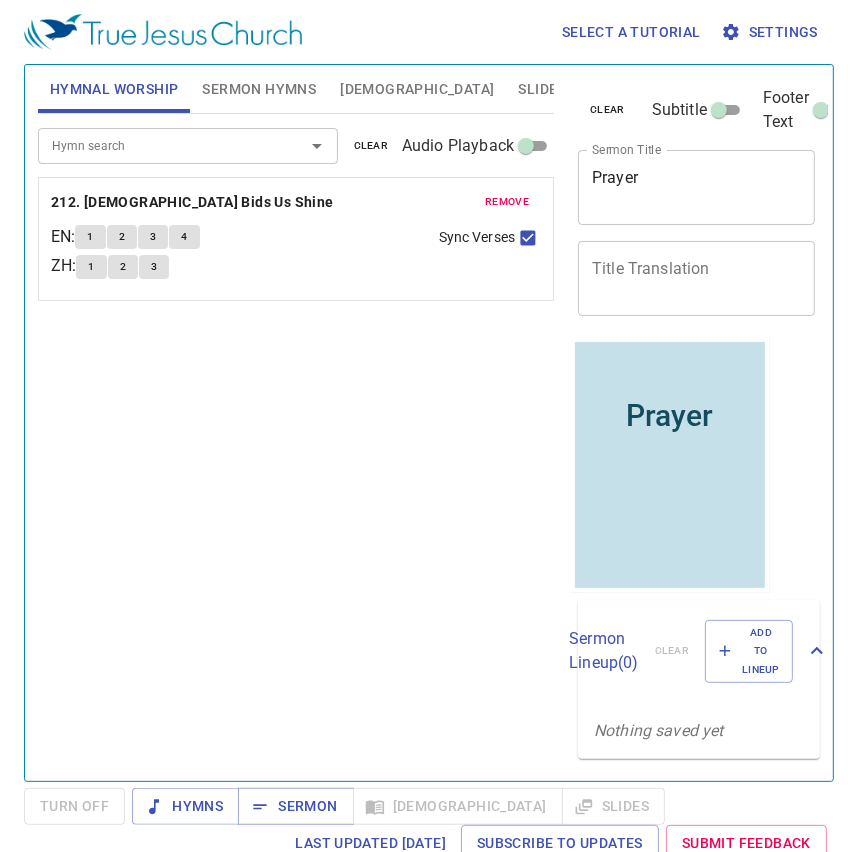 click on "Hymn search" at bounding box center (188, 145) 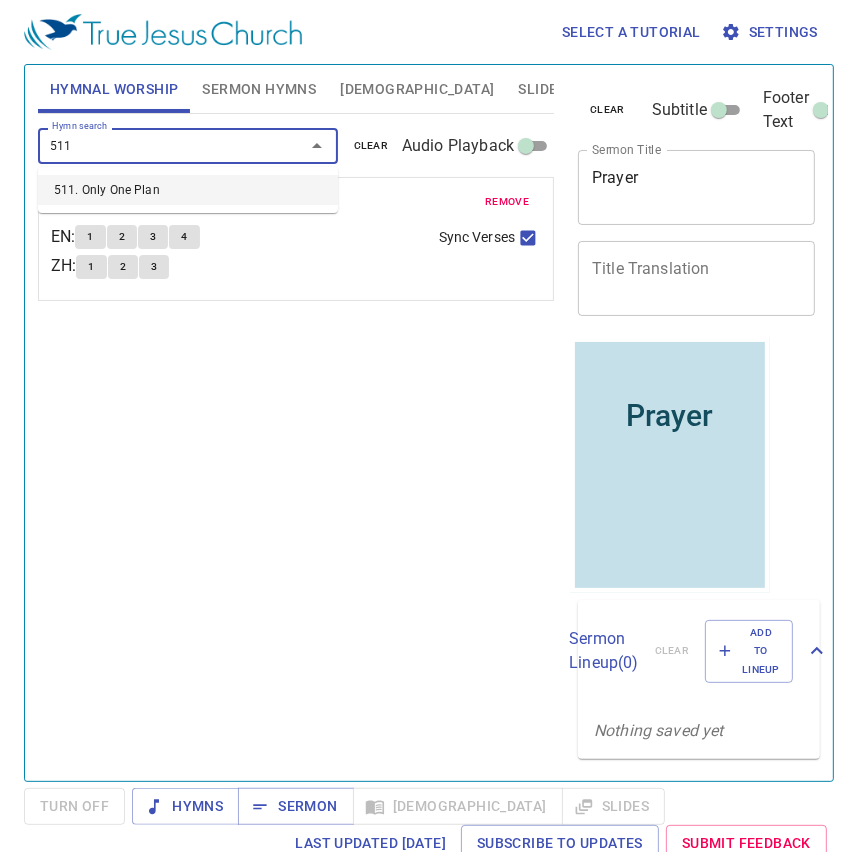 type on "511" 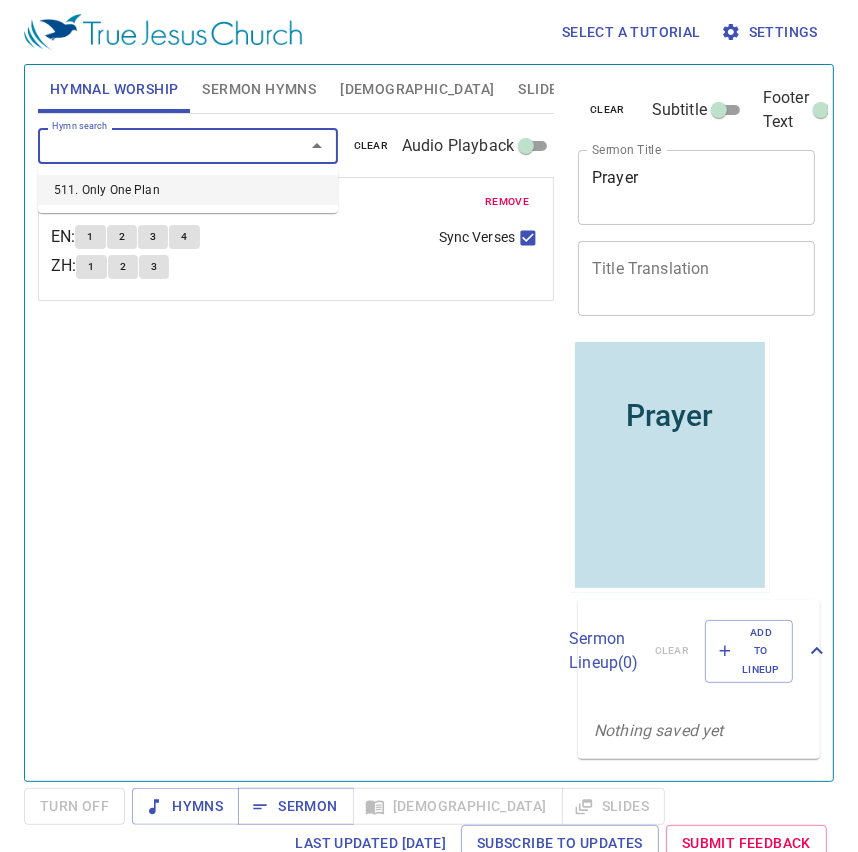 click on "3" at bounding box center [153, 237] 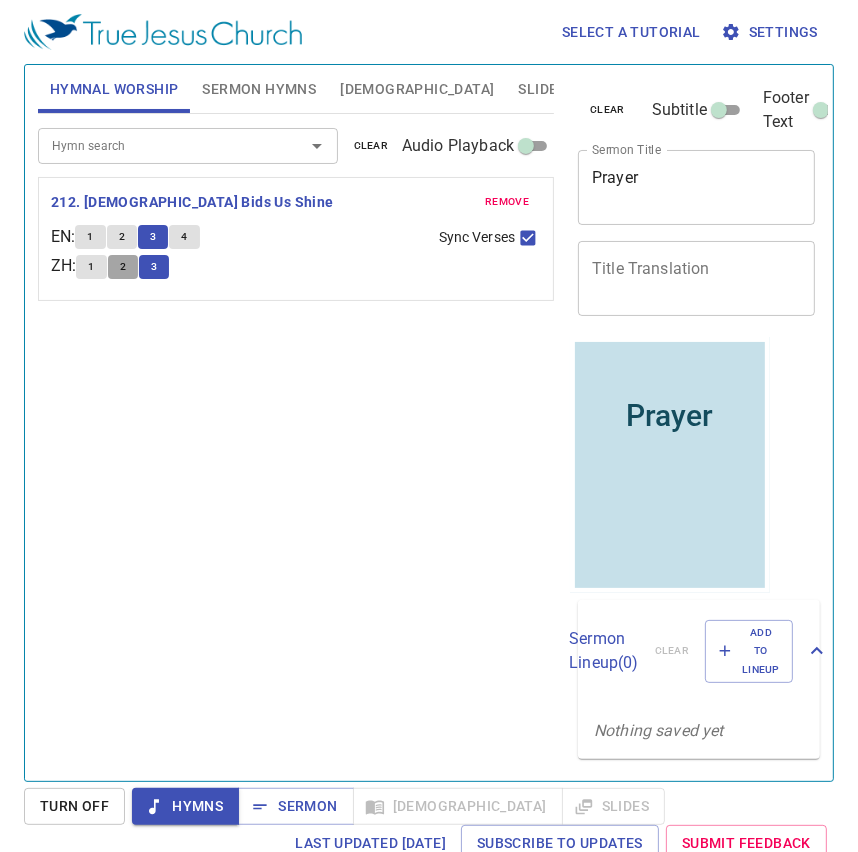 click on "2" at bounding box center [123, 267] 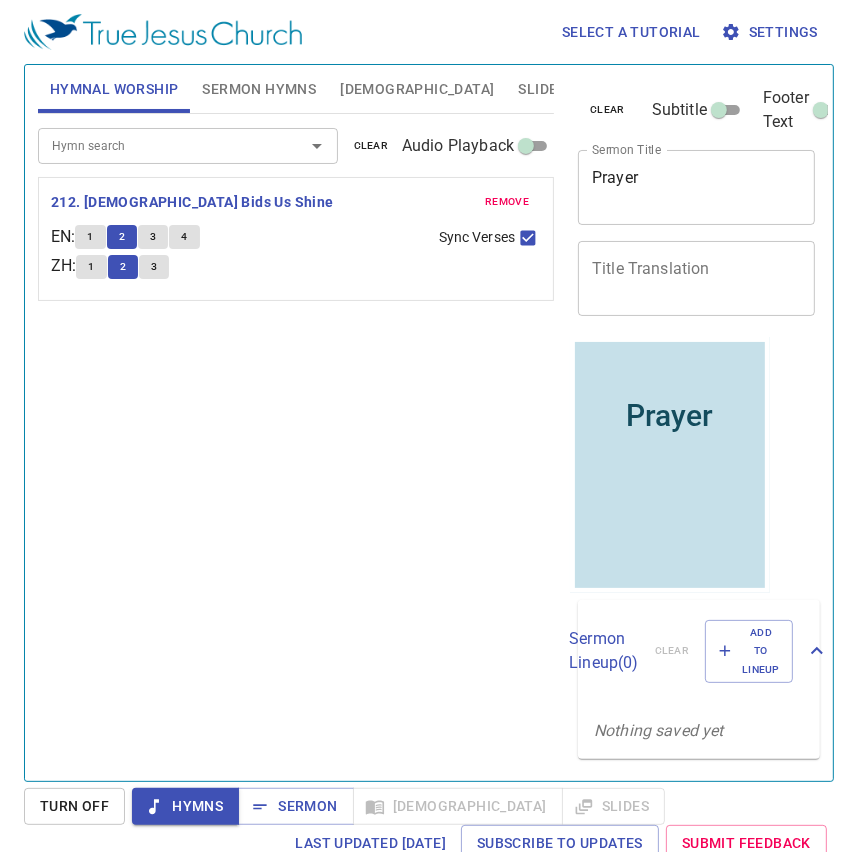 click on "3" at bounding box center (154, 267) 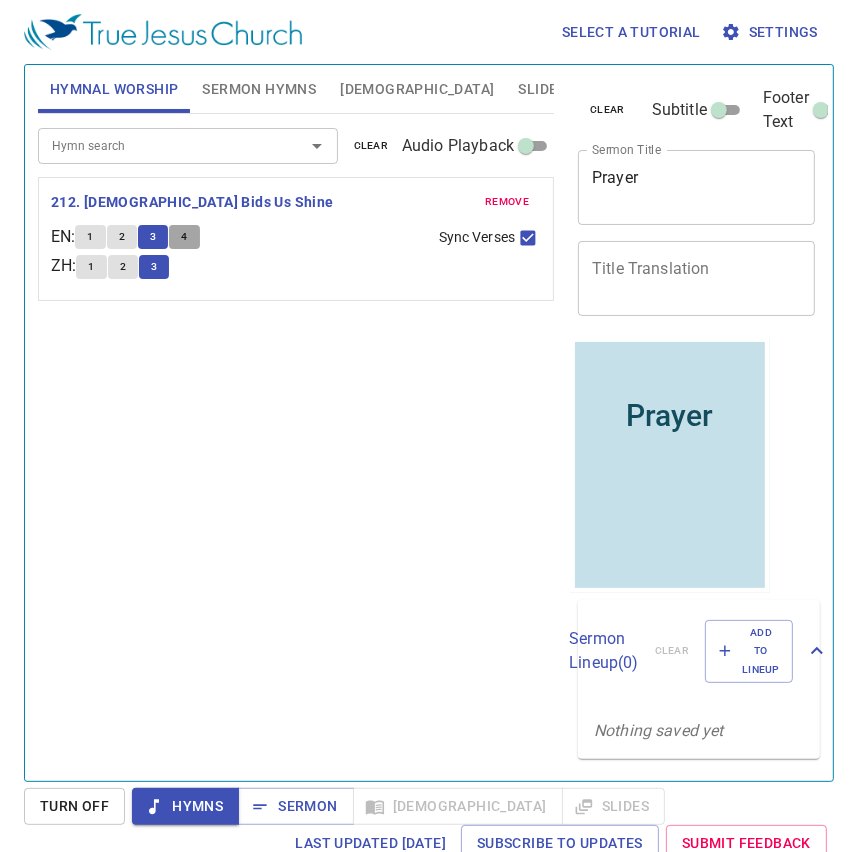click on "4" at bounding box center (184, 237) 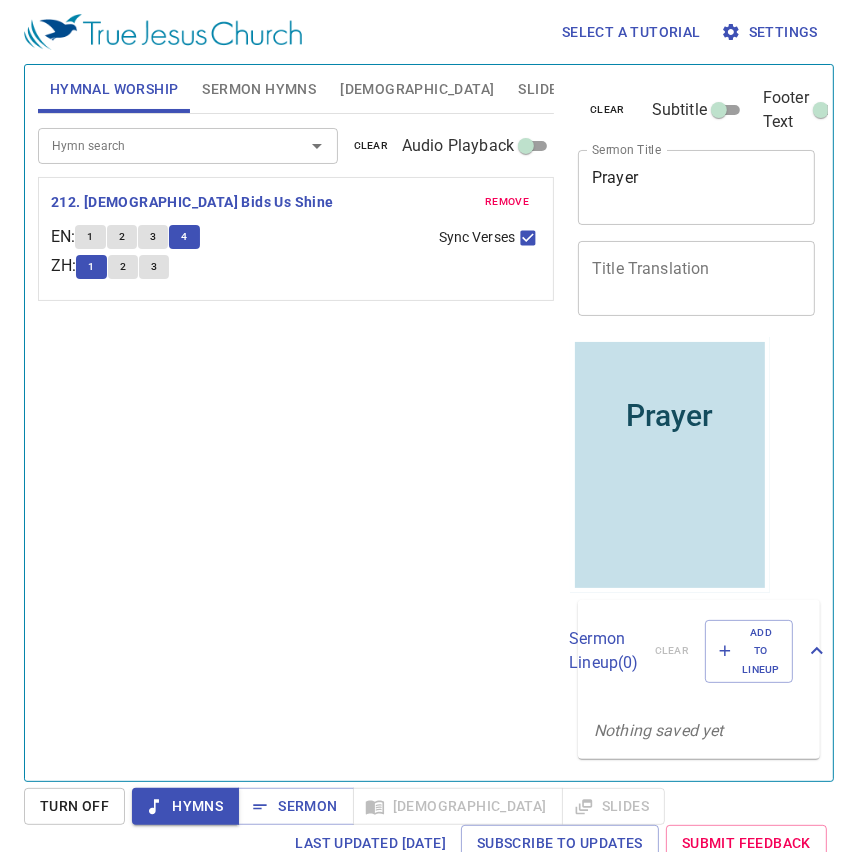 click on "3" at bounding box center (153, 237) 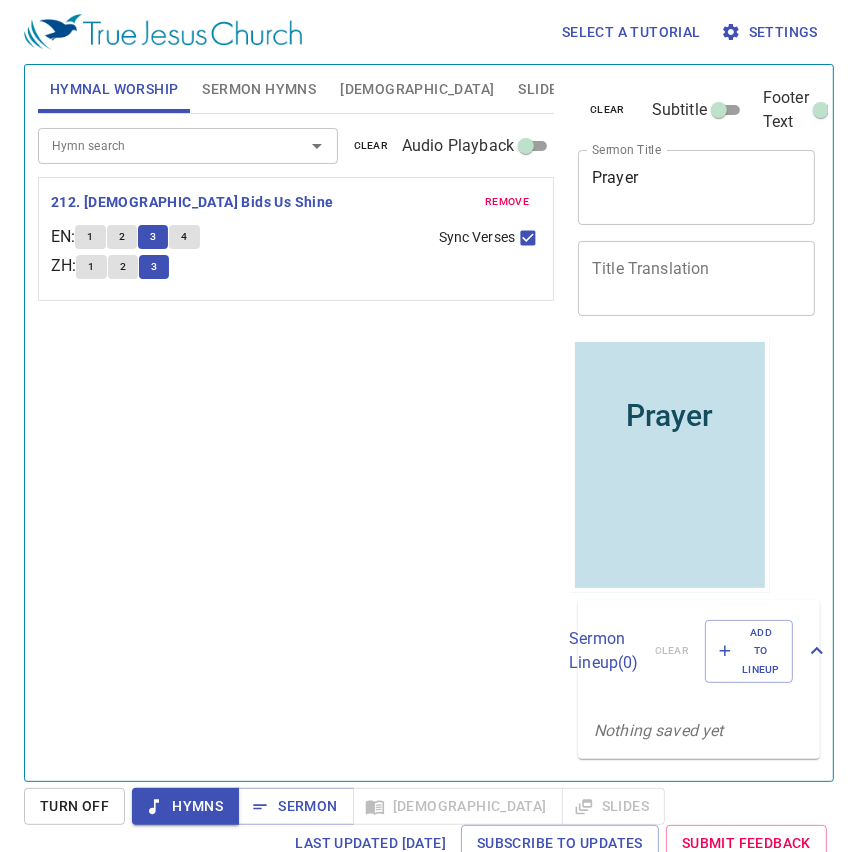 click on "1" at bounding box center [90, 237] 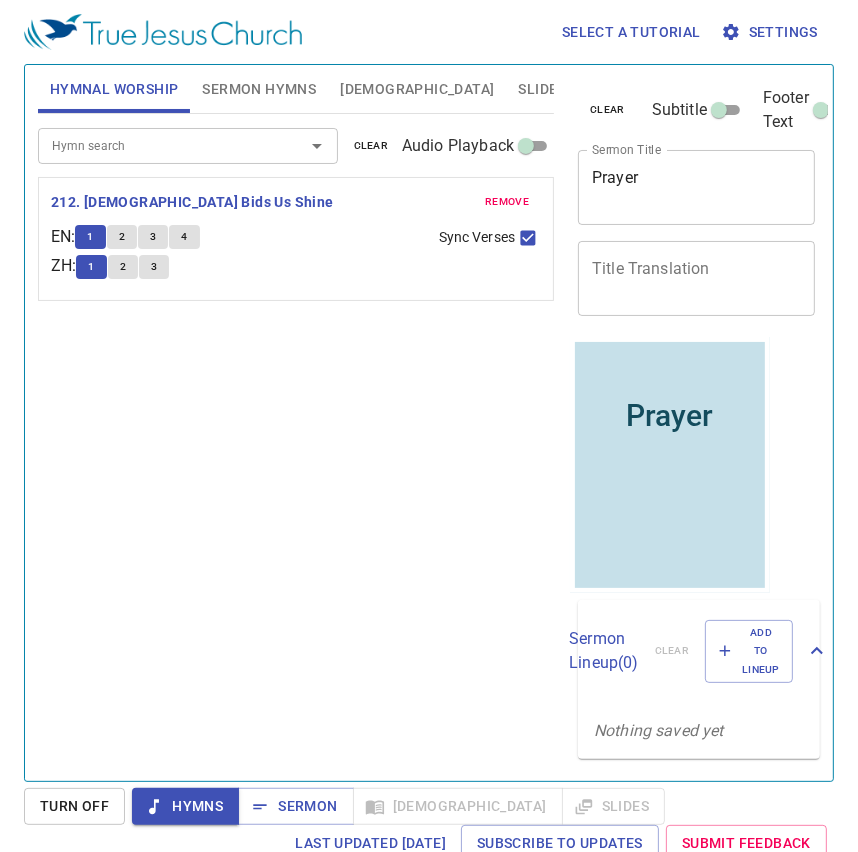 click on "4" at bounding box center (184, 237) 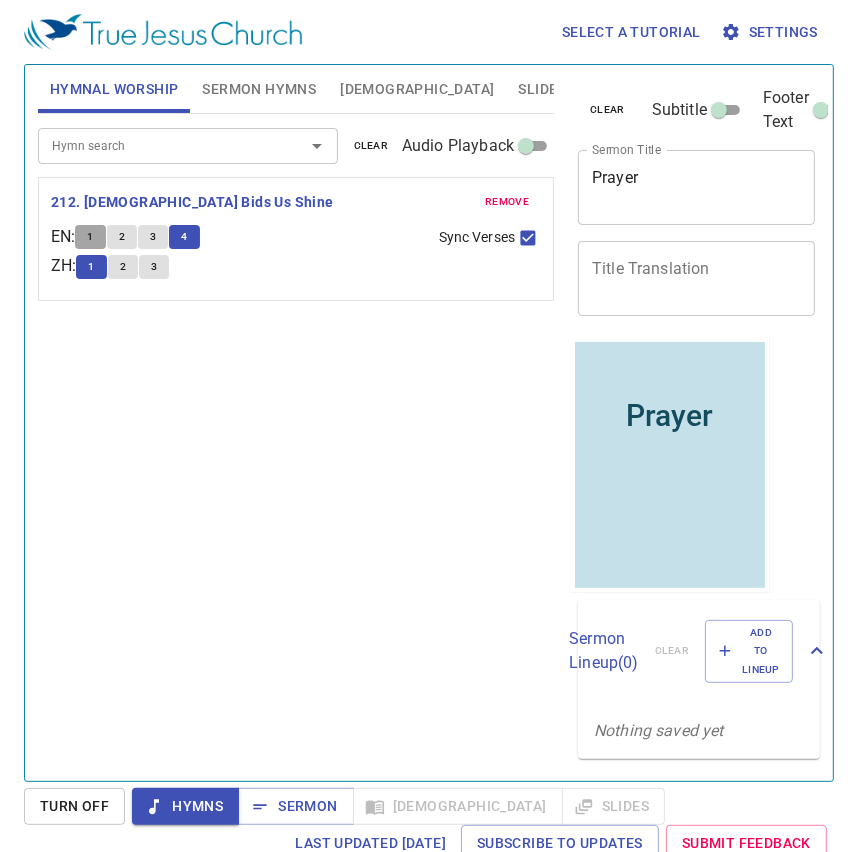 click on "1" at bounding box center (90, 237) 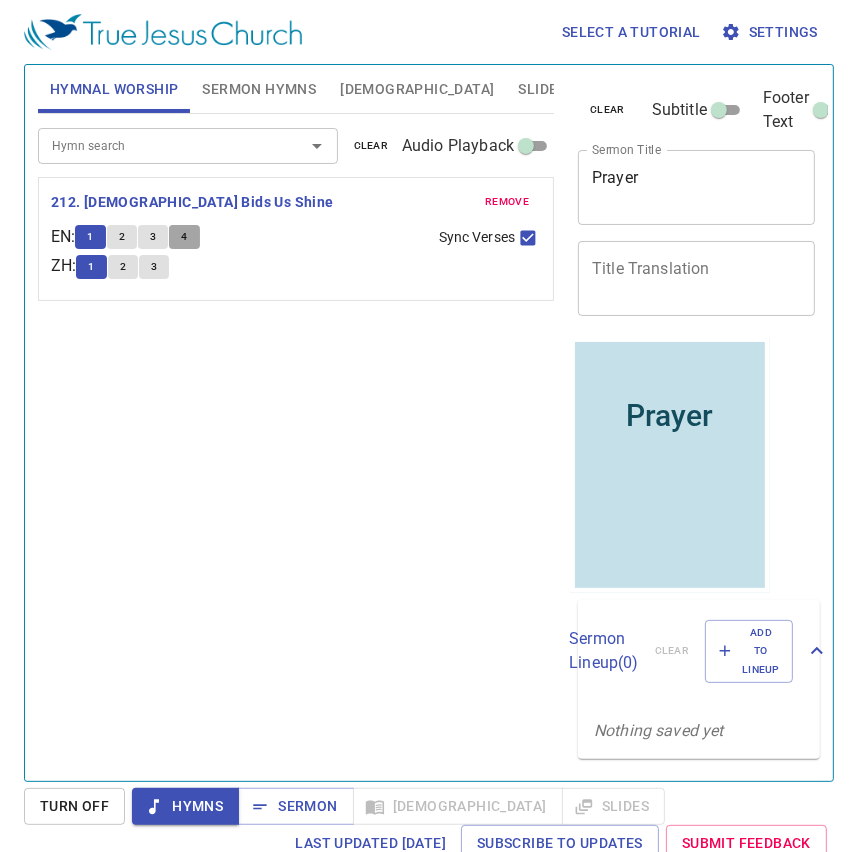 click on "4" at bounding box center (184, 237) 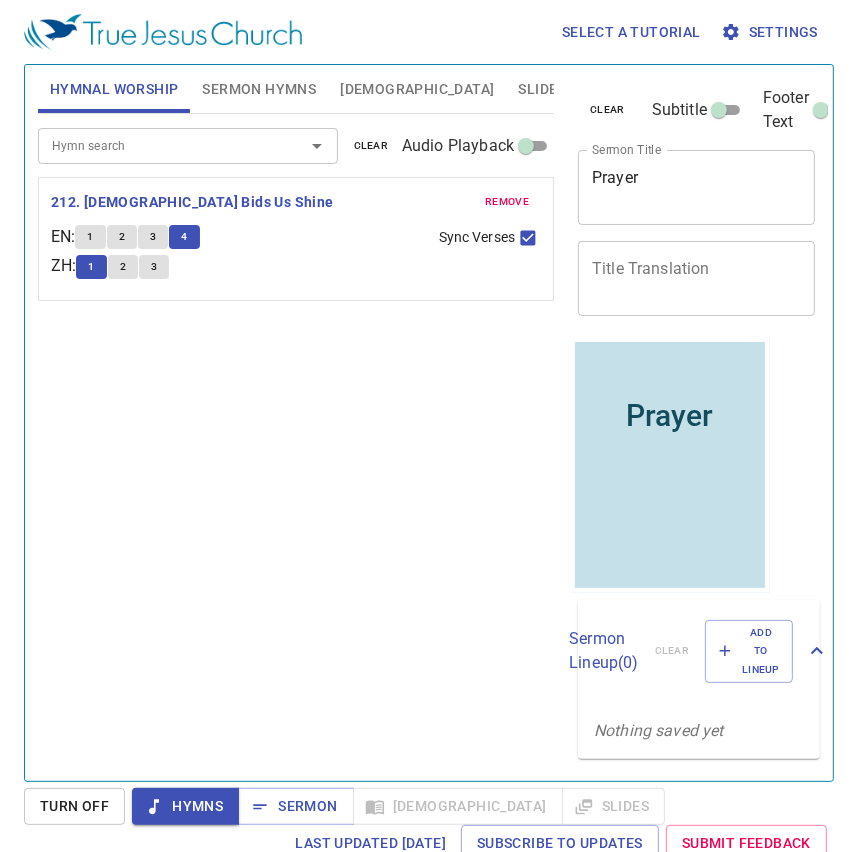 click on "1 2 3 4" at bounding box center [248, 239] 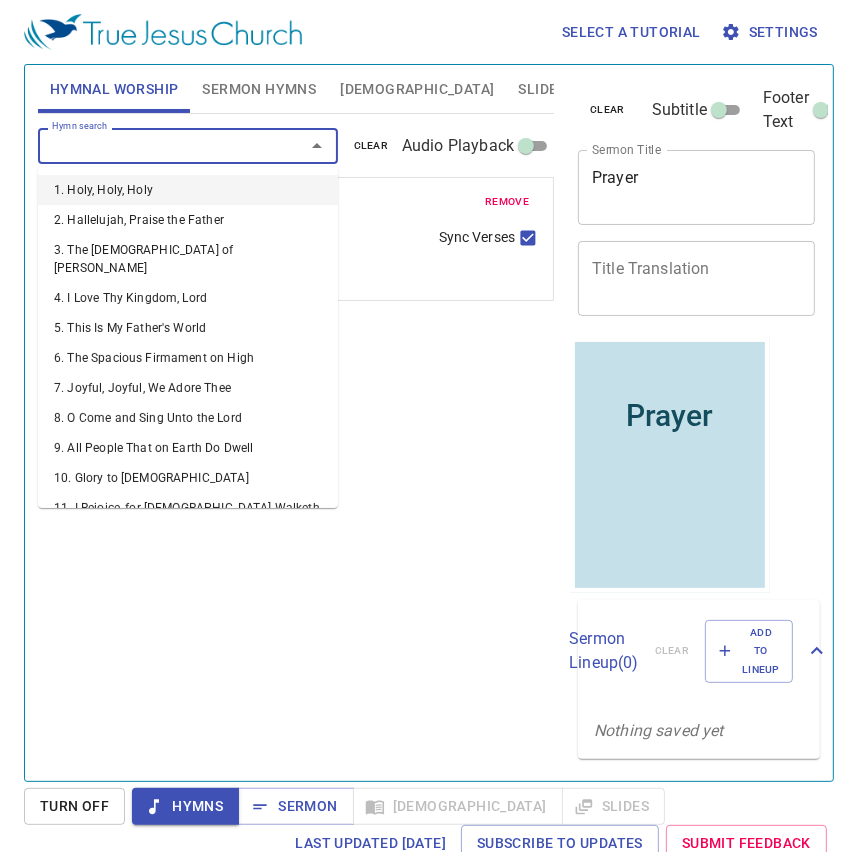 click on "Hymn search" at bounding box center [158, 145] 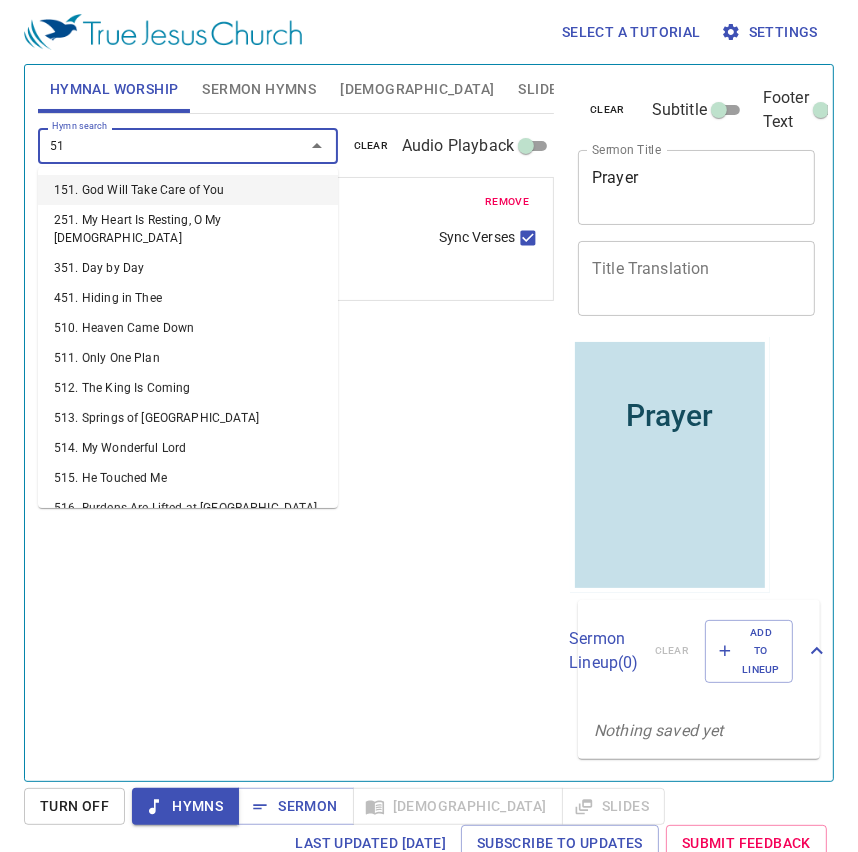 type on "511" 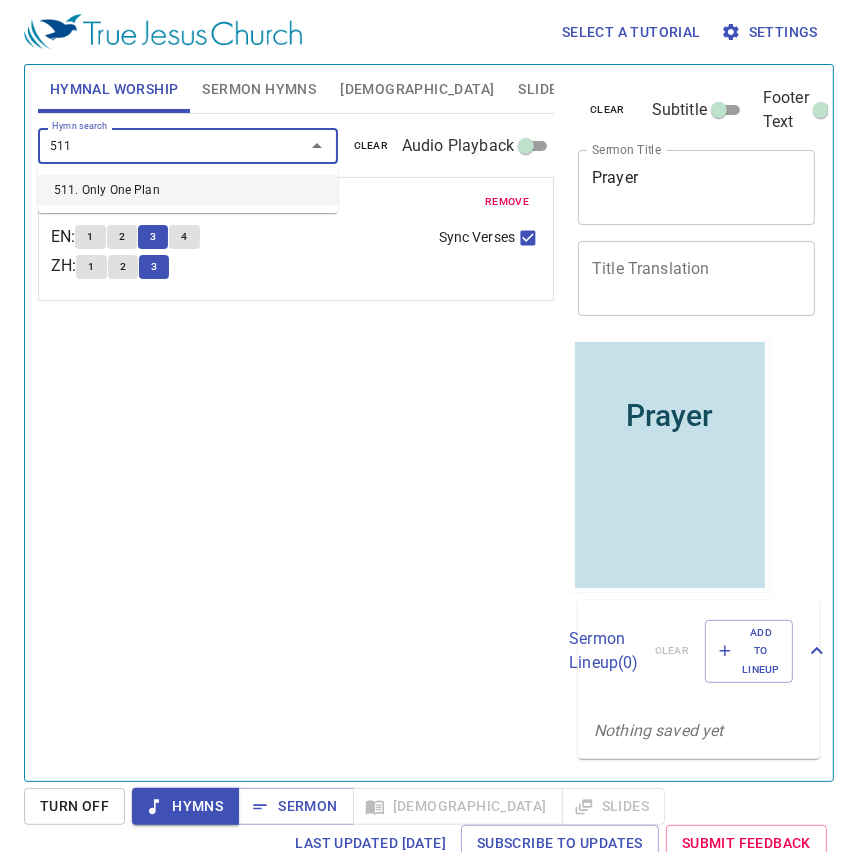 type 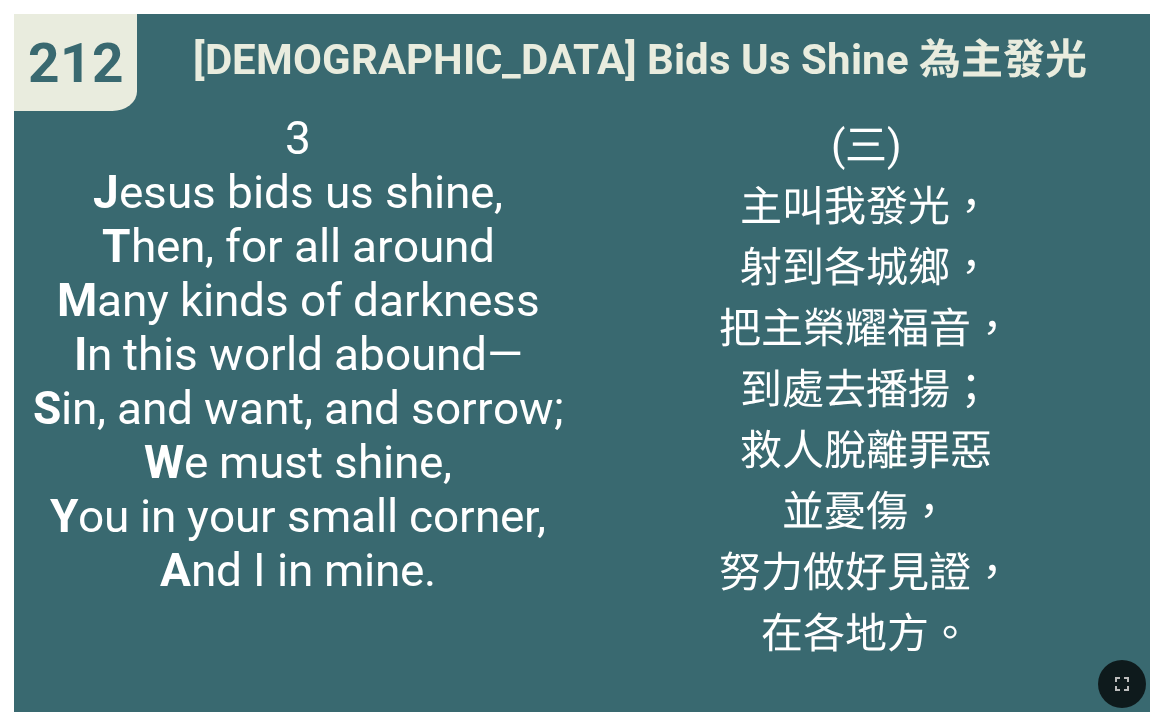 scroll, scrollTop: 0, scrollLeft: 0, axis: both 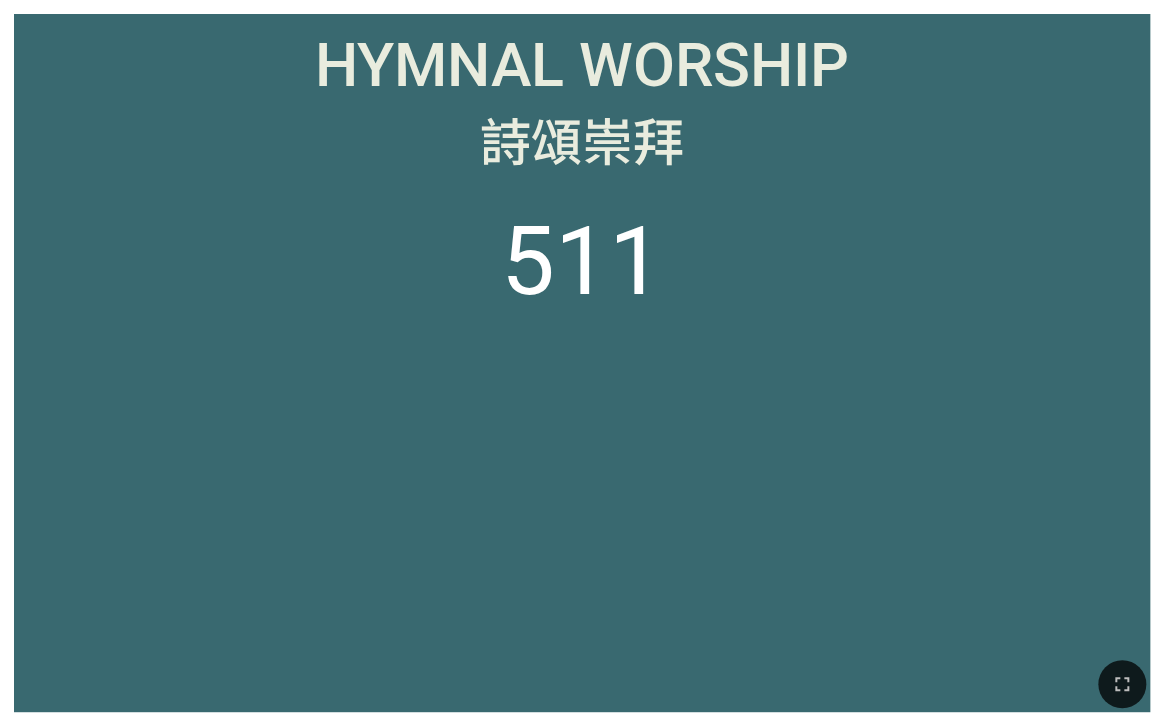 click on "511" at bounding box center (582, 444) 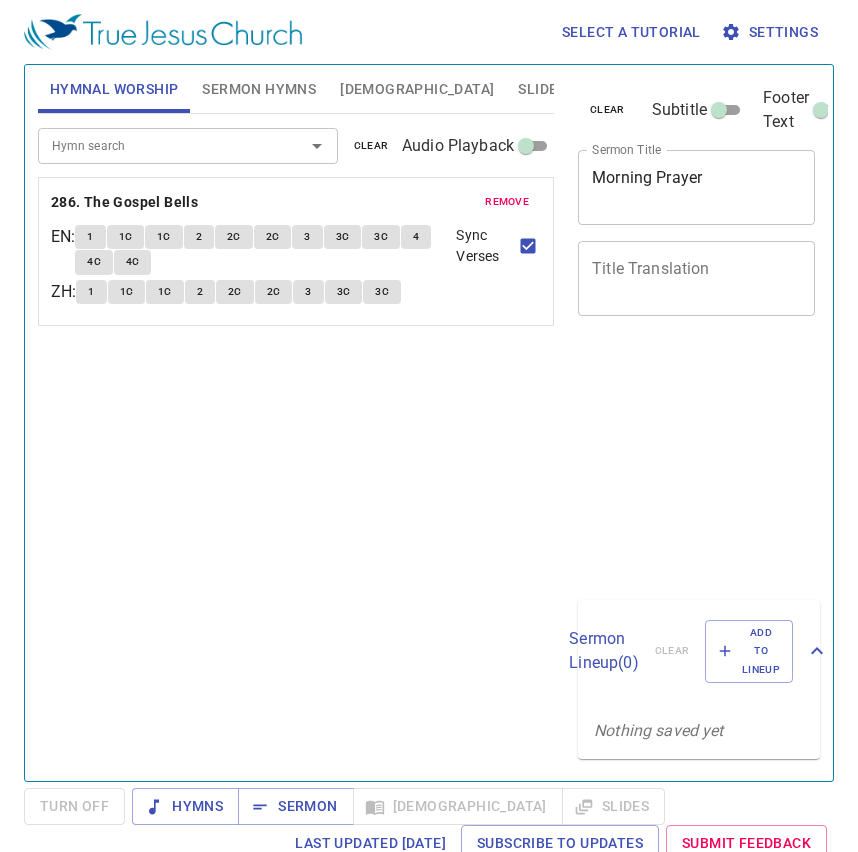 scroll, scrollTop: 0, scrollLeft: 0, axis: both 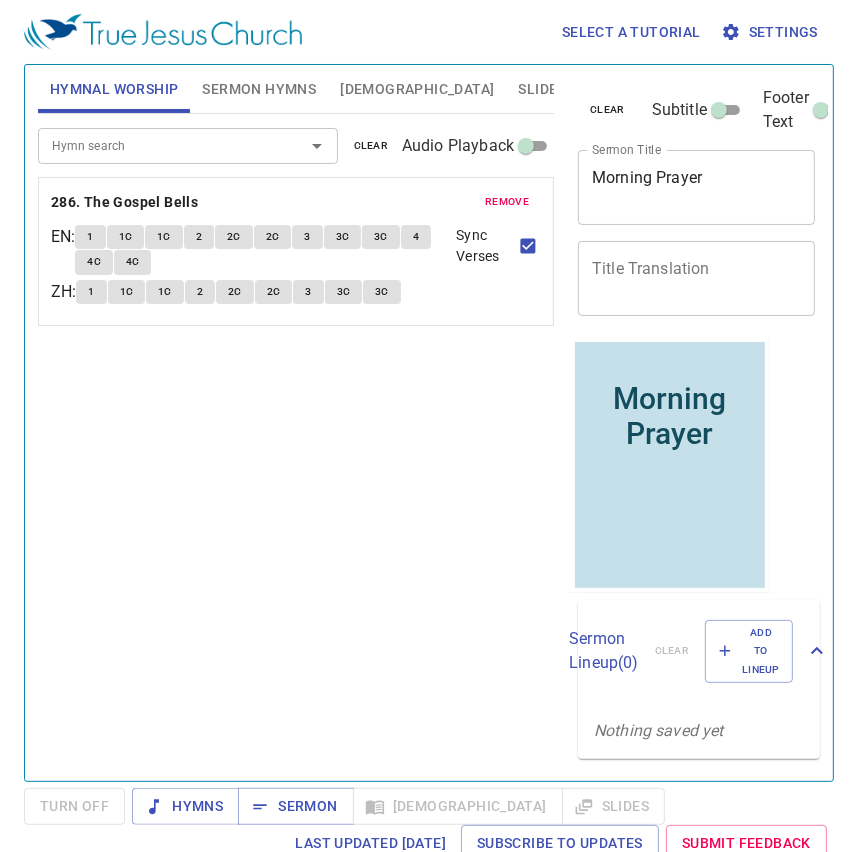 click on "Hymn search" at bounding box center (158, 145) 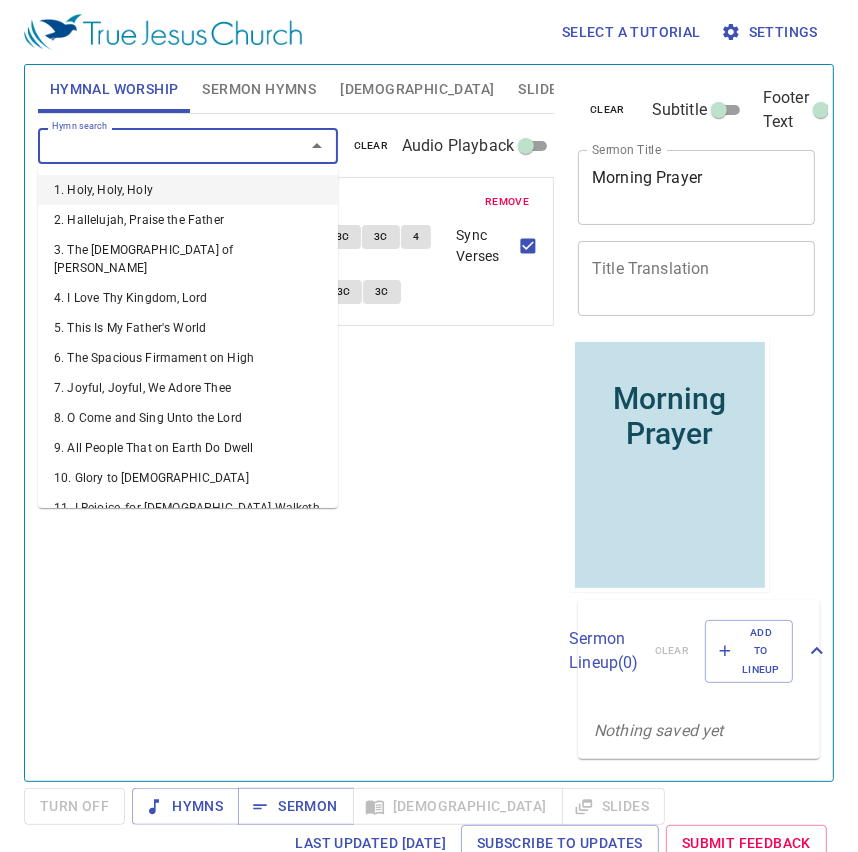 drag, startPoint x: 404, startPoint y: 350, endPoint x: 237, endPoint y: 253, distance: 193.1269 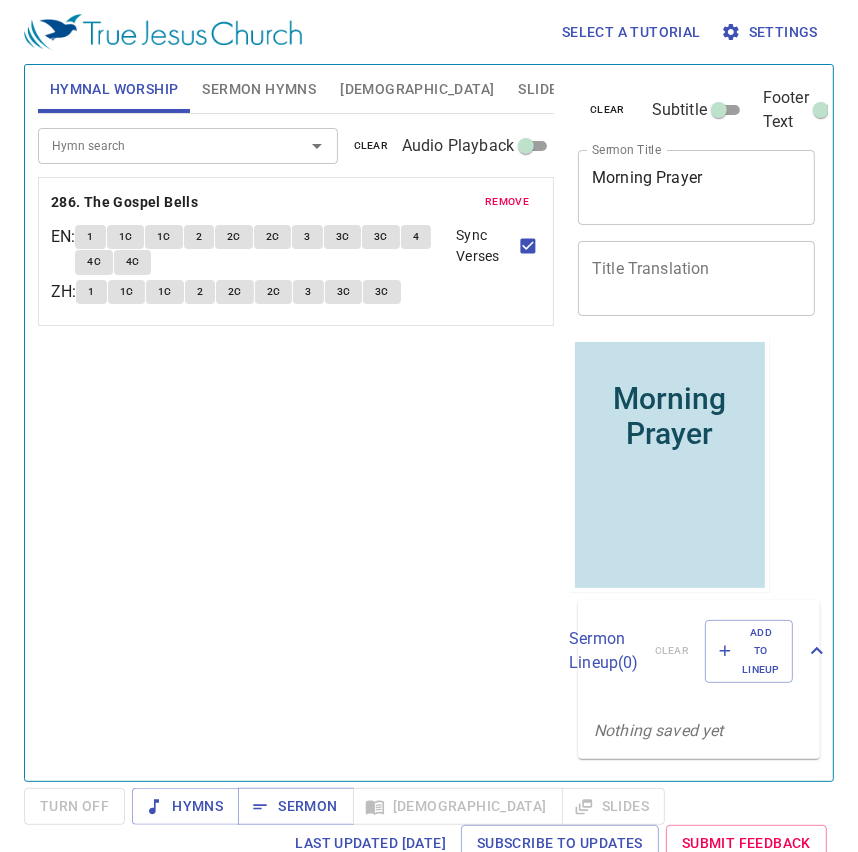 click on "1" at bounding box center (90, 237) 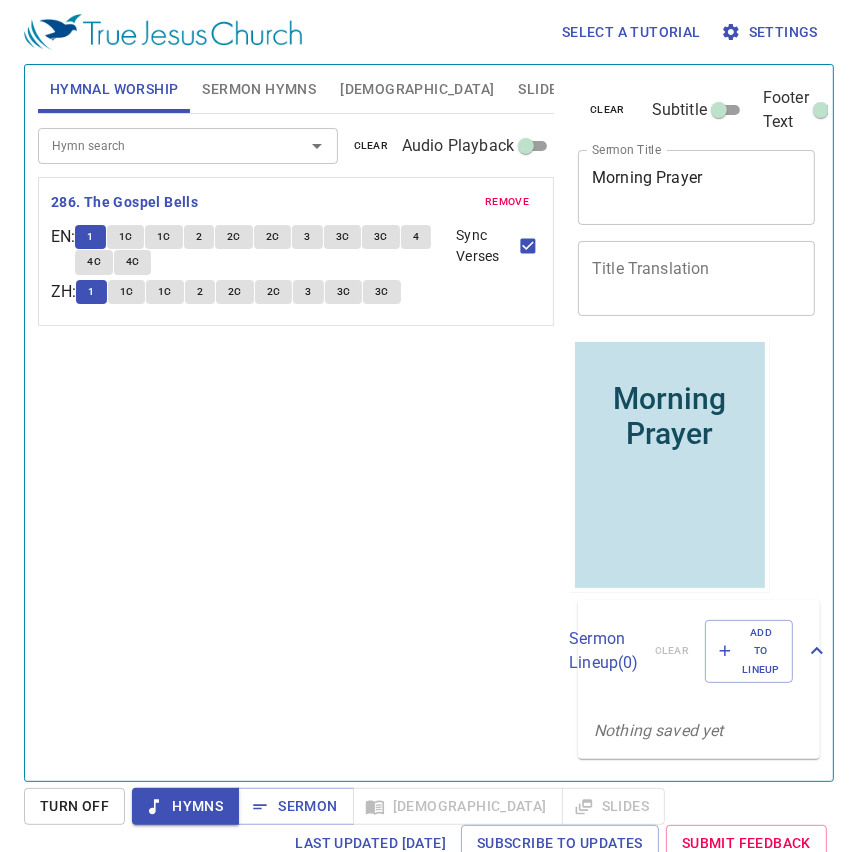 click on "1C" at bounding box center (126, 237) 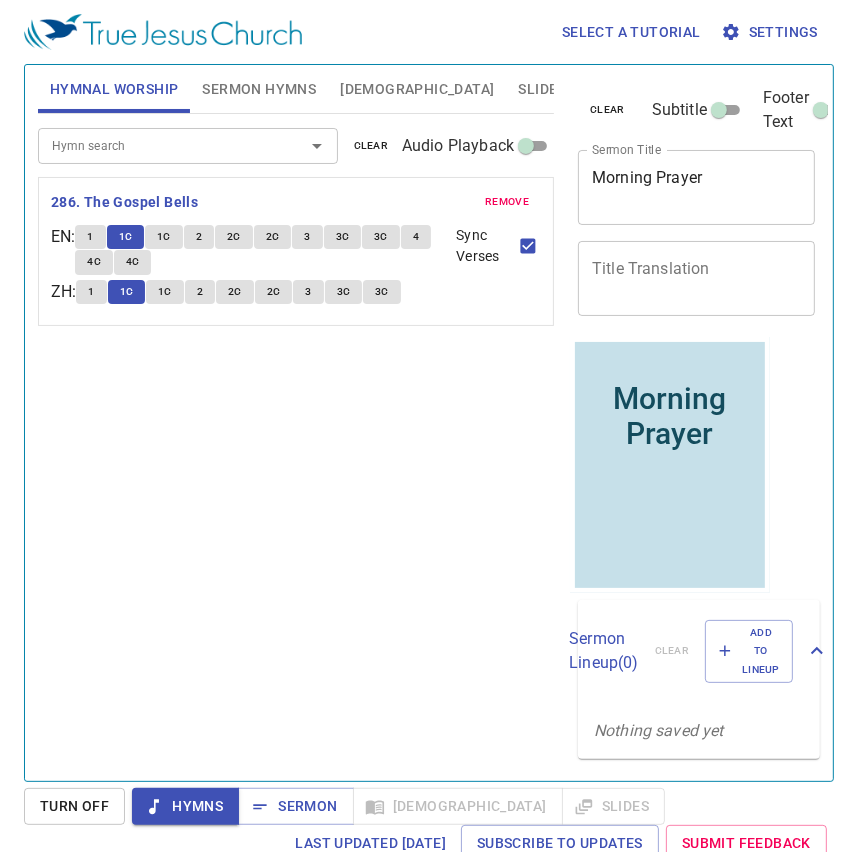 click on "Morning Prayer" at bounding box center [696, 187] 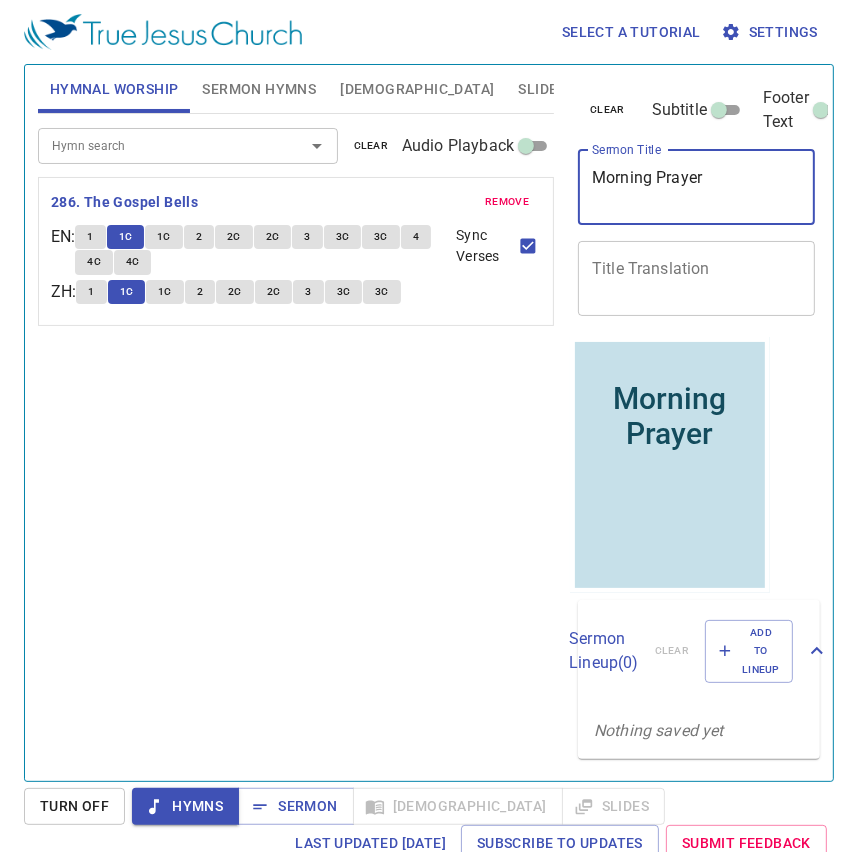 click on "1C" at bounding box center (164, 237) 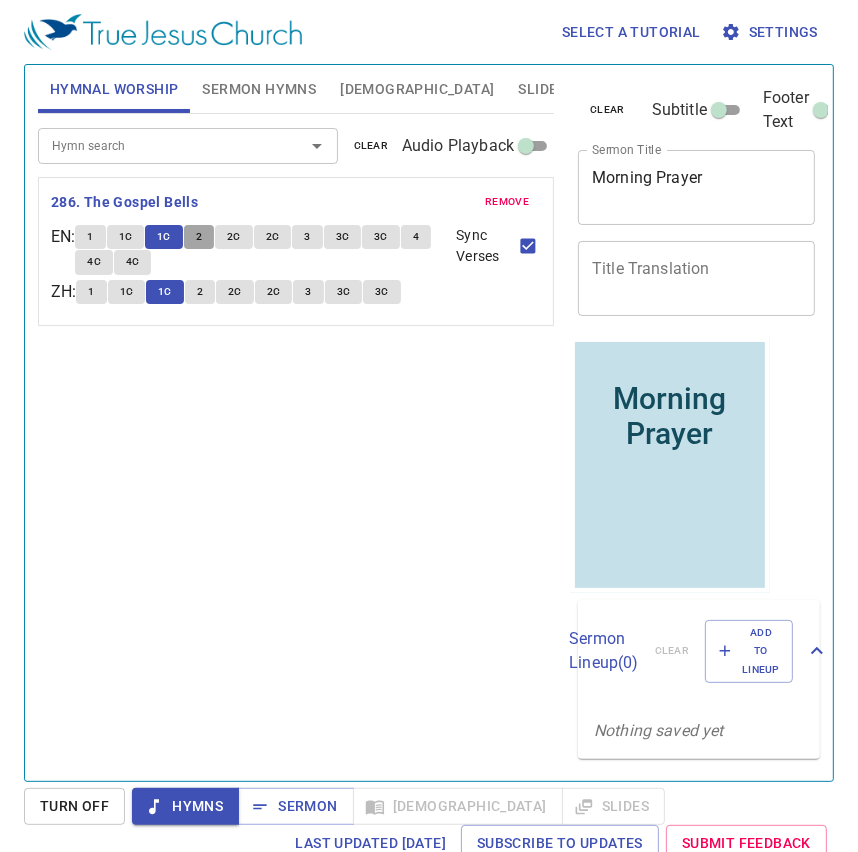 click on "2" at bounding box center [199, 237] 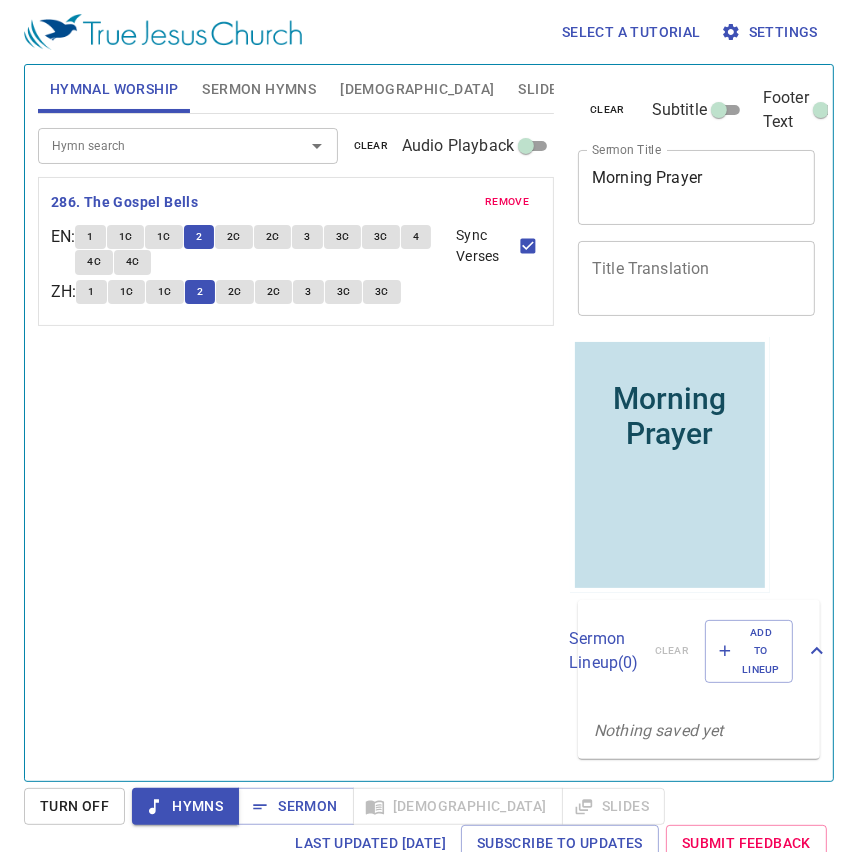 scroll, scrollTop: 0, scrollLeft: 0, axis: both 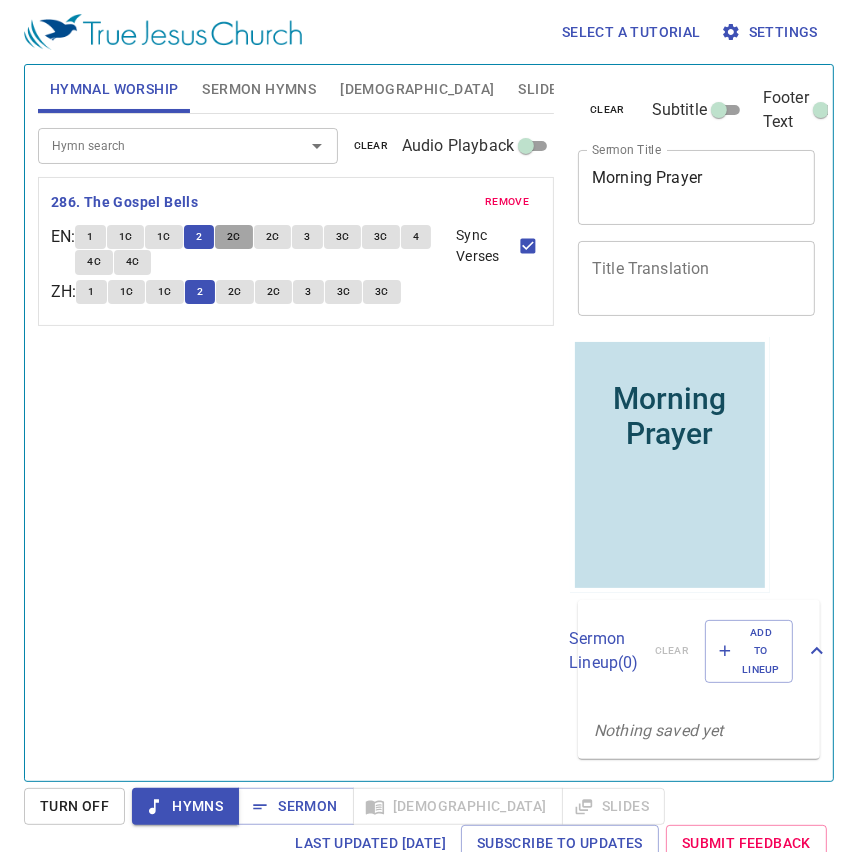 click on "2C" at bounding box center [234, 237] 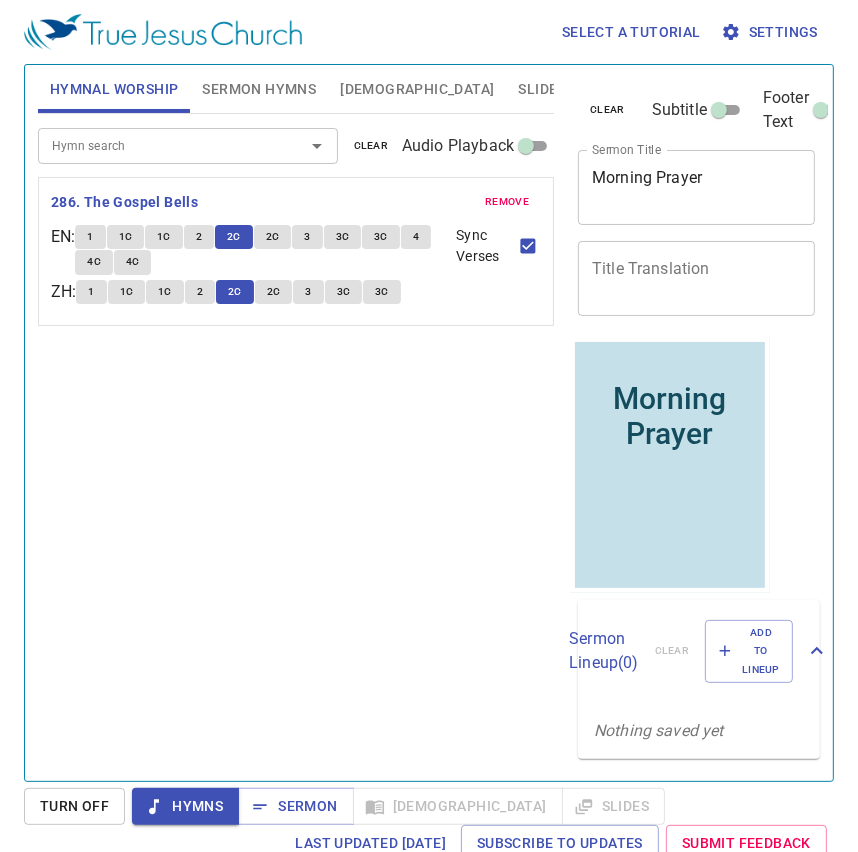 click on "2C" at bounding box center [273, 237] 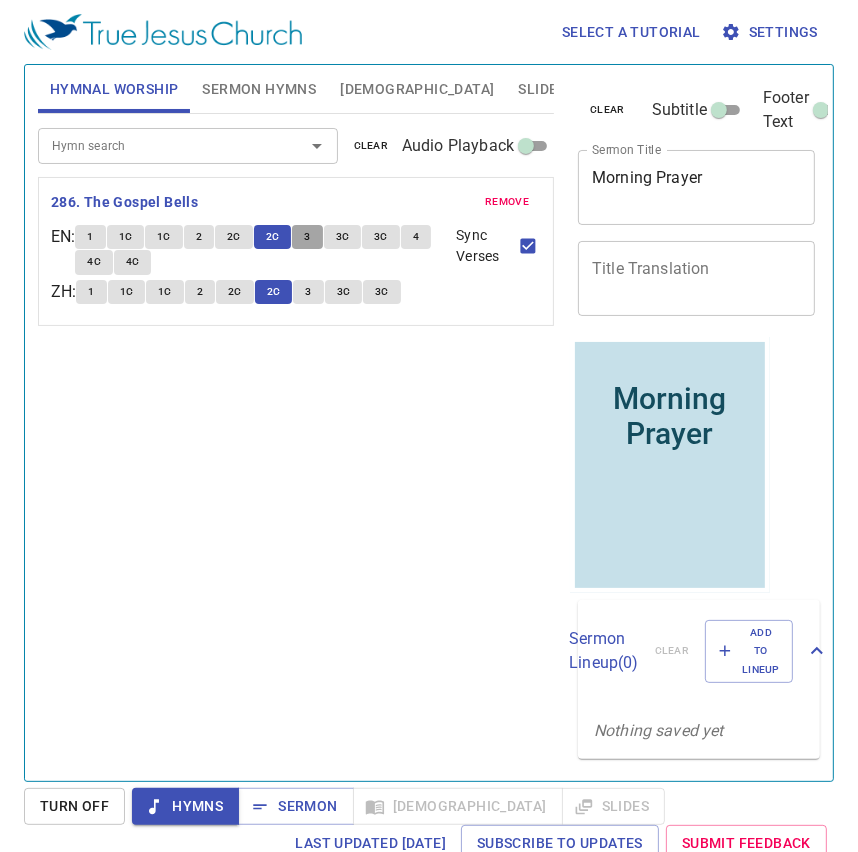 click on "3" at bounding box center (307, 237) 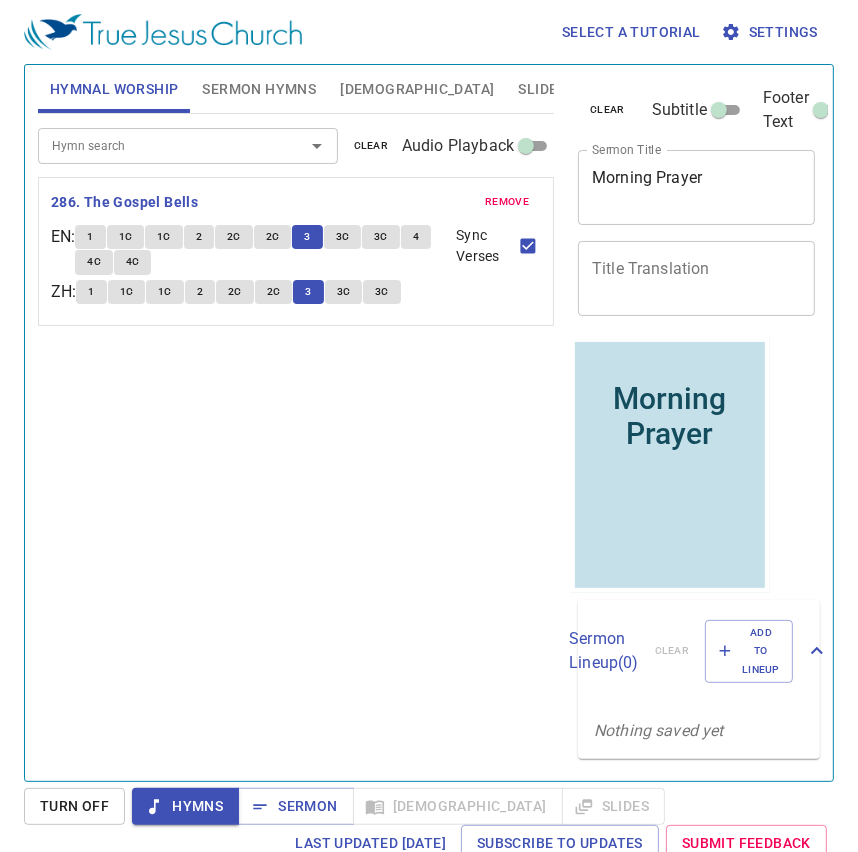 click on "3C" at bounding box center (343, 237) 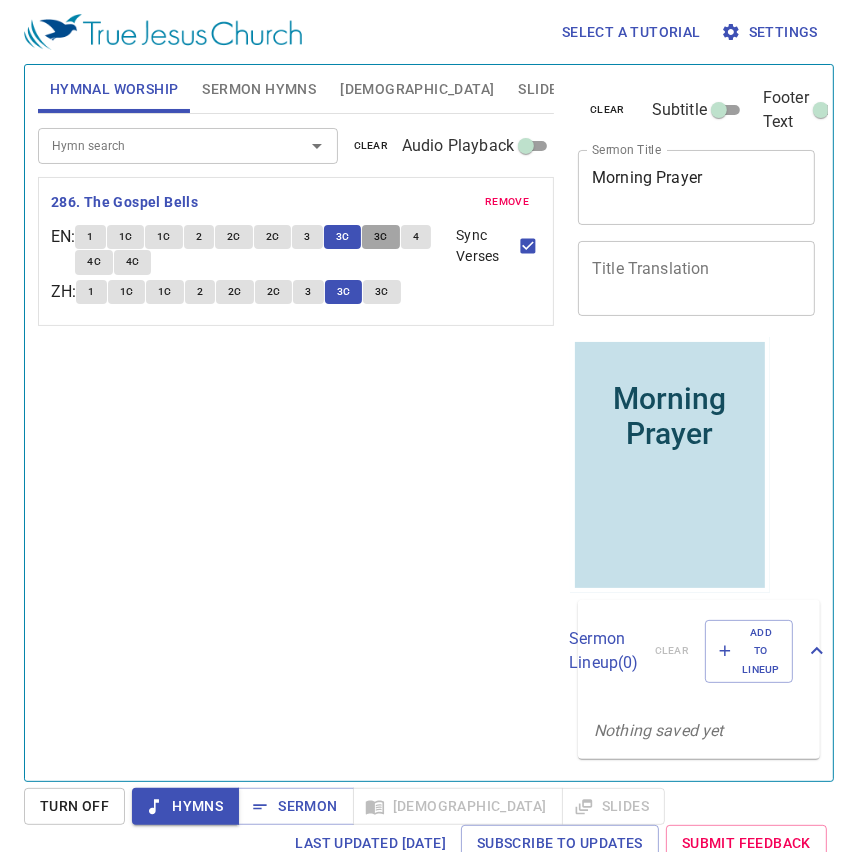 click on "3C" at bounding box center [381, 237] 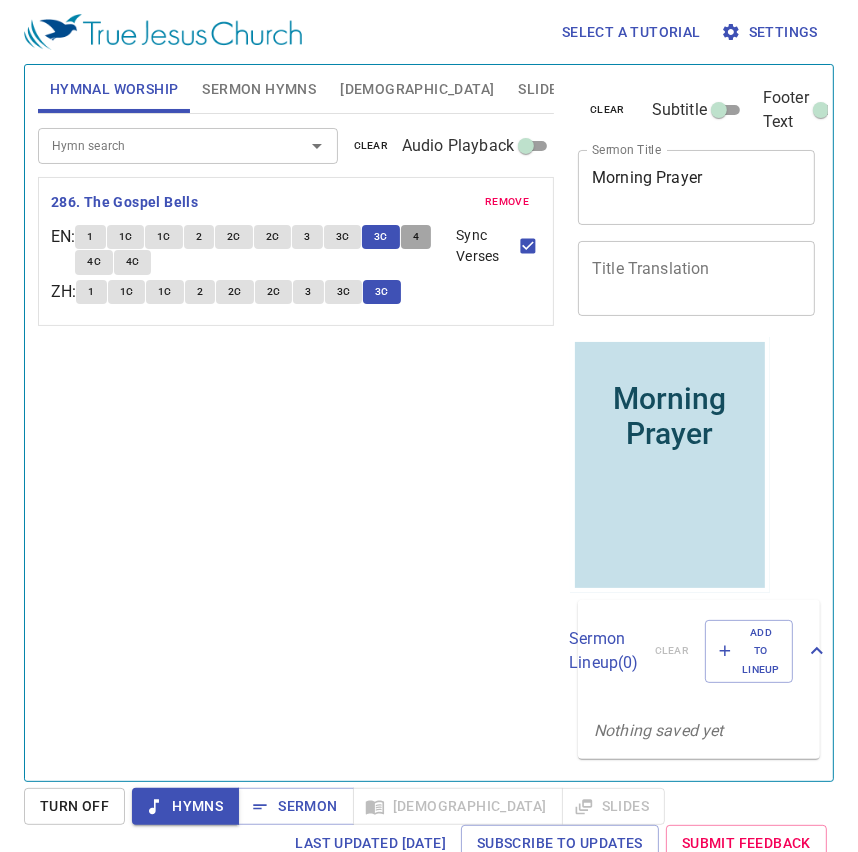 click on "4" at bounding box center (416, 237) 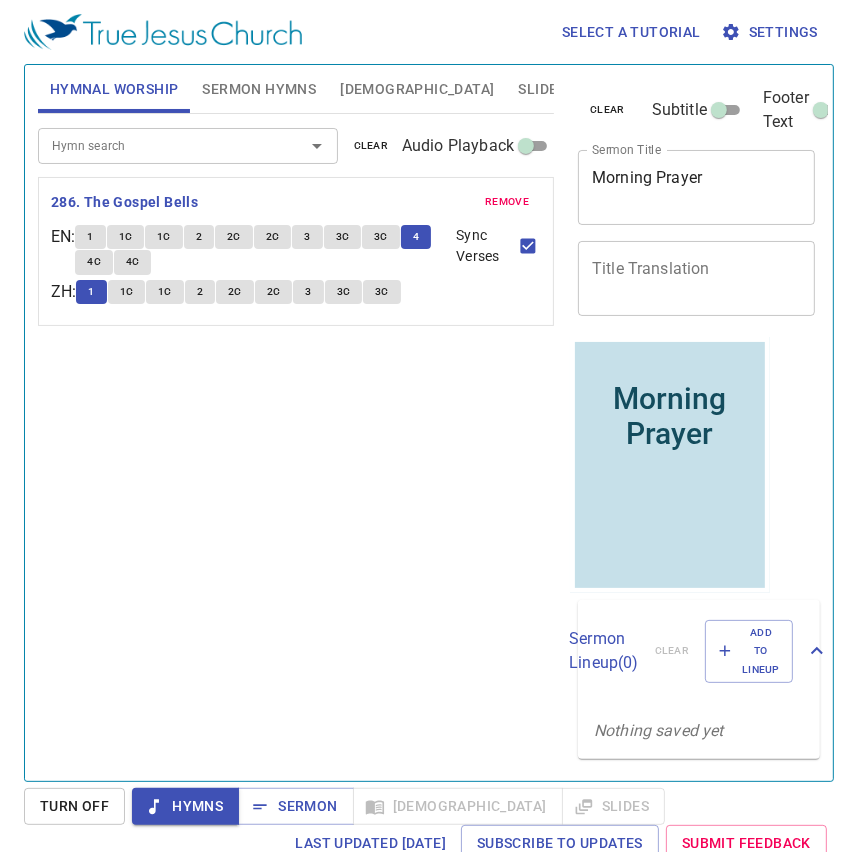 click on "4C" at bounding box center (94, 262) 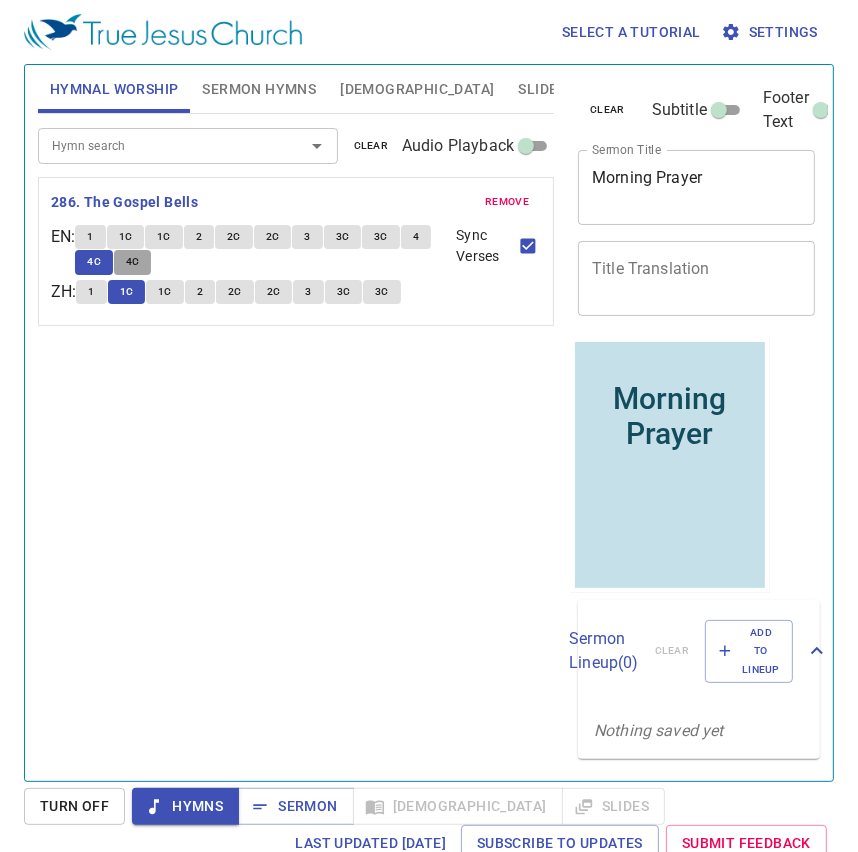 click on "4C" at bounding box center (133, 262) 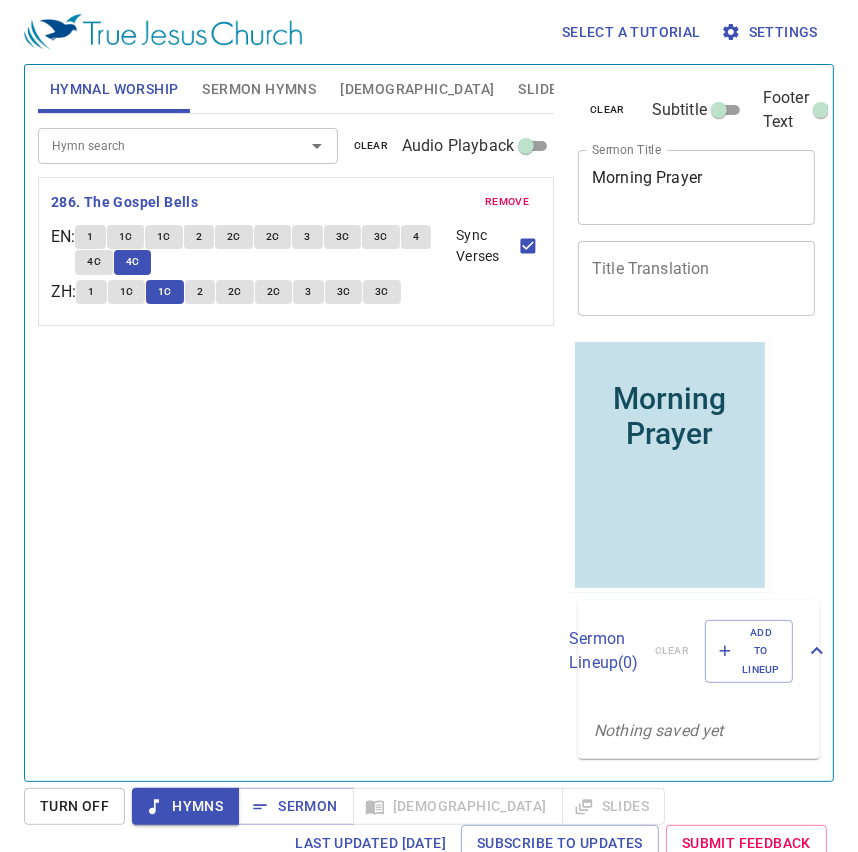click on "clear" at bounding box center (607, 110) 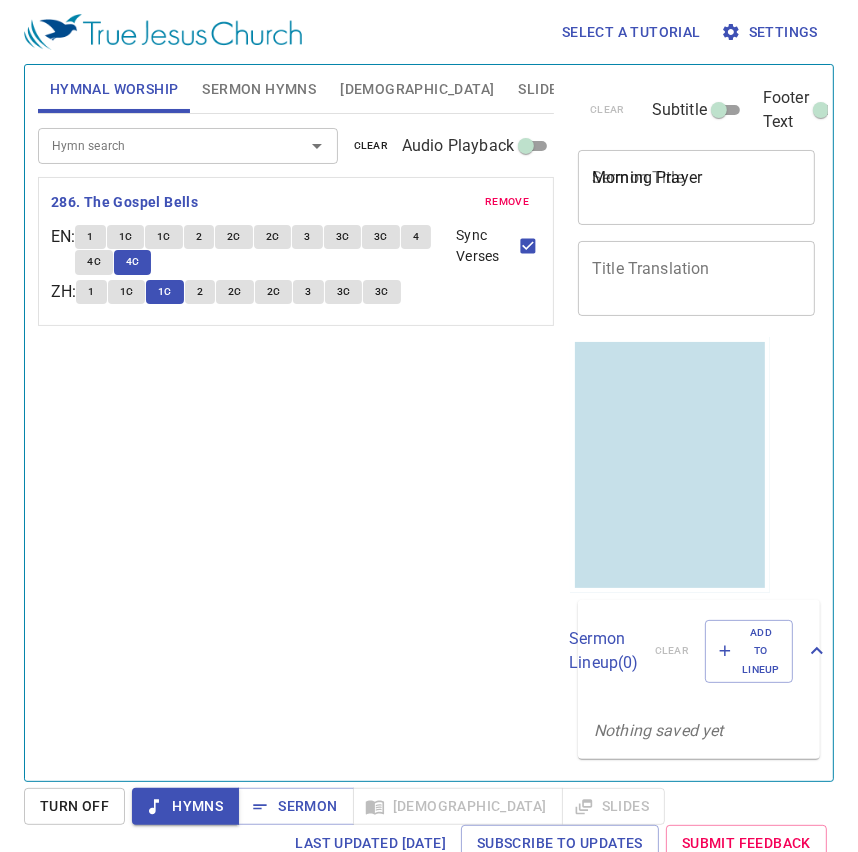 click on "Morning Prayer x Sermon Title" at bounding box center (696, 187) 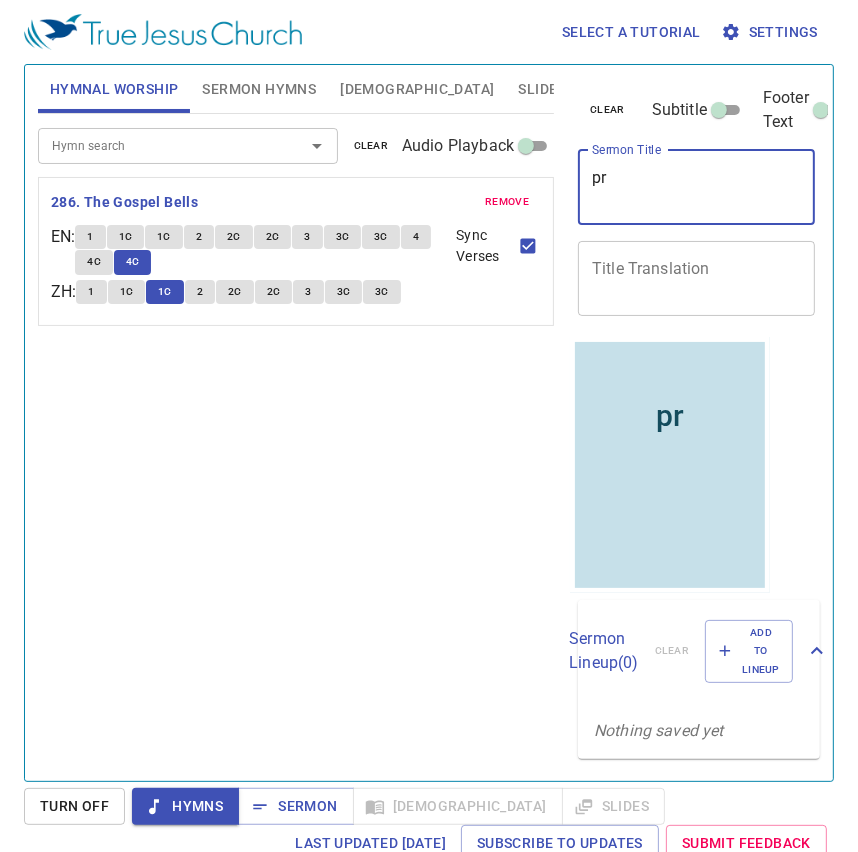 type on "p" 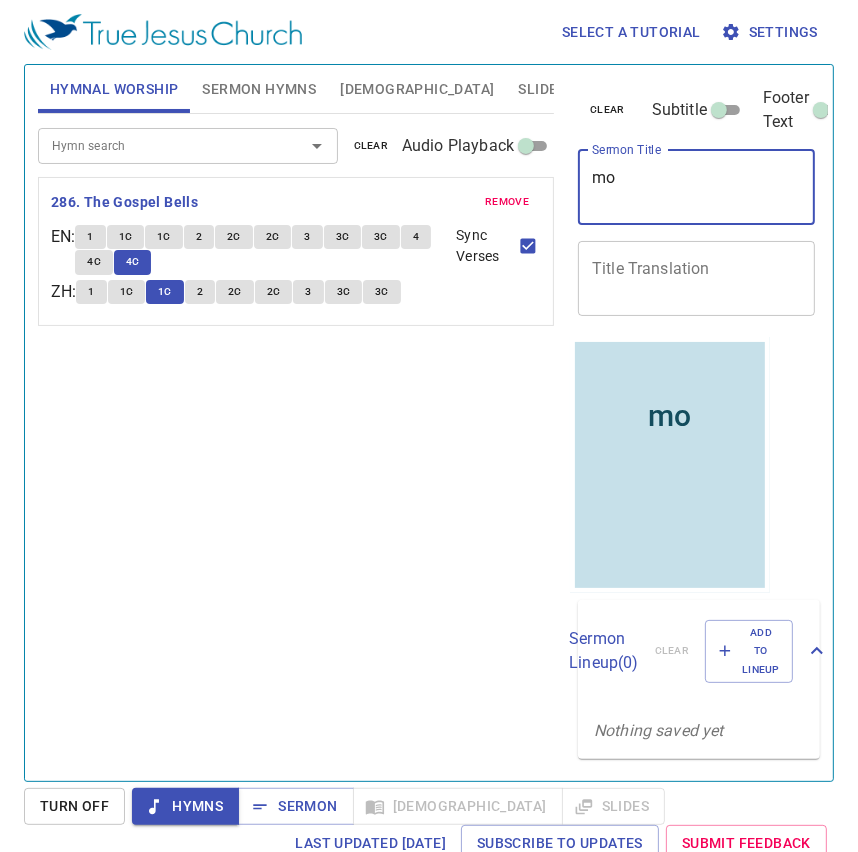 type on "m" 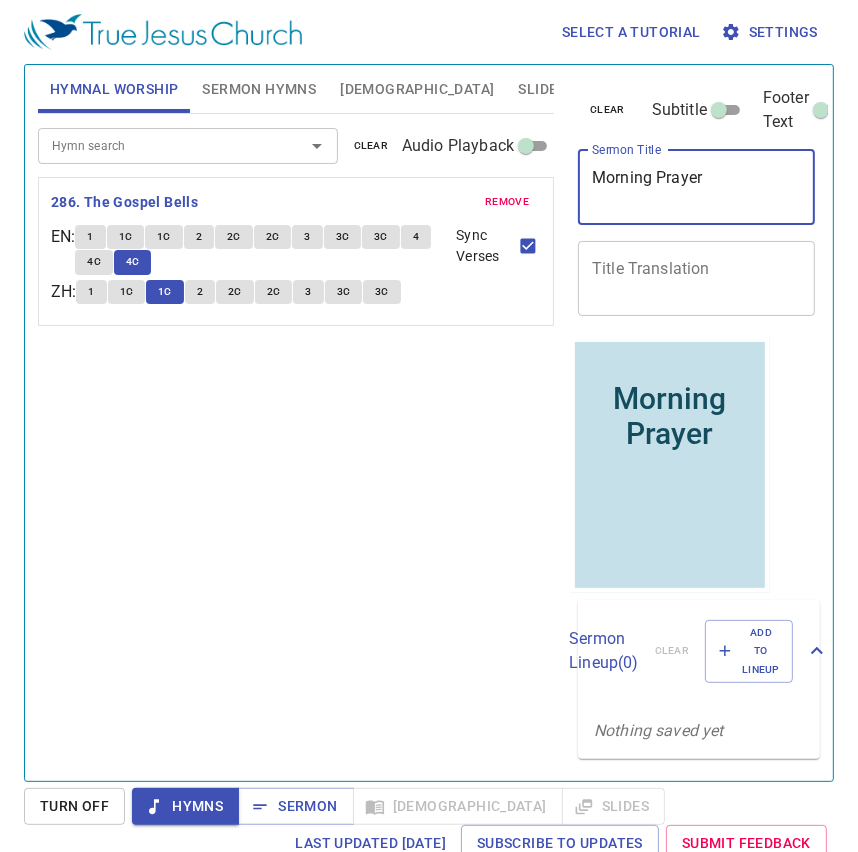 type on "Morning Prayer" 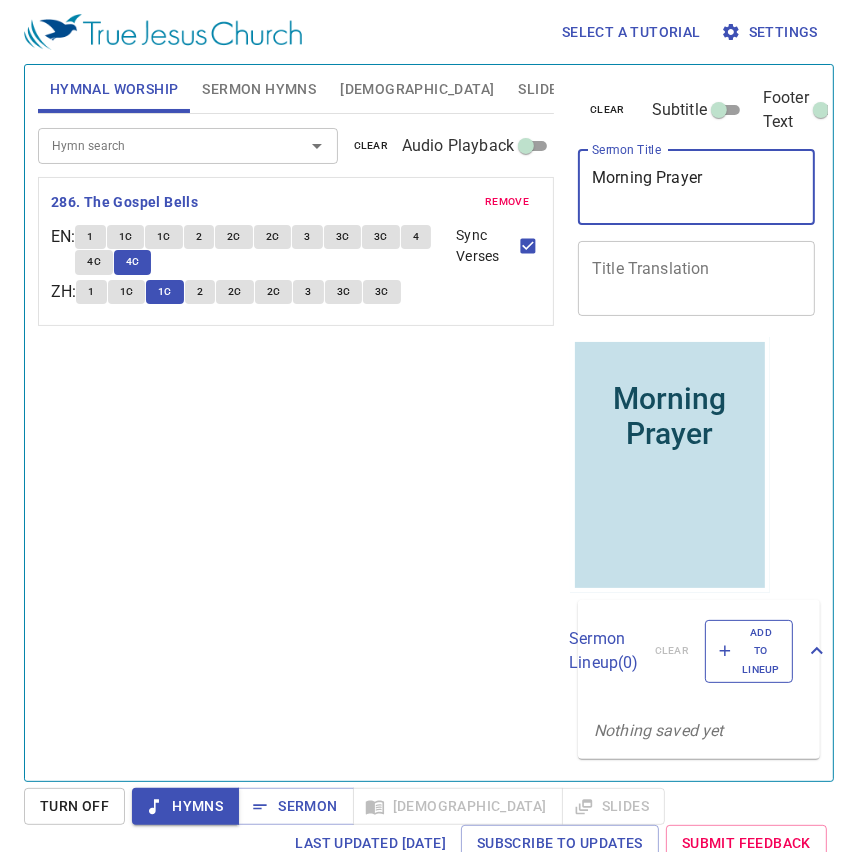 scroll, scrollTop: 16, scrollLeft: 0, axis: vertical 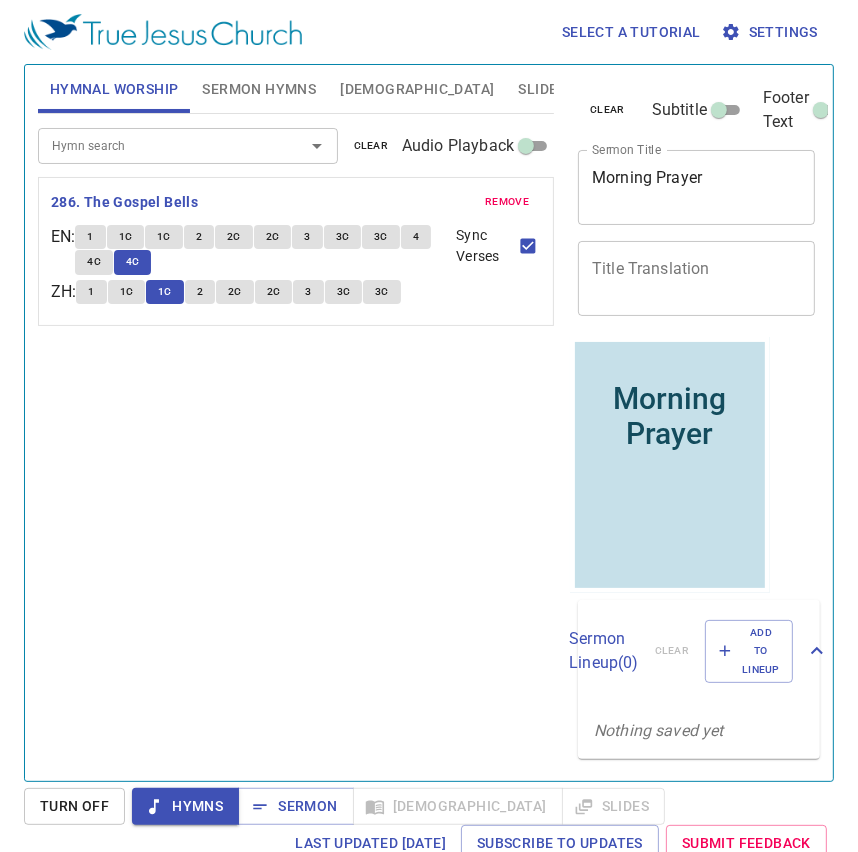 click on "Sermon Lineup  ( 0 )" at bounding box center [603, 651] 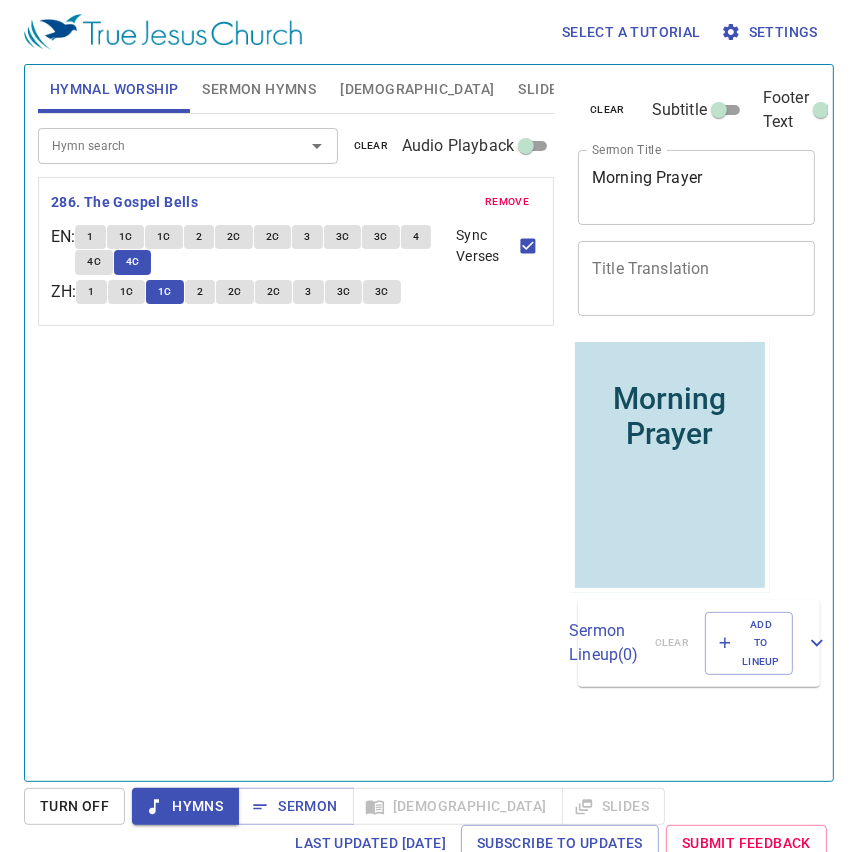 click on "Sermon Lineup  ( 0 )" at bounding box center [603, 643] 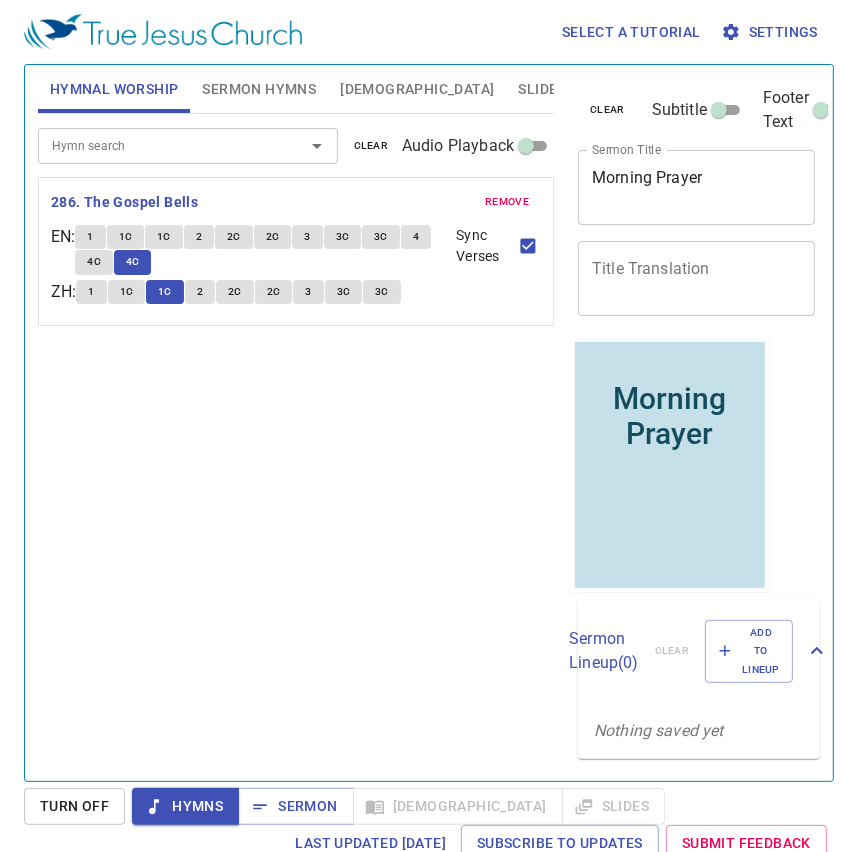 click on "Footer Text" at bounding box center [786, 110] 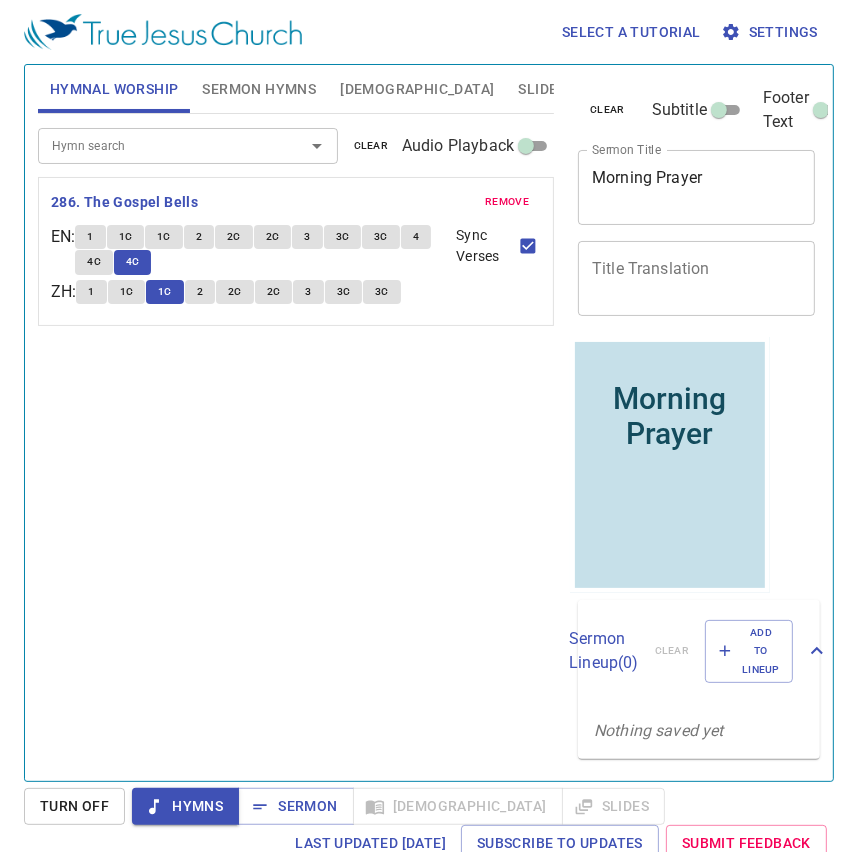 click on "Footer Text" at bounding box center [821, 114] 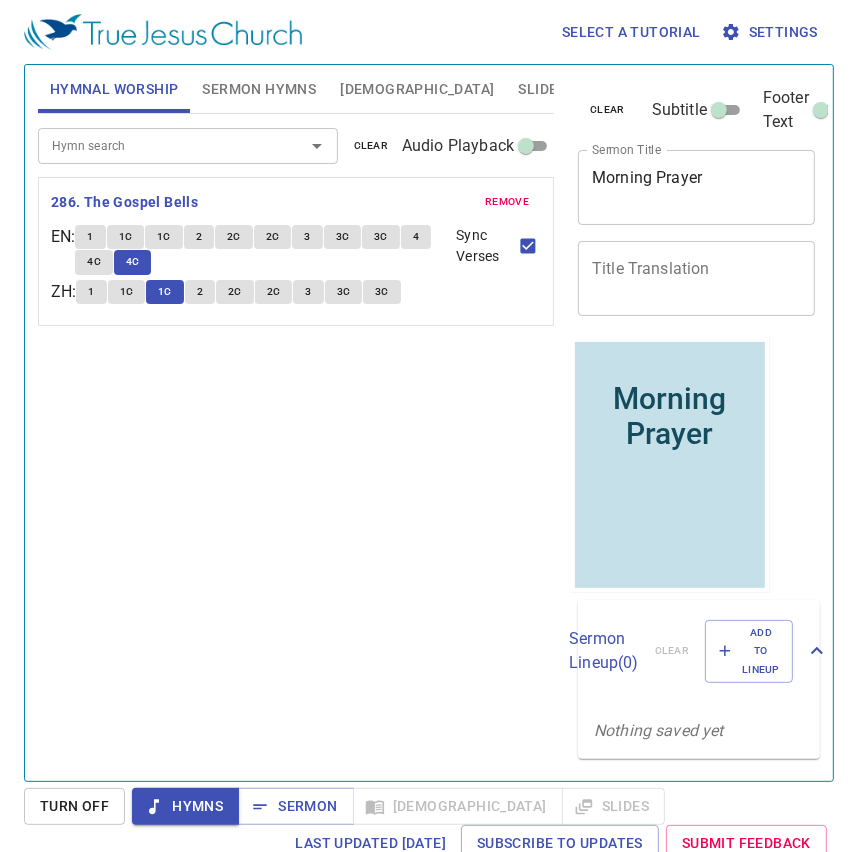 scroll, scrollTop: 3, scrollLeft: 0, axis: vertical 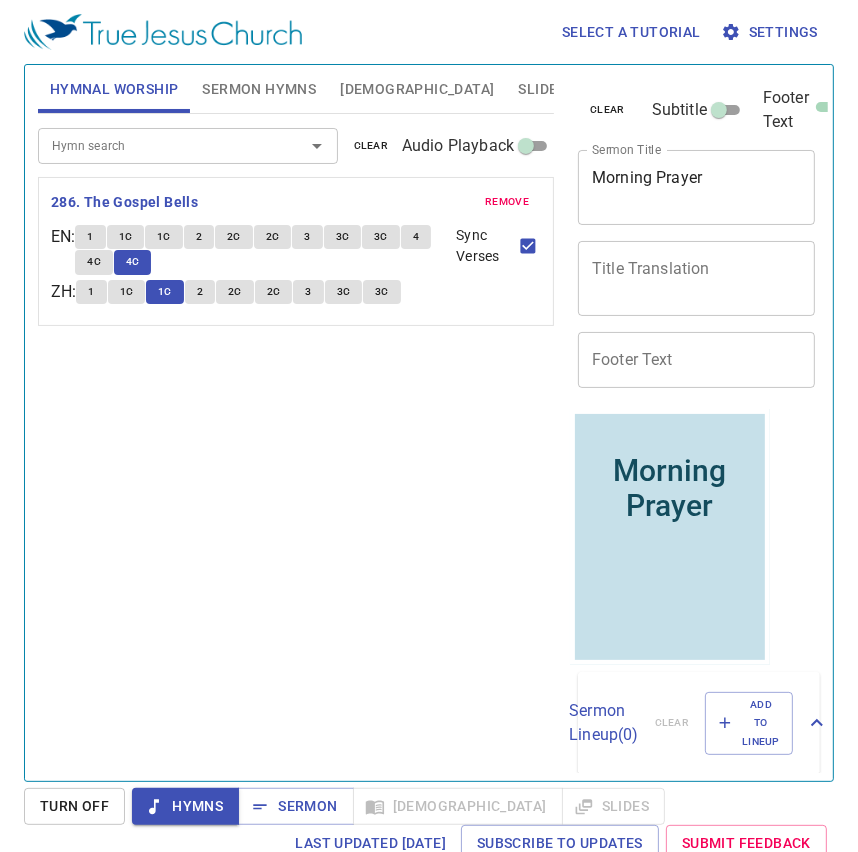 click on "Footer Text" at bounding box center (786, 110) 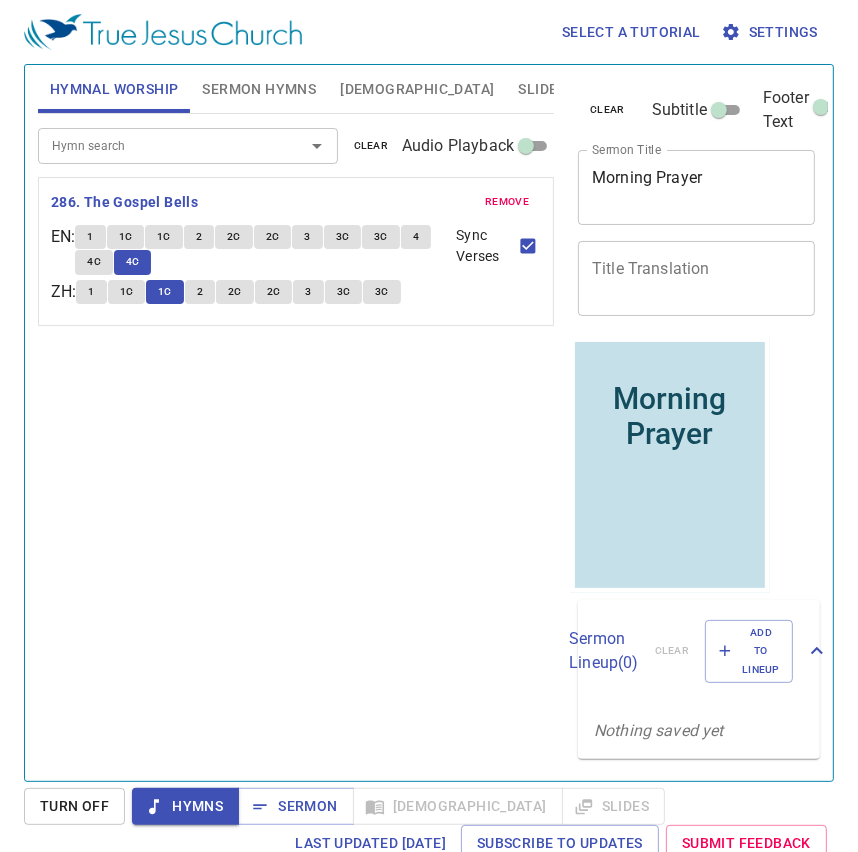 click on "remove" at bounding box center [507, 202] 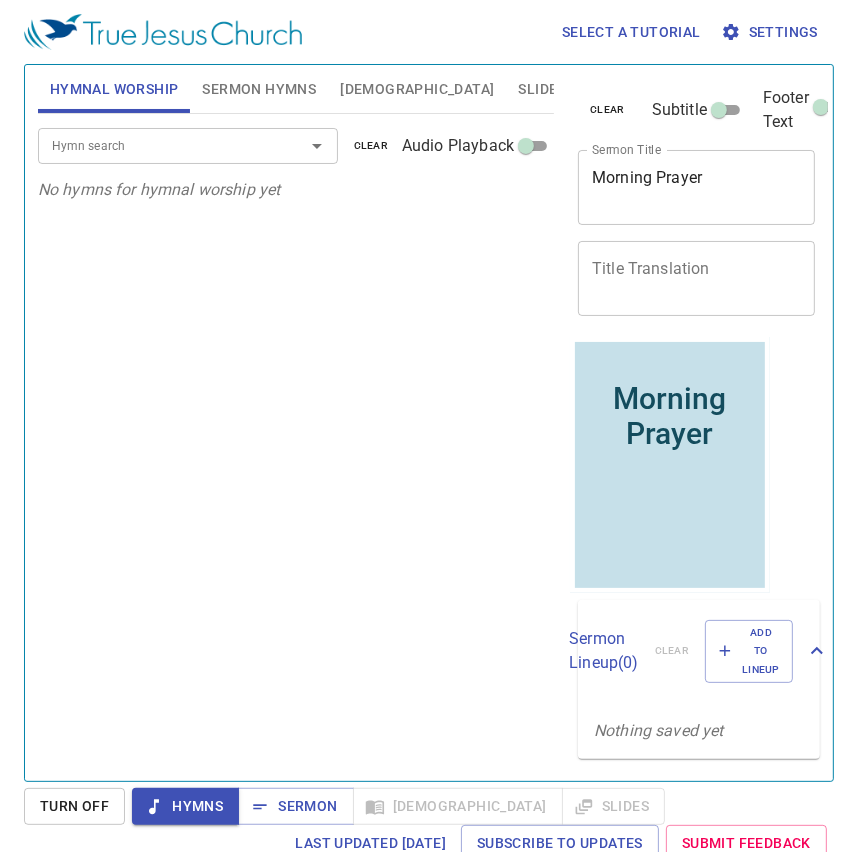 click on "[DEMOGRAPHIC_DATA]" at bounding box center [417, 89] 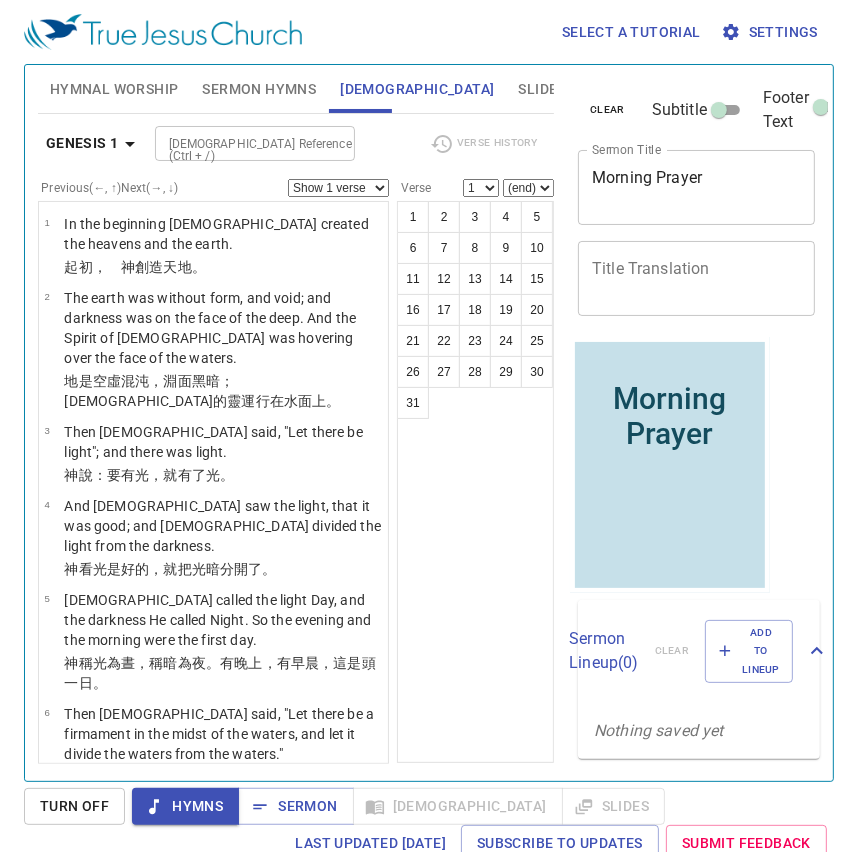 scroll, scrollTop: 16, scrollLeft: 0, axis: vertical 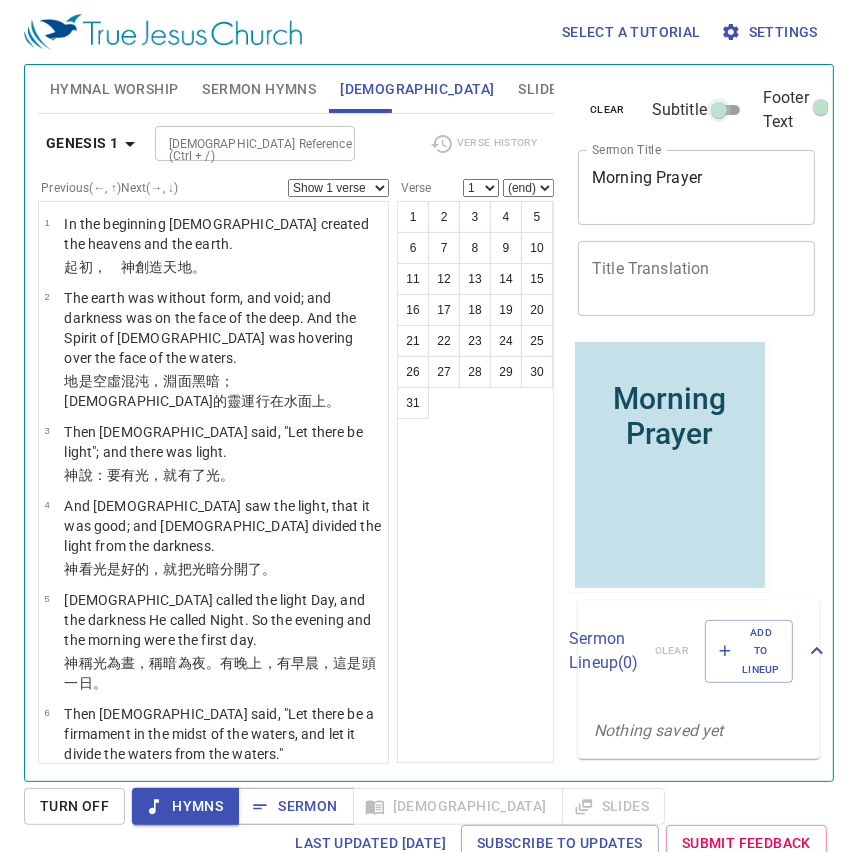 click on "Subtitle" at bounding box center [719, 114] 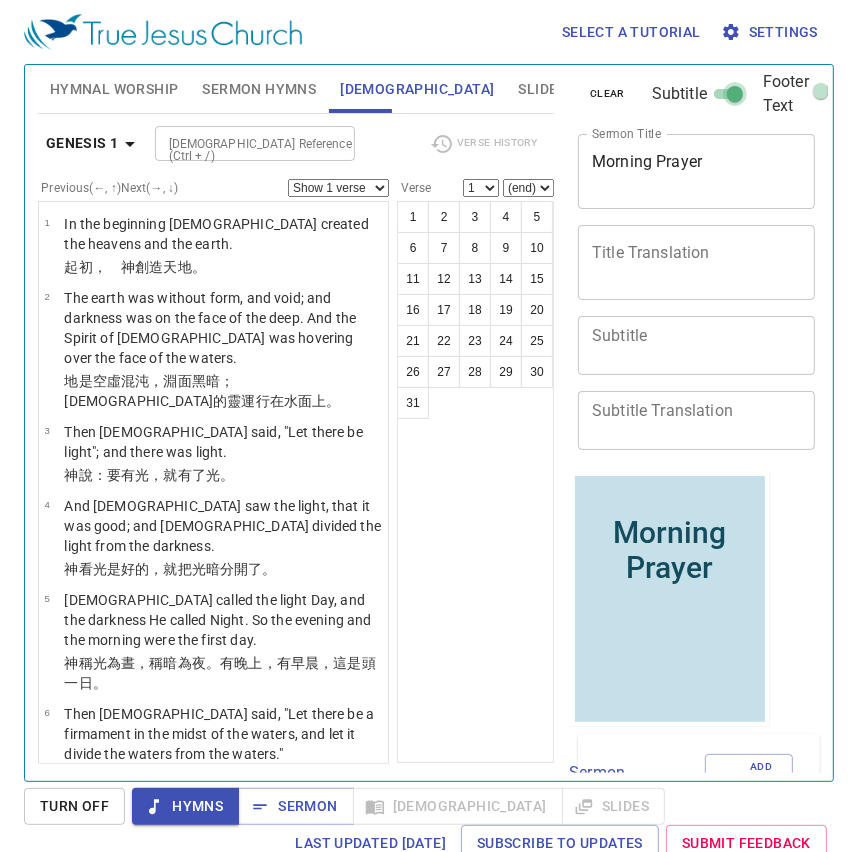 click on "Subtitle" at bounding box center [735, 98] 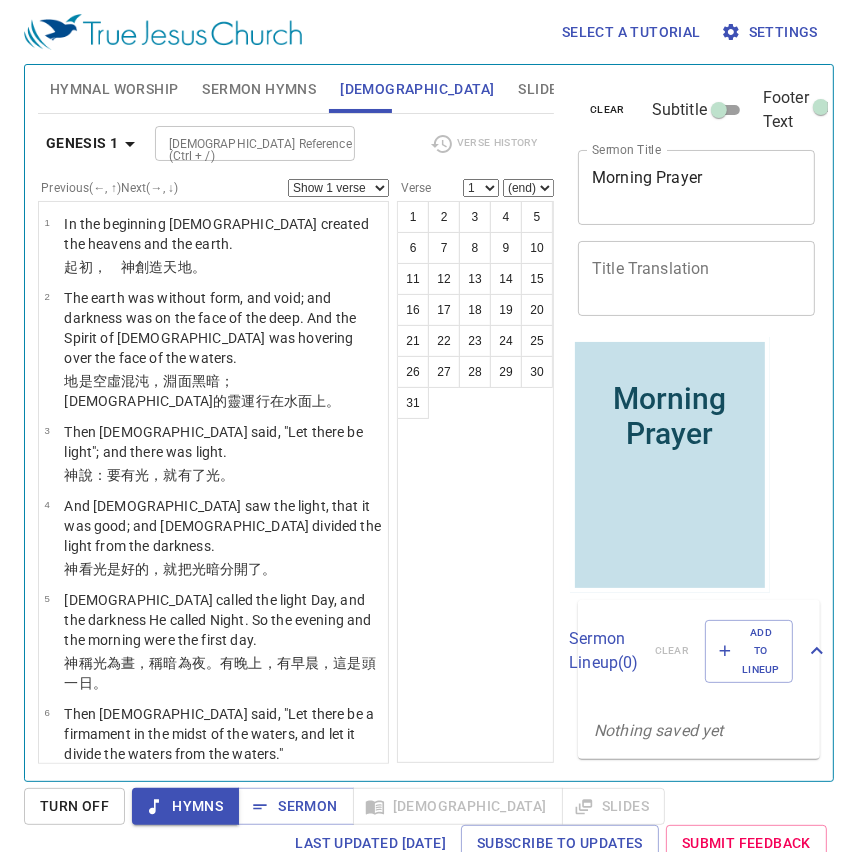 click on "Morning Prayer" at bounding box center (669, 414) 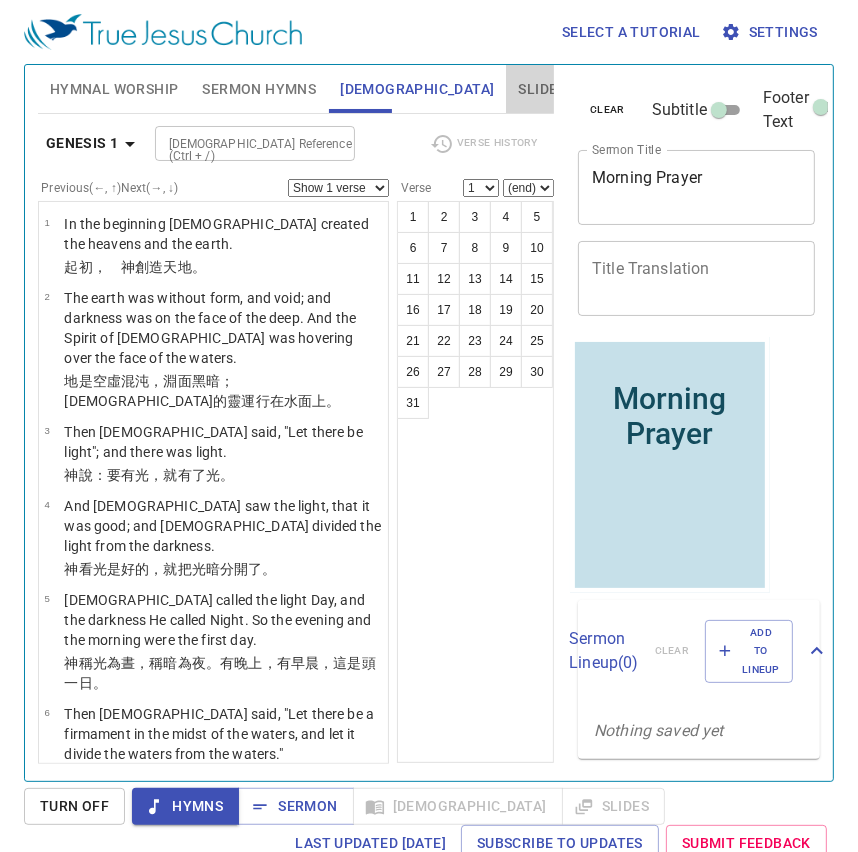 click on "Slides" at bounding box center (541, 89) 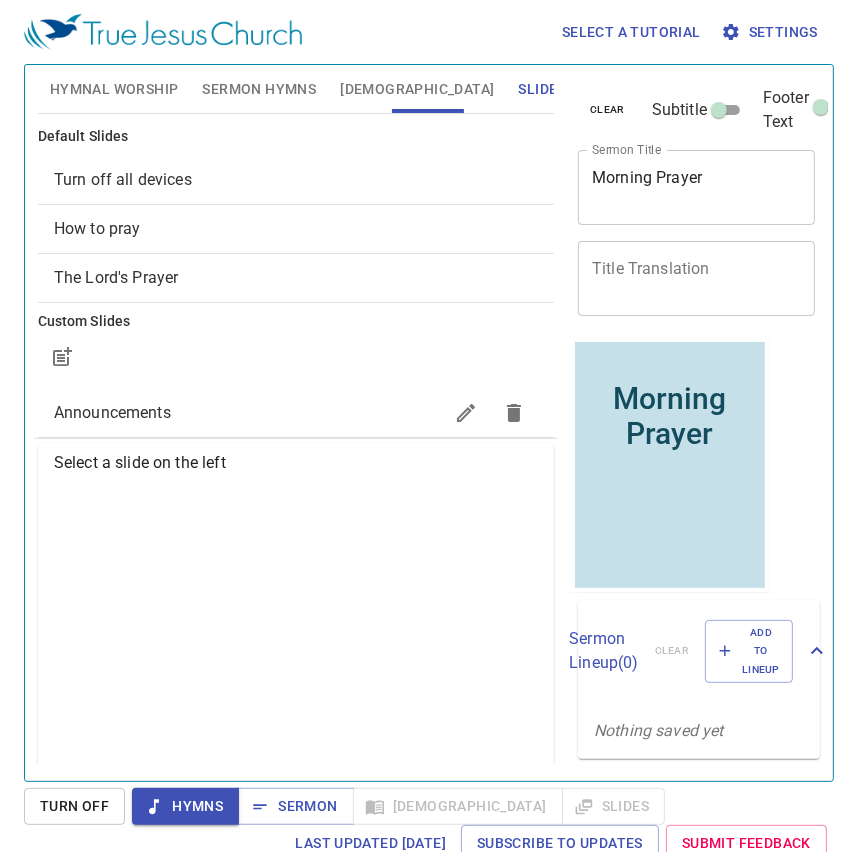 click on "[DEMOGRAPHIC_DATA]" at bounding box center (417, 89) 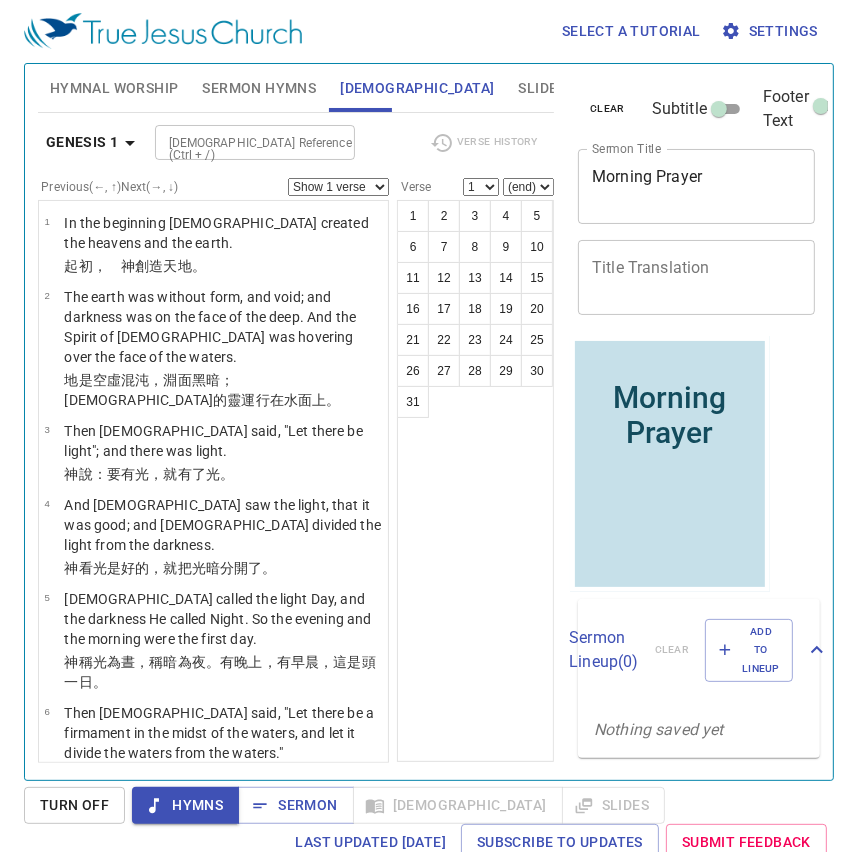 scroll, scrollTop: 0, scrollLeft: 0, axis: both 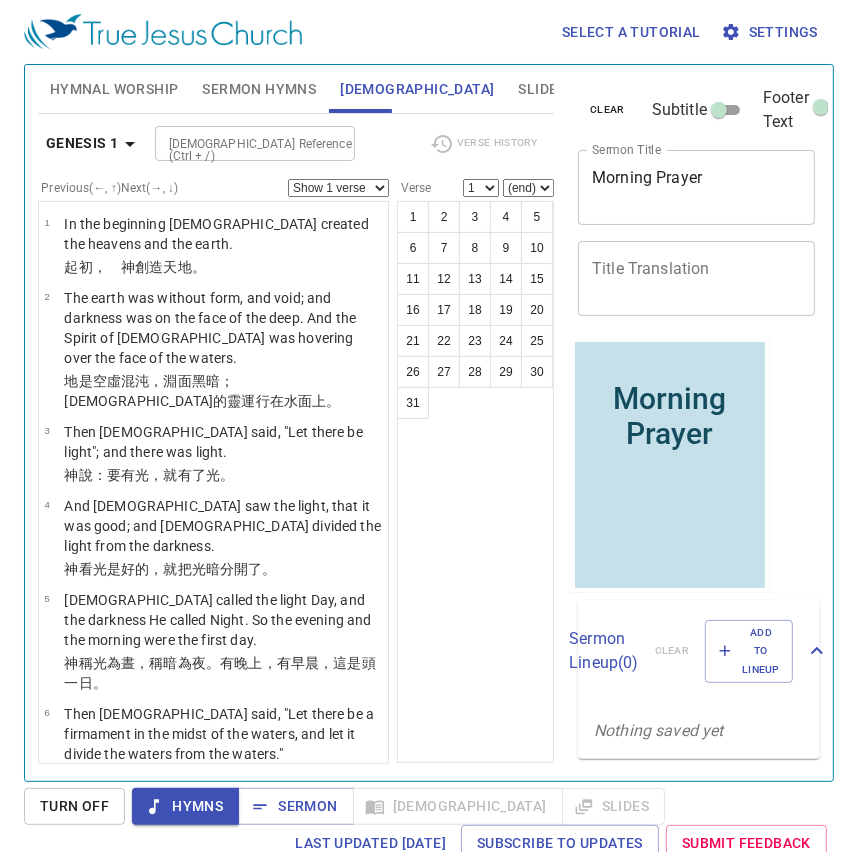 click on "Sermon Hymns" at bounding box center [259, 89] 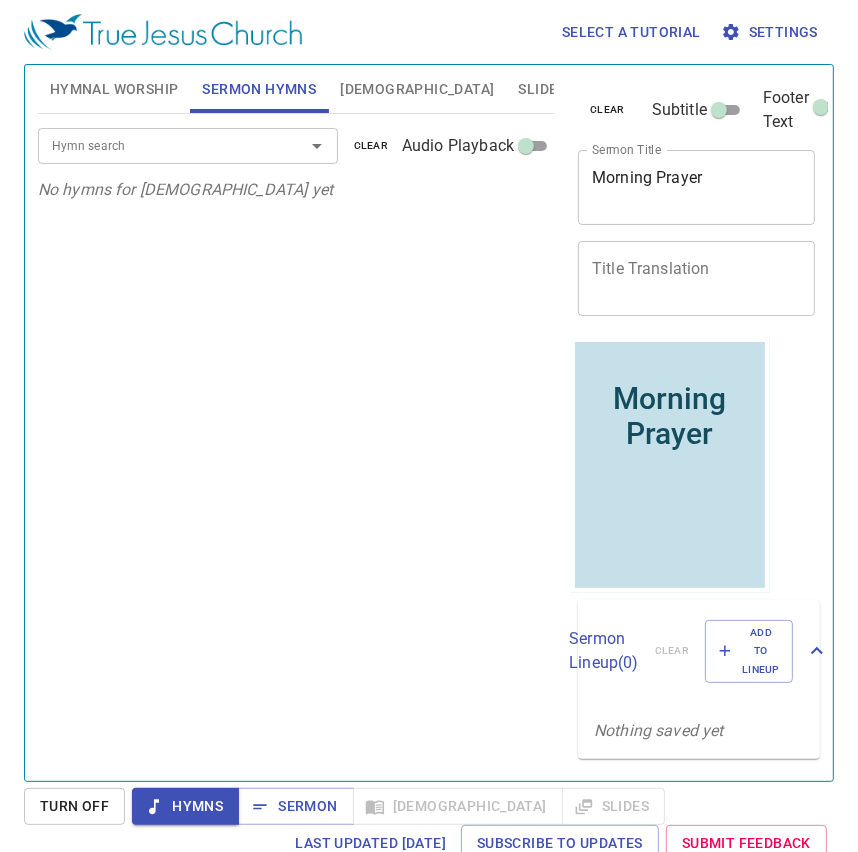click on "Hymnal Worship" at bounding box center (114, 89) 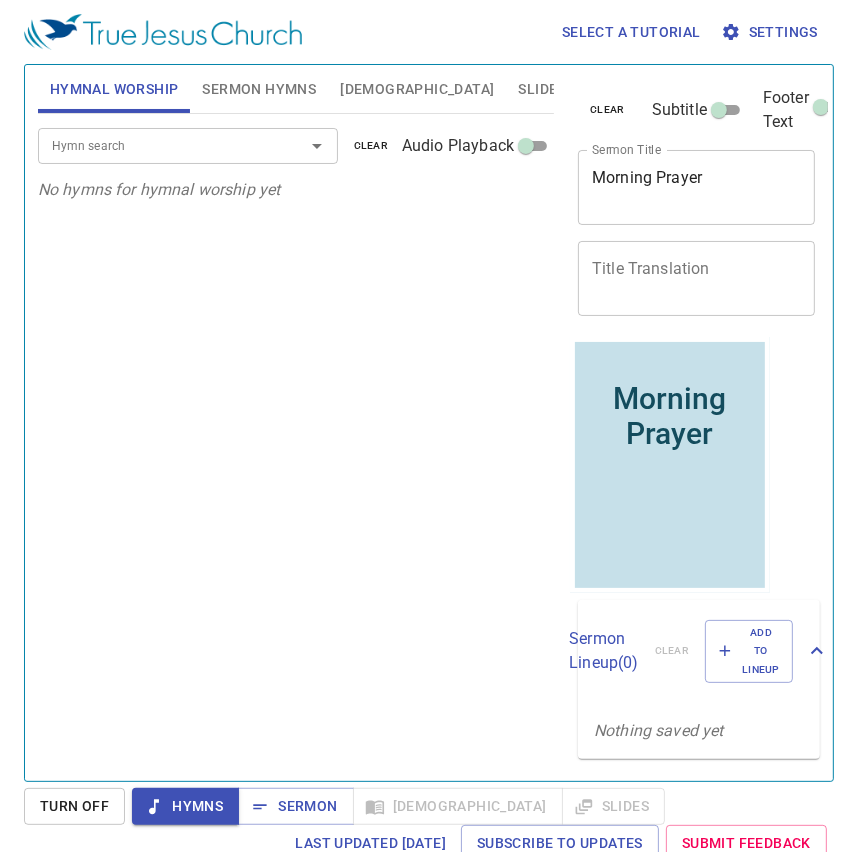 click on "Bible" at bounding box center [417, 89] 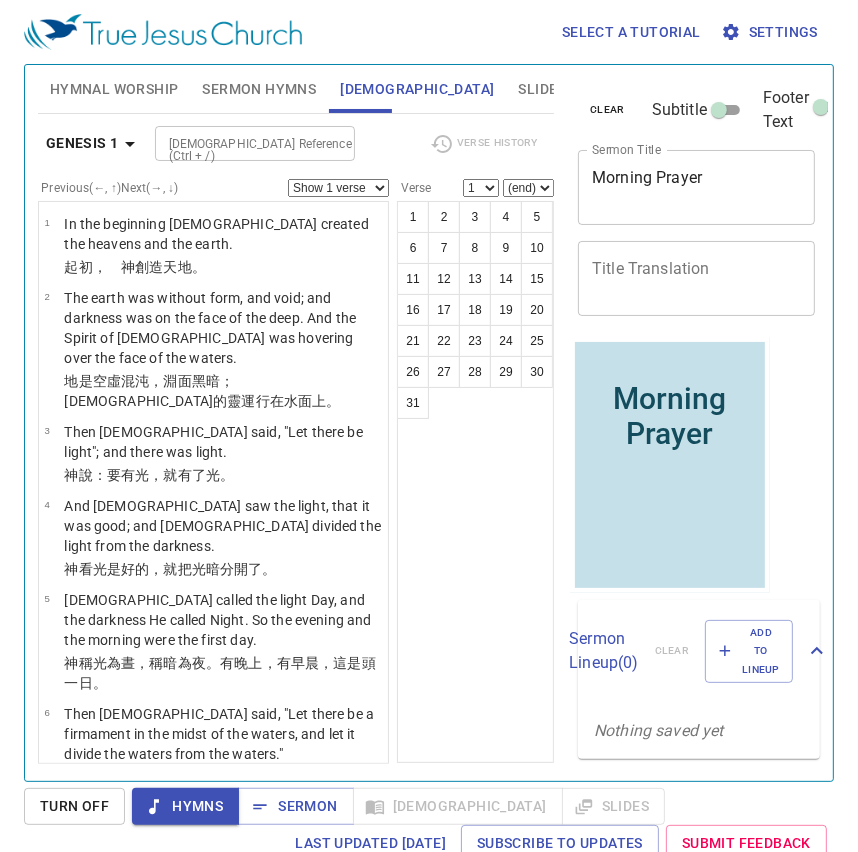 click on "Footer Text" at bounding box center [786, 110] 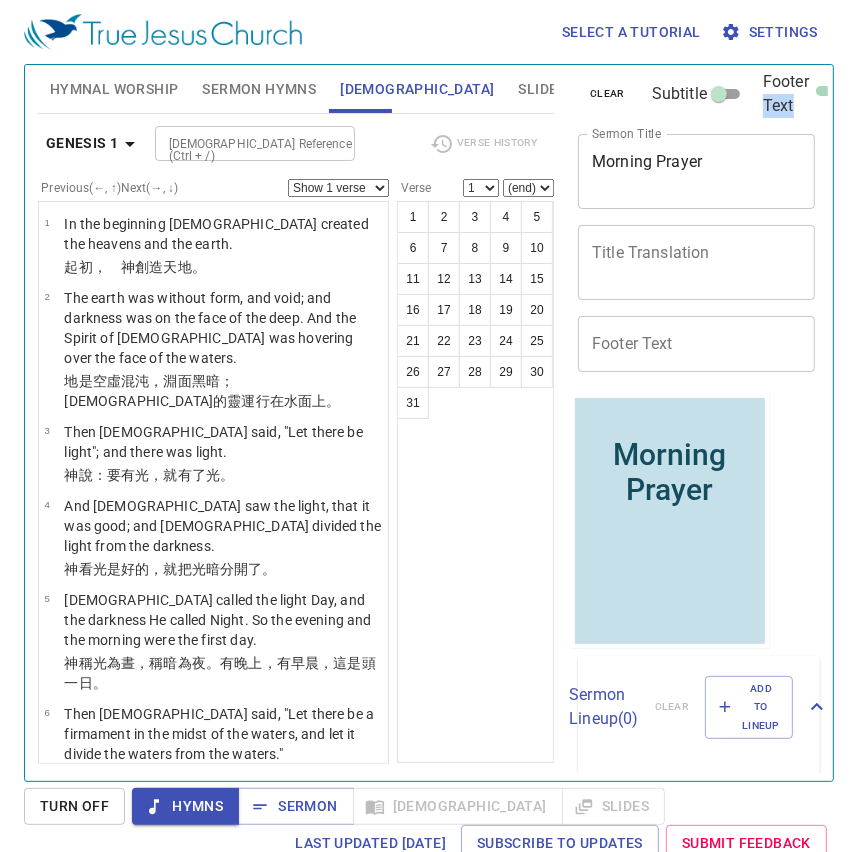 click on "Footer Text" at bounding box center (786, 94) 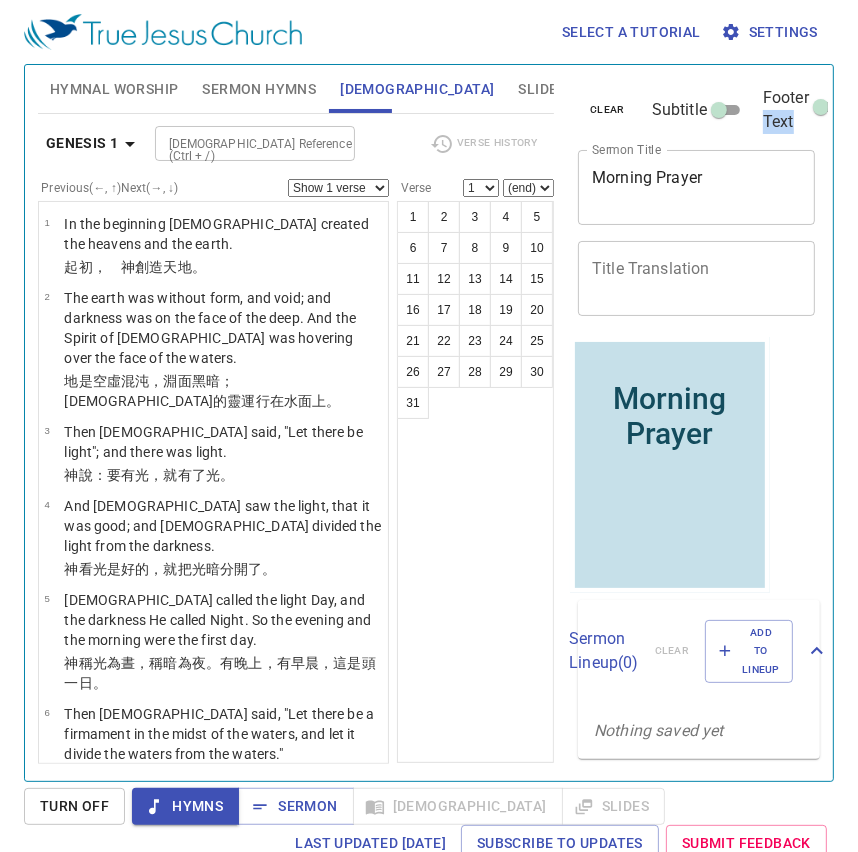 click on "clear" at bounding box center [607, 110] 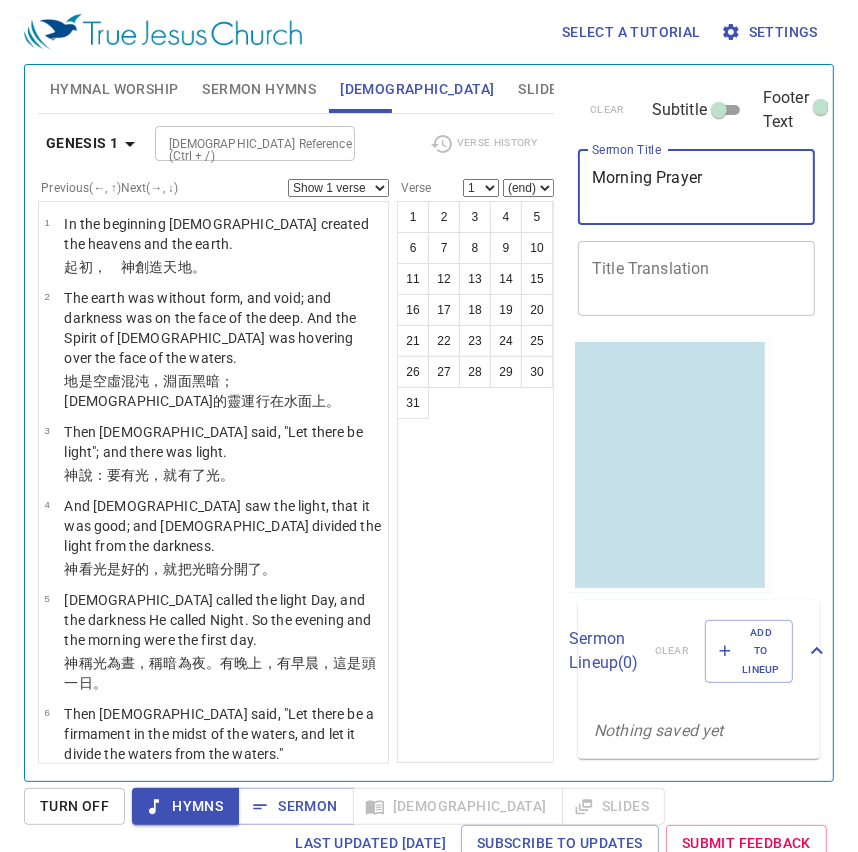 click on "Morning Prayer" at bounding box center (696, 187) 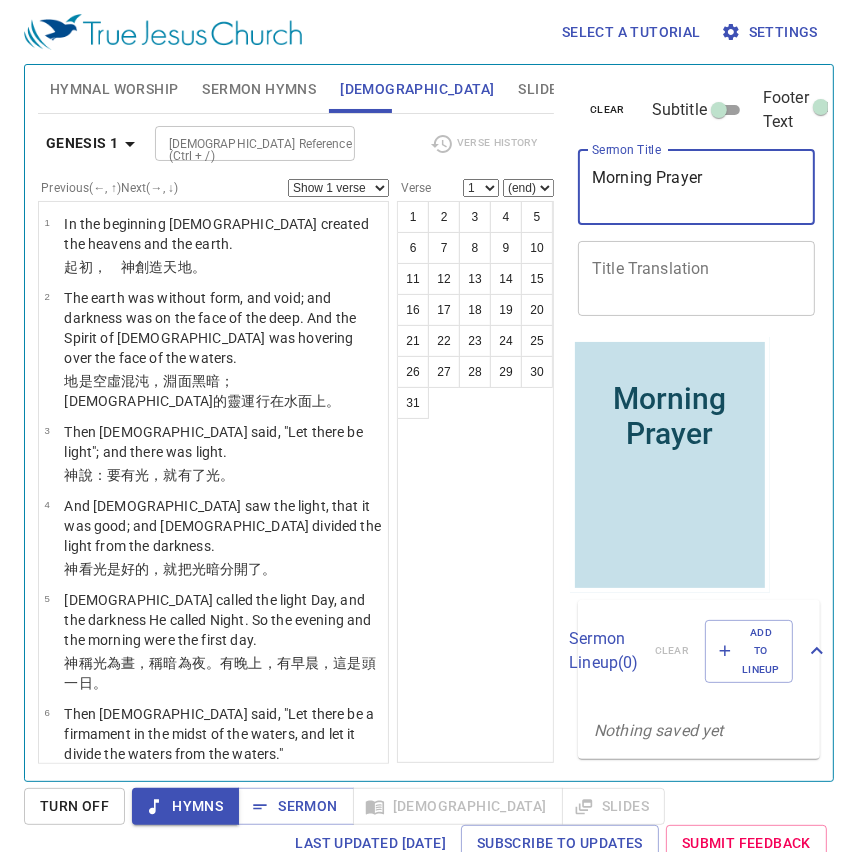 type on "Morning Prayer" 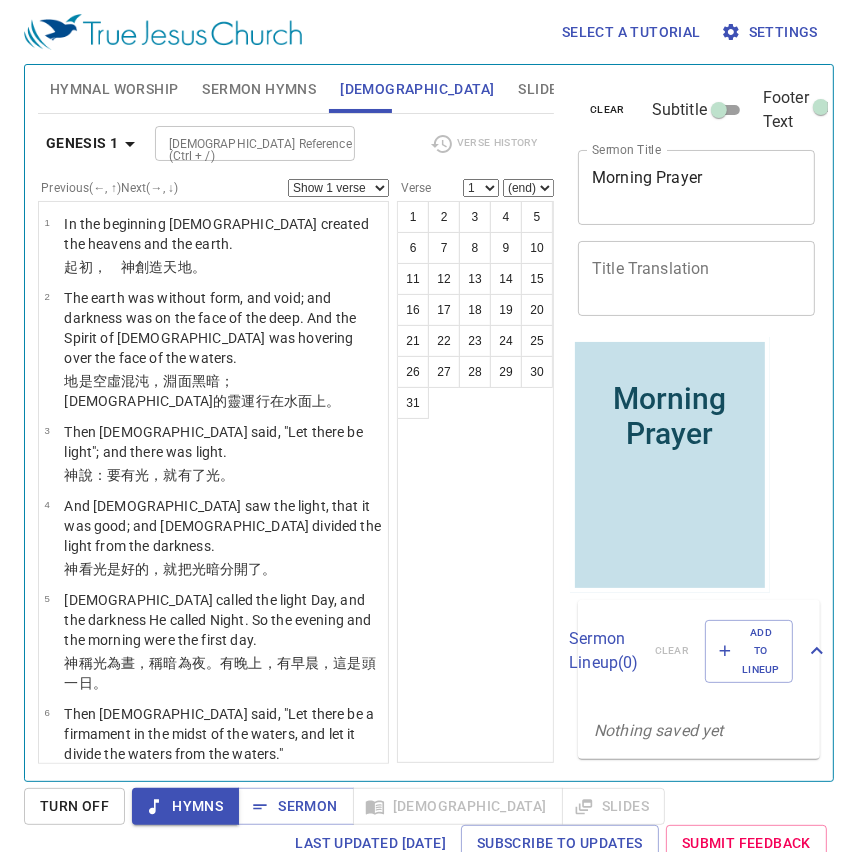 click on "clear Subtitle Footer Text Sermon Title Morning Prayer x Sermon Title Title Translation x Title Translation Subtitle x Subtitle Subtitle Translation x Subtitle Translation Footer Text Footer Text" at bounding box center (695, 201) 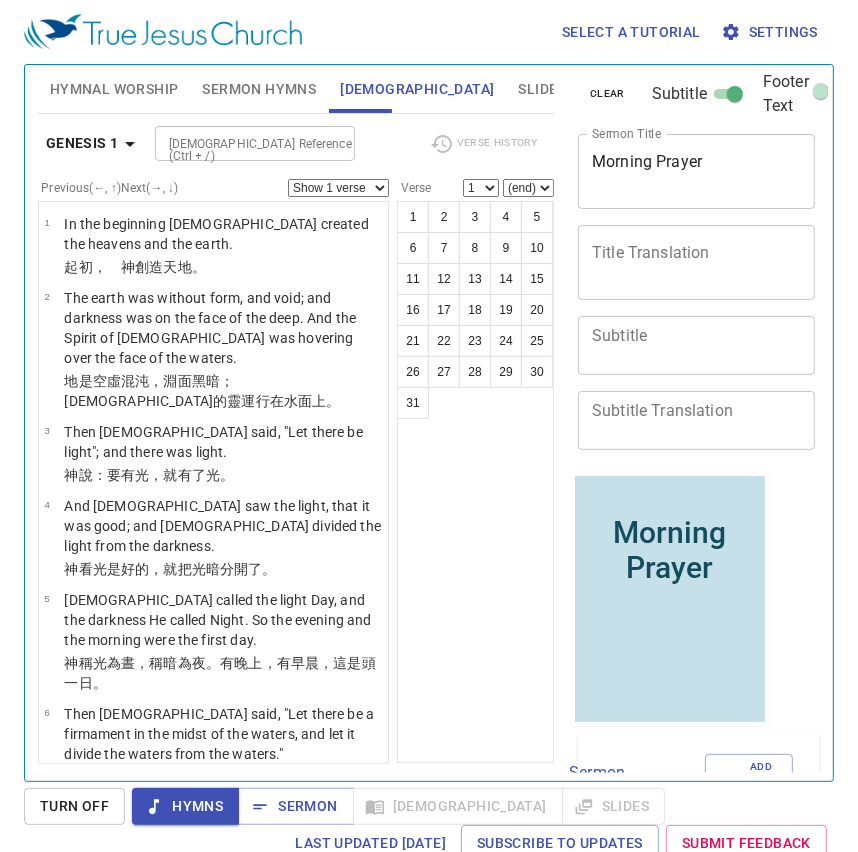 click on "Subtitle" at bounding box center [735, 98] 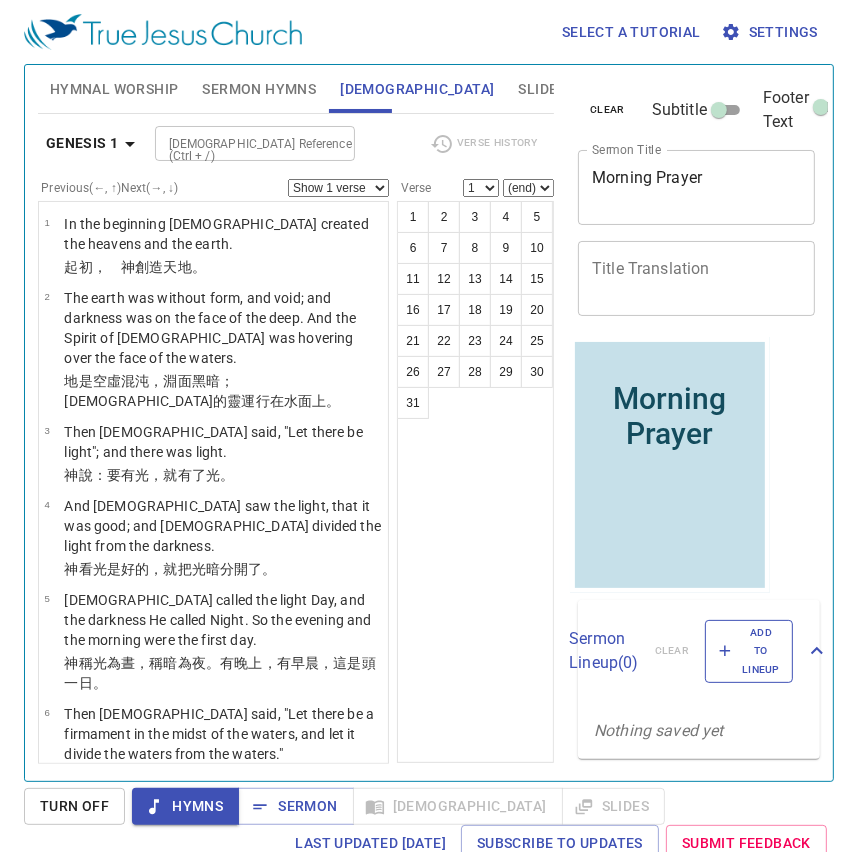 click 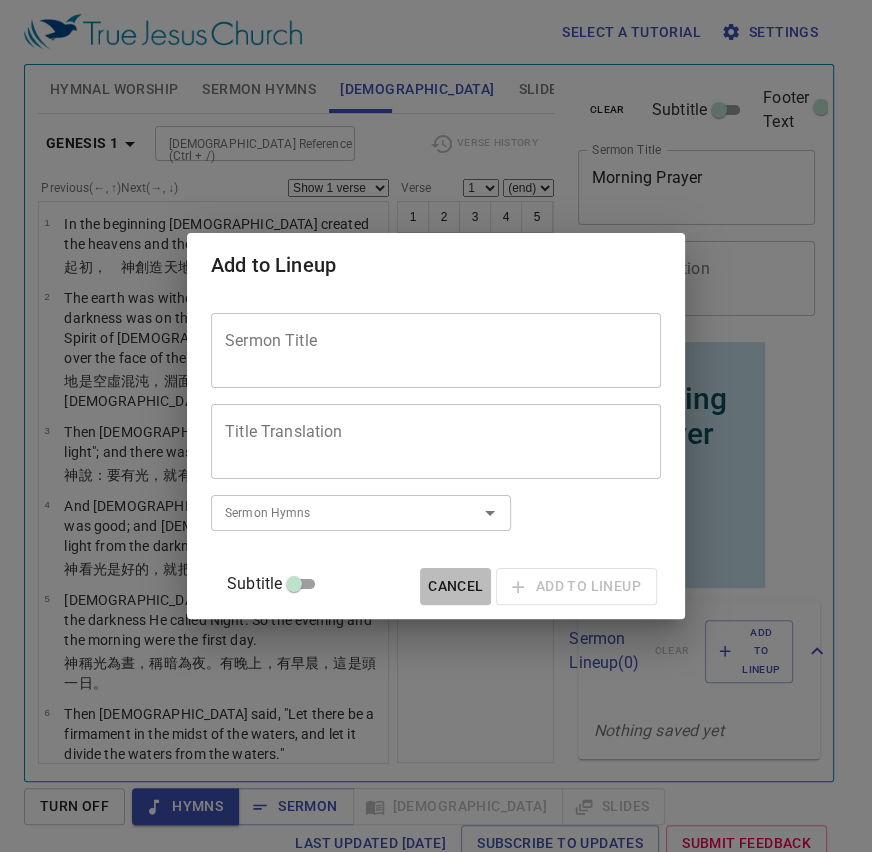 click on "Cancel" at bounding box center (455, 586) 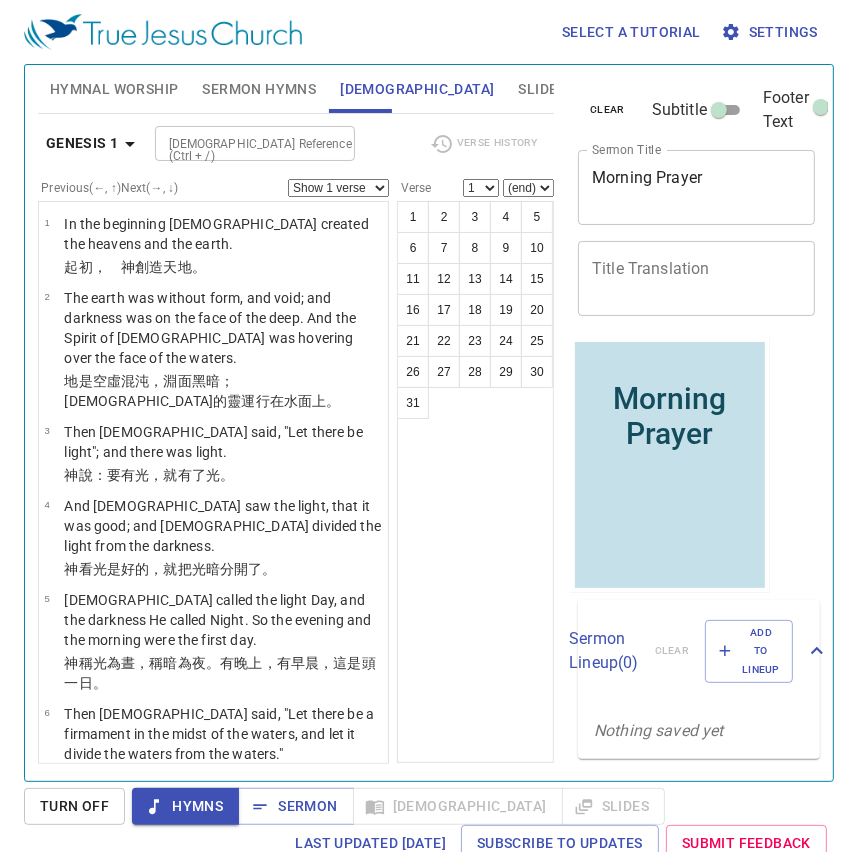 click 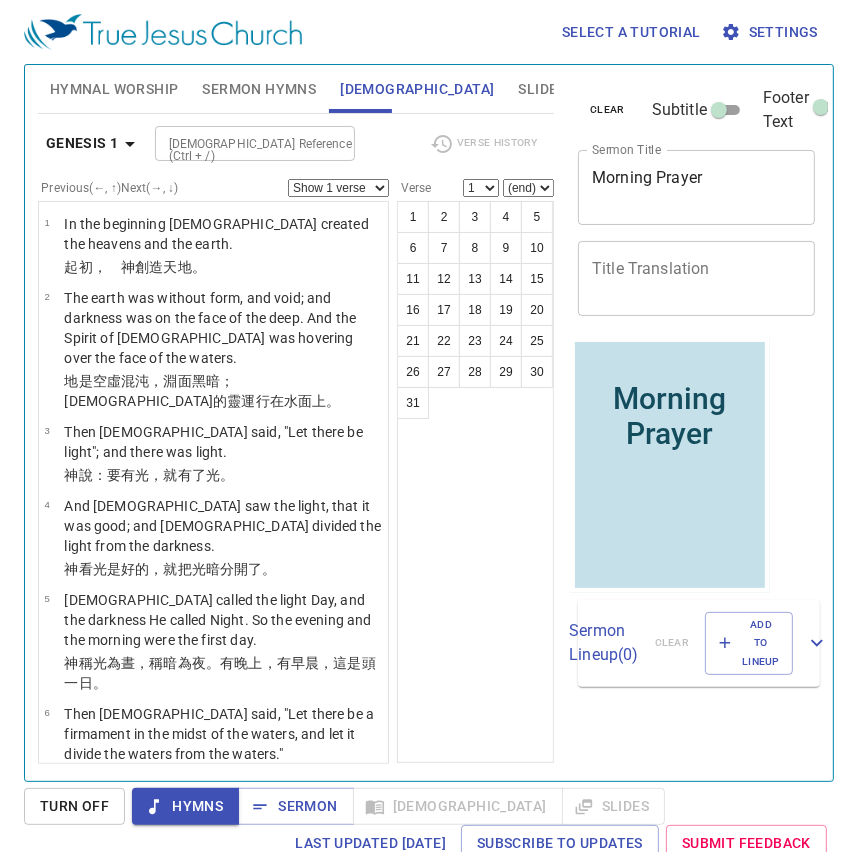 scroll, scrollTop: 0, scrollLeft: 0, axis: both 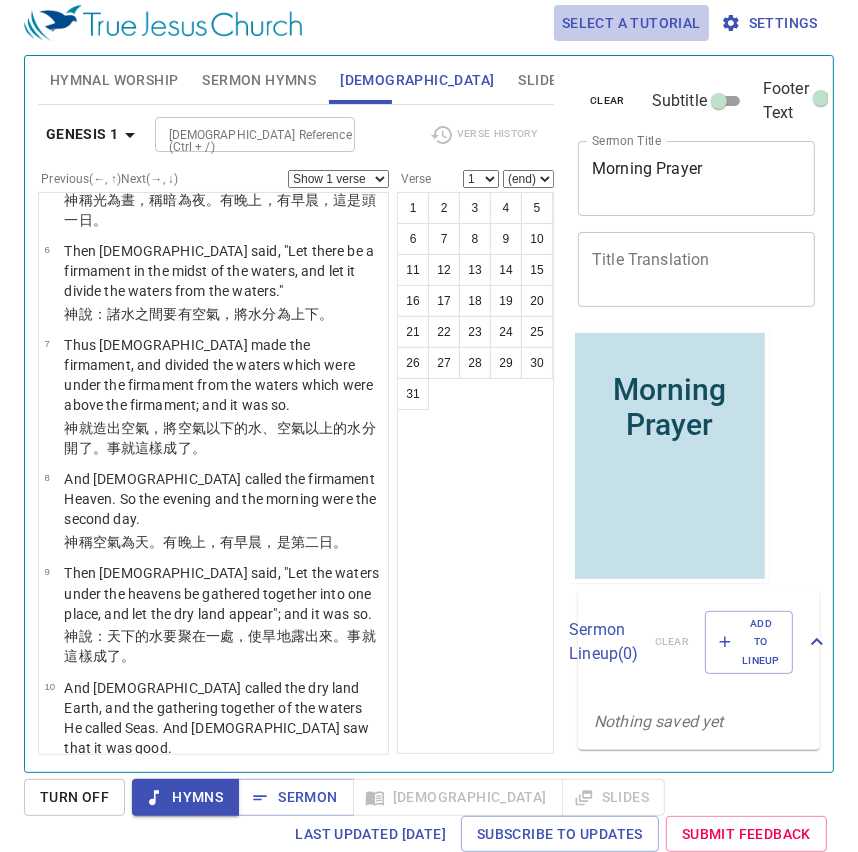 click on "Select a tutorial" at bounding box center [631, 23] 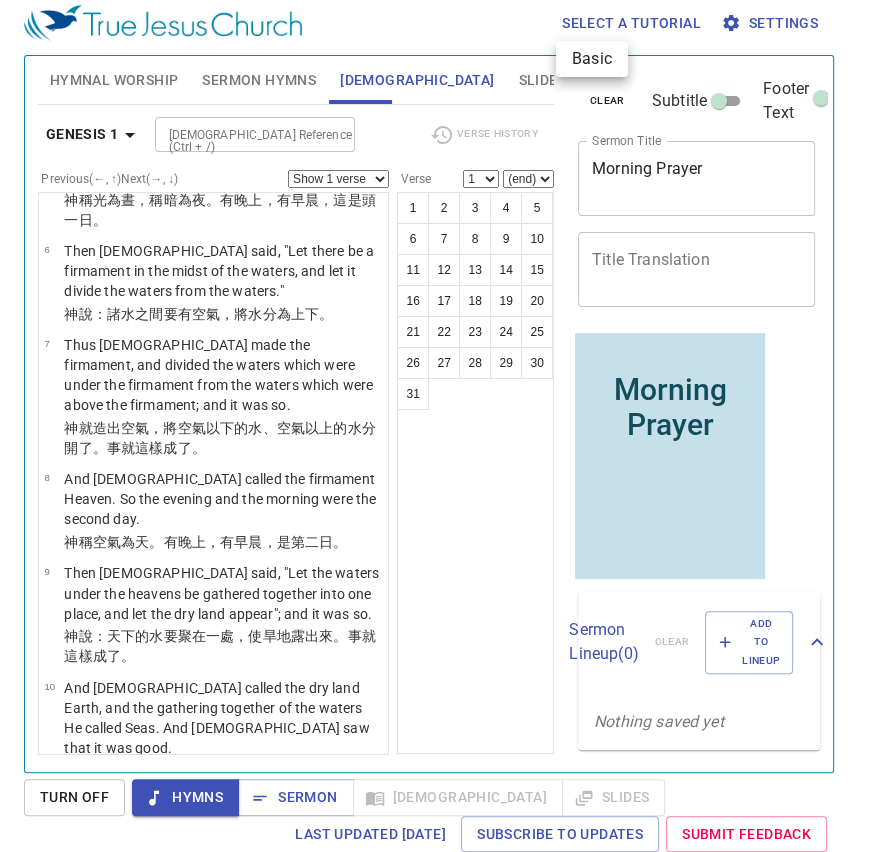 click at bounding box center [436, 426] 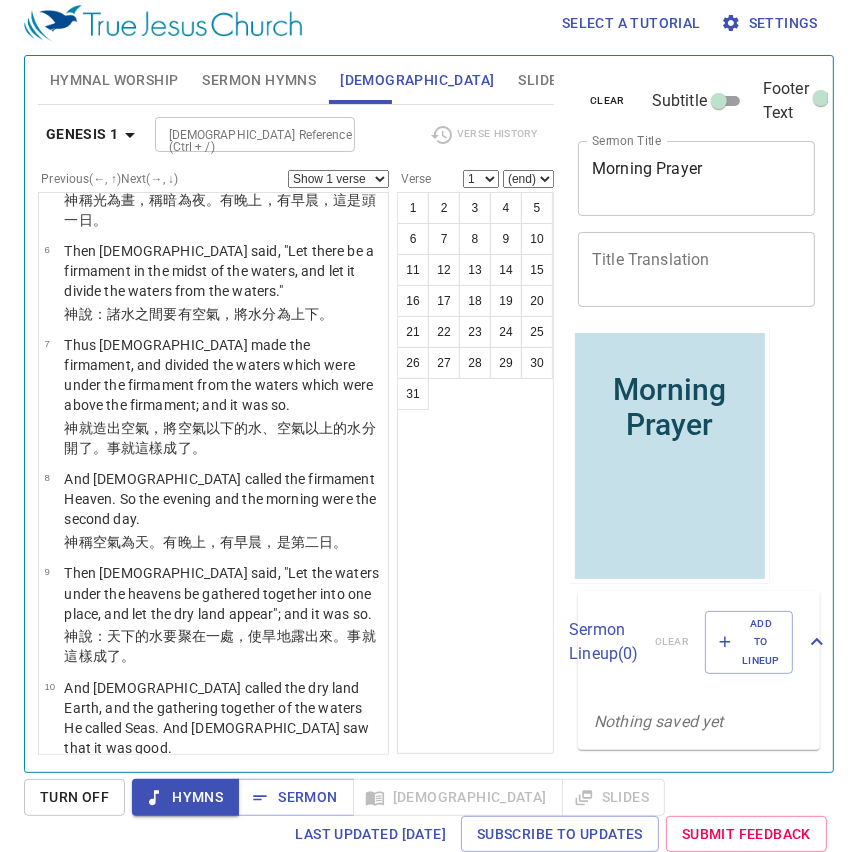 click on "Sermon Lineup  ( 0 )" at bounding box center [603, 642] 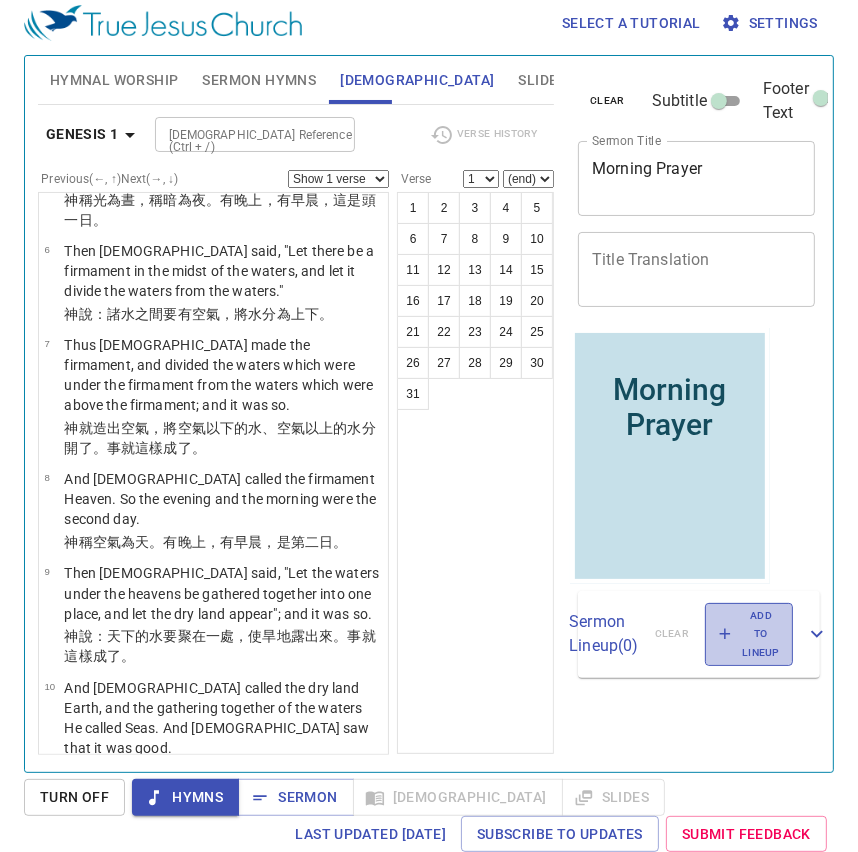 click on "Add to Lineup" at bounding box center (749, 634) 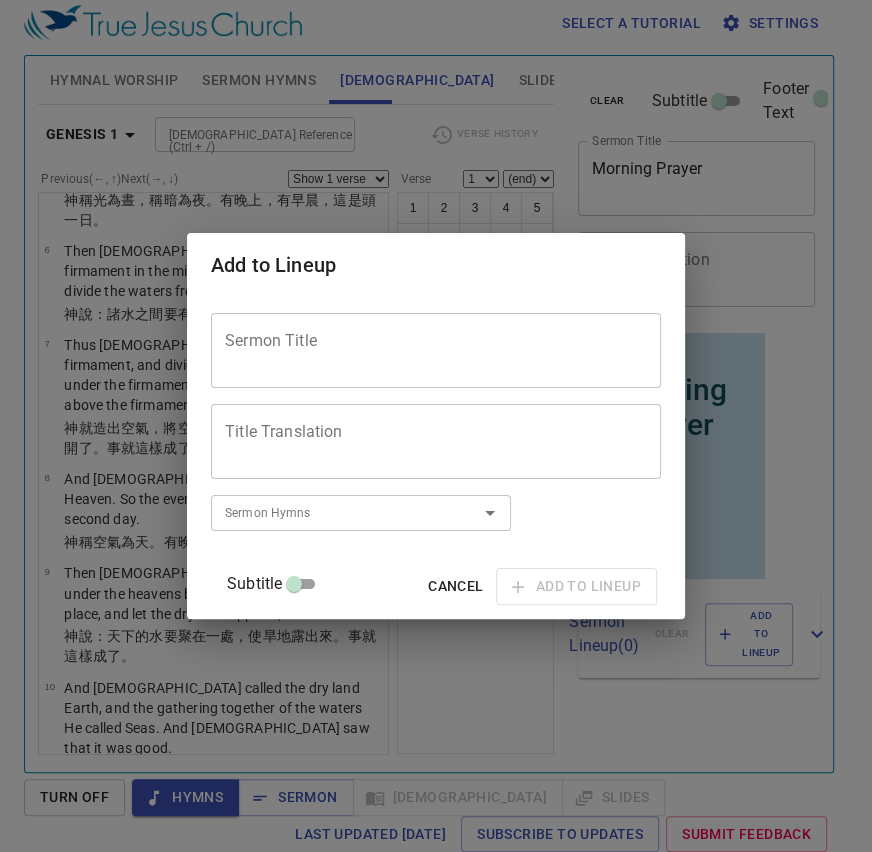 click on "Sermon Title" at bounding box center (436, 350) 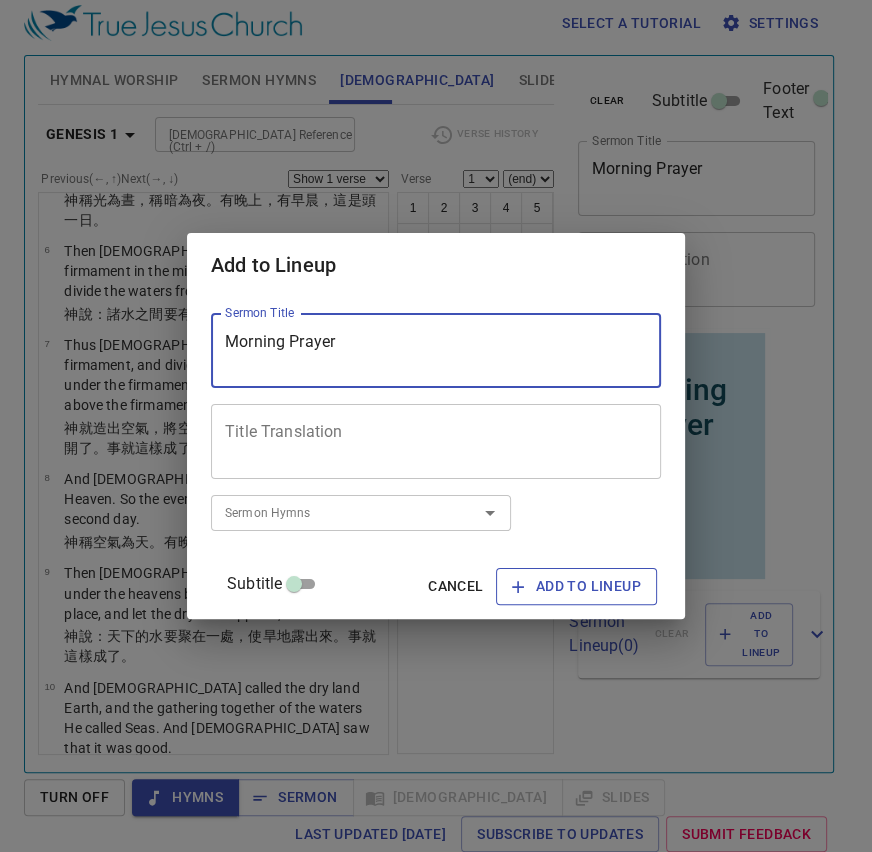 type on "Morning Prayer" 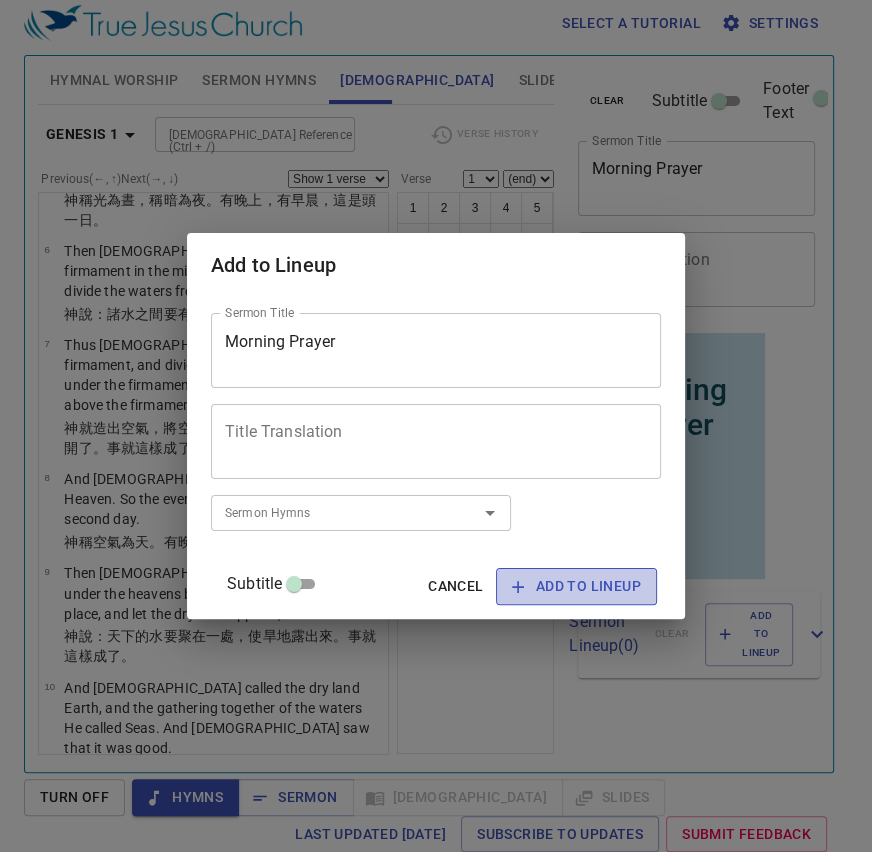 click on "Add to Lineup" at bounding box center (576, 586) 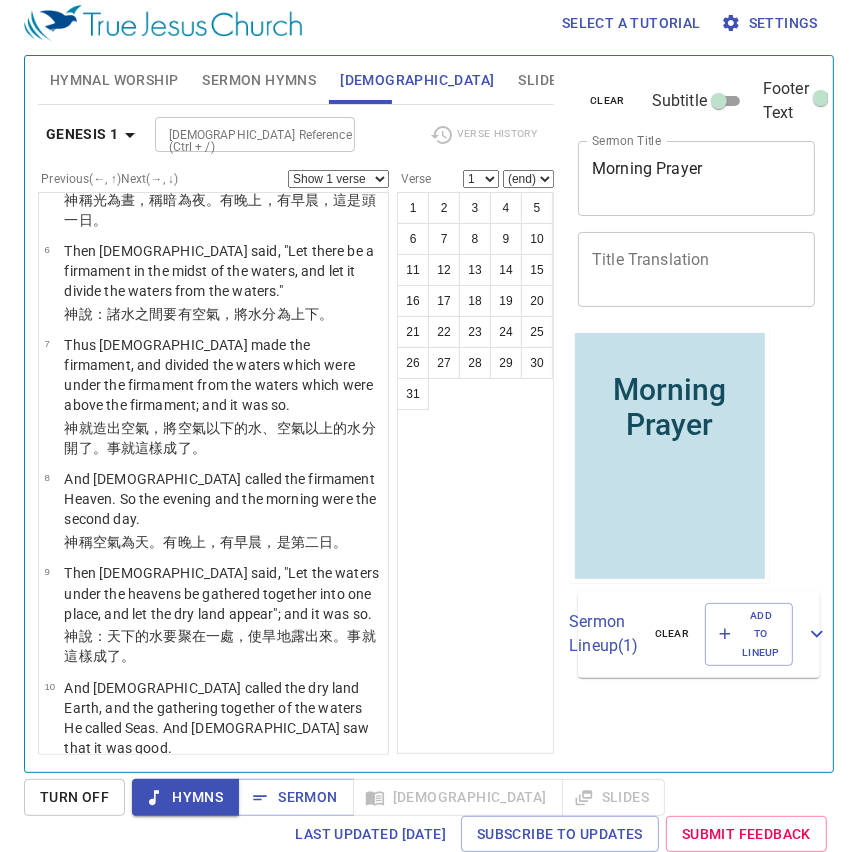 click on "Sermon Lineup  ( 1 )" at bounding box center [603, 634] 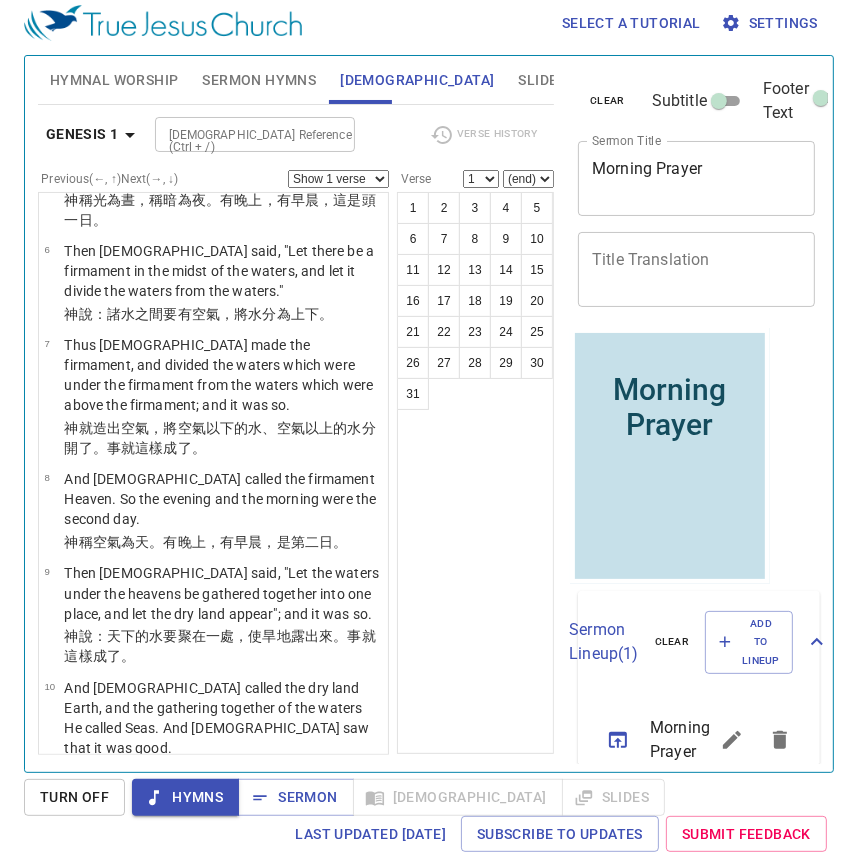 scroll, scrollTop: 52, scrollLeft: 0, axis: vertical 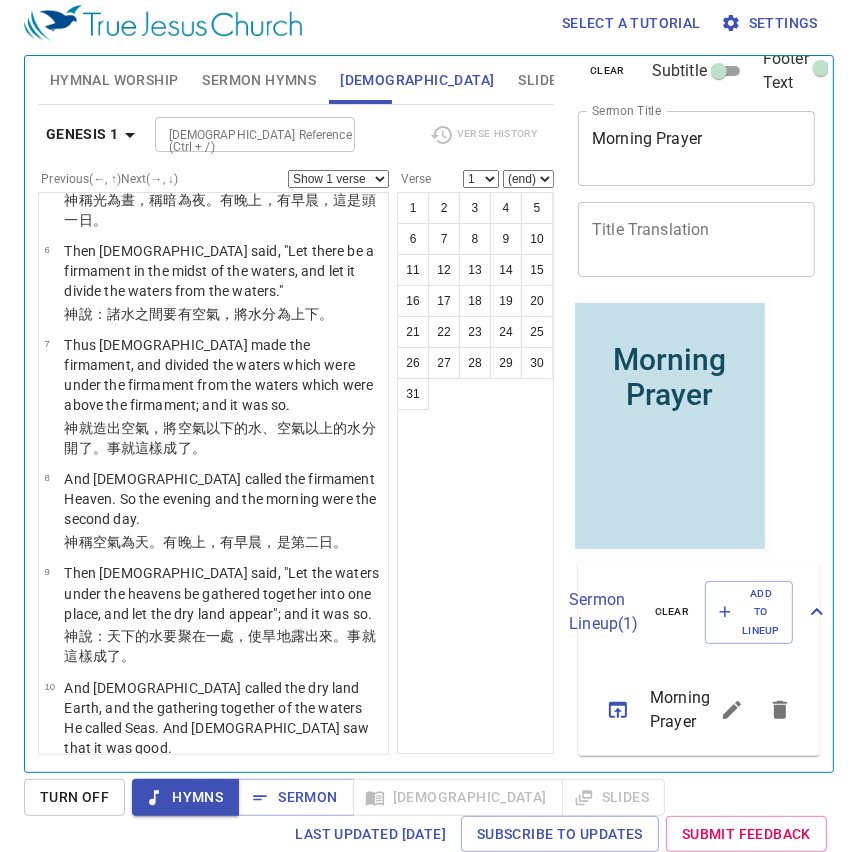 click on "Morning Prayer" at bounding box center [655, 710] 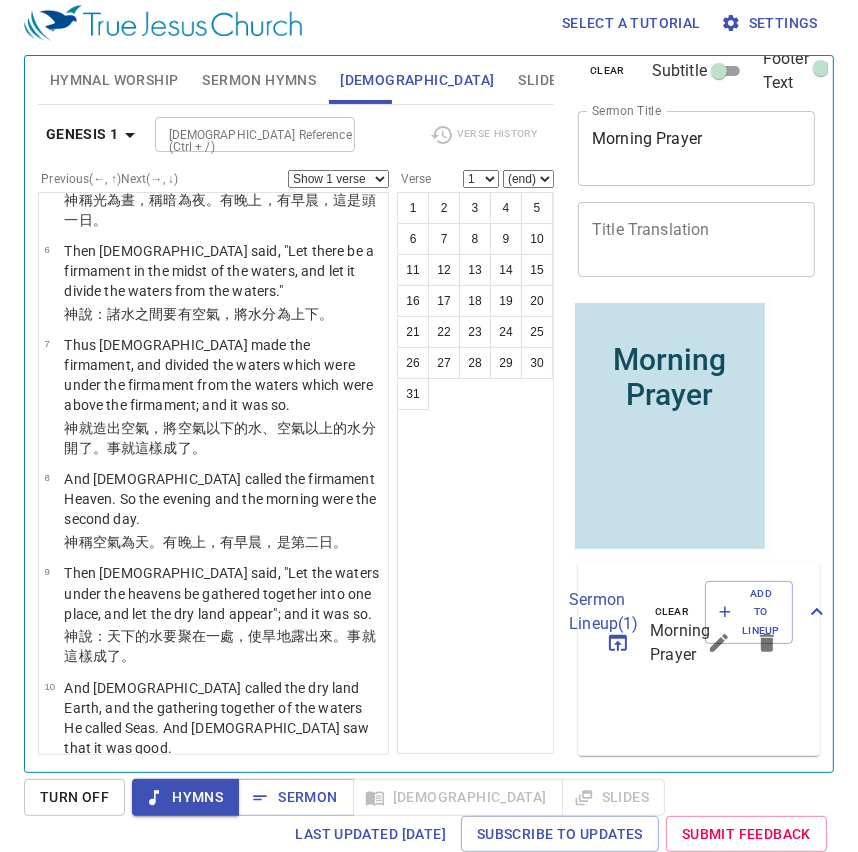 scroll, scrollTop: 52, scrollLeft: 33, axis: both 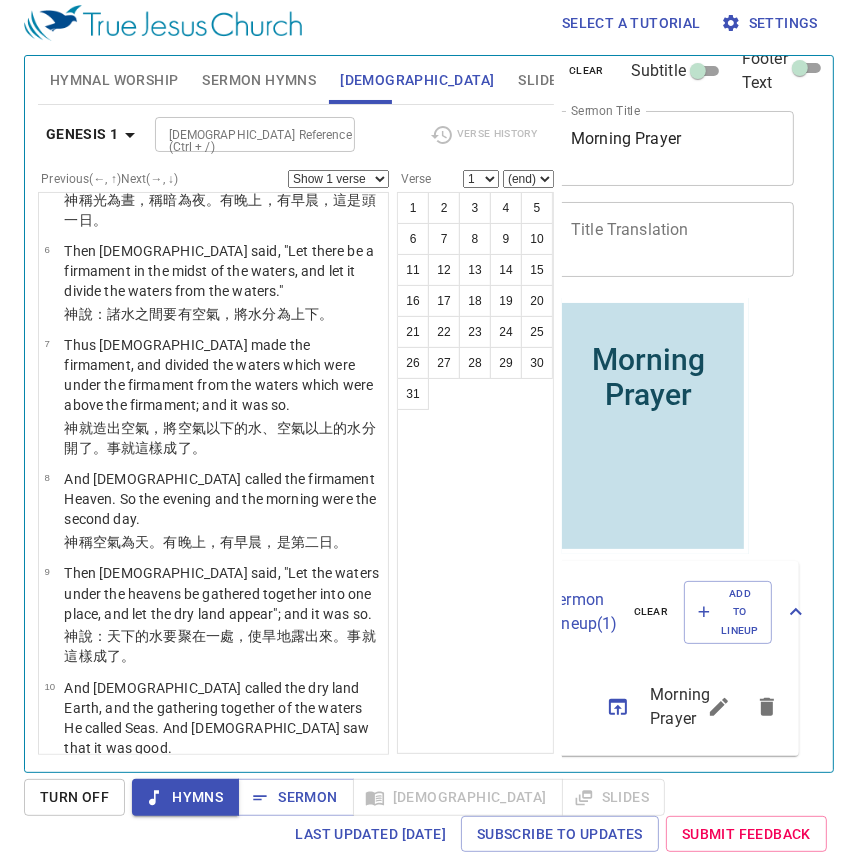 drag, startPoint x: 685, startPoint y: 700, endPoint x: 857, endPoint y: 709, distance: 172.2353 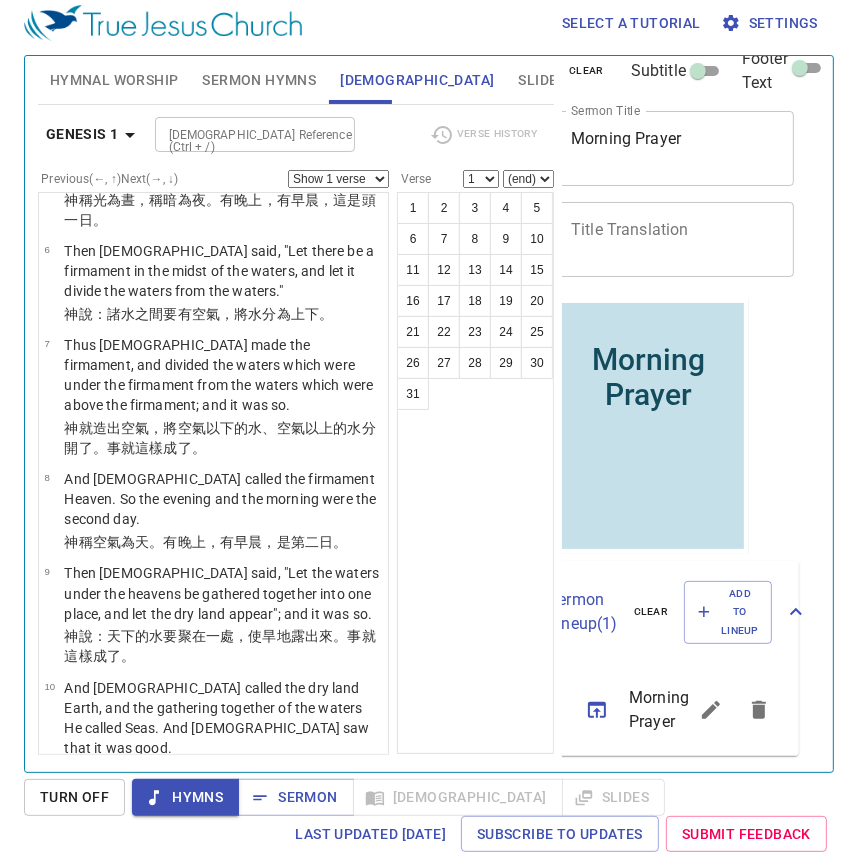 click 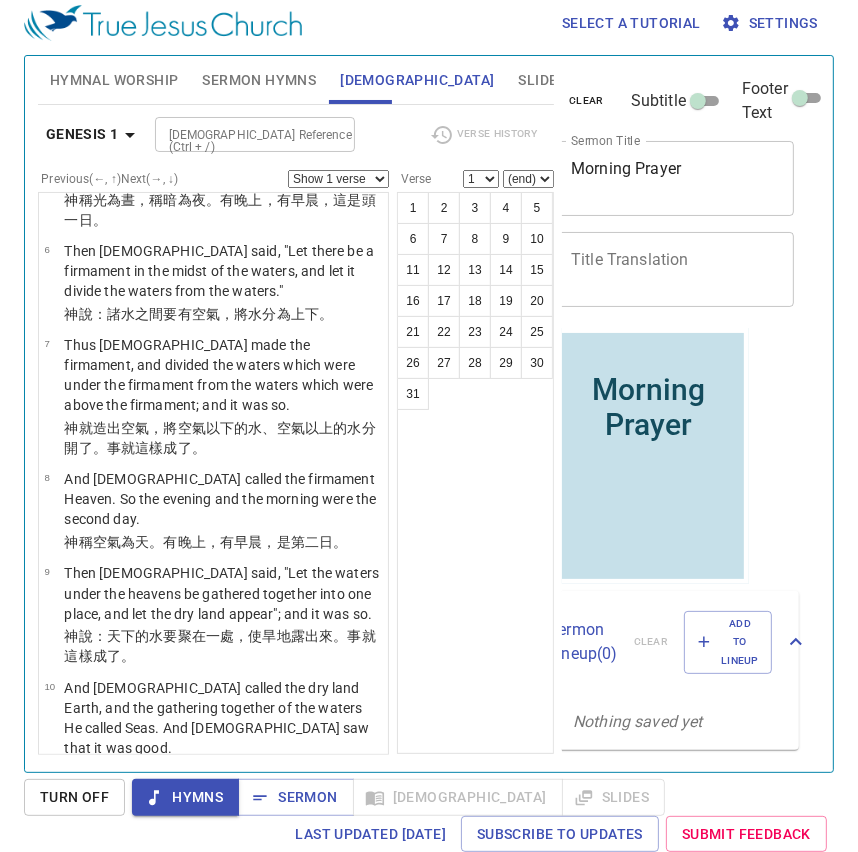 scroll, scrollTop: 16, scrollLeft: 33, axis: both 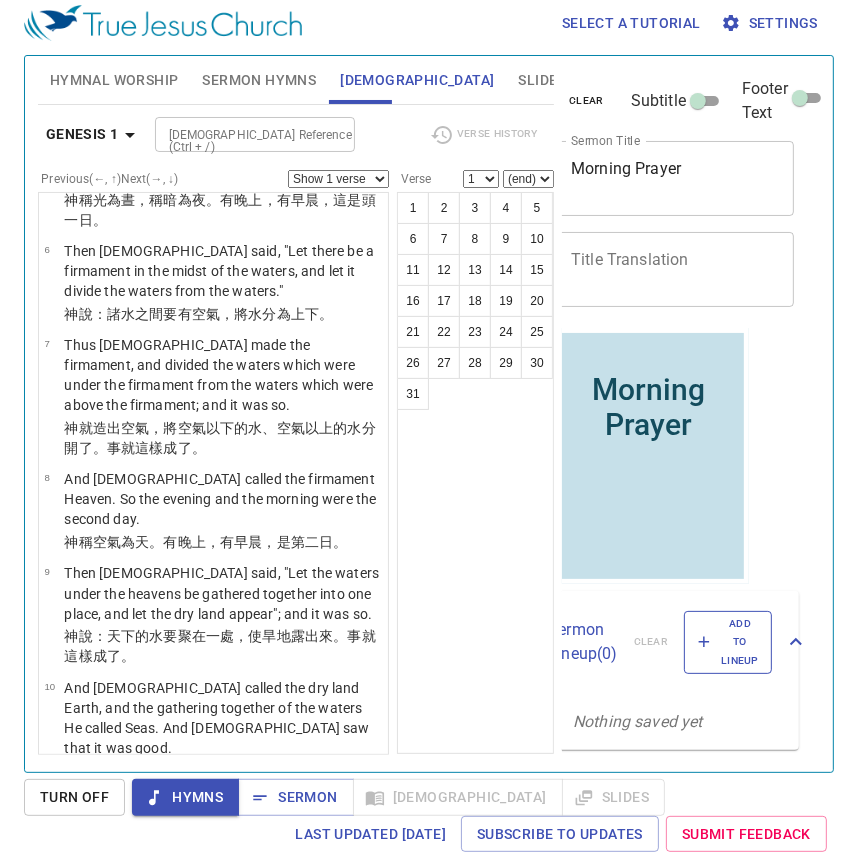 drag, startPoint x: 630, startPoint y: 610, endPoint x: 730, endPoint y: 667, distance: 115.1043 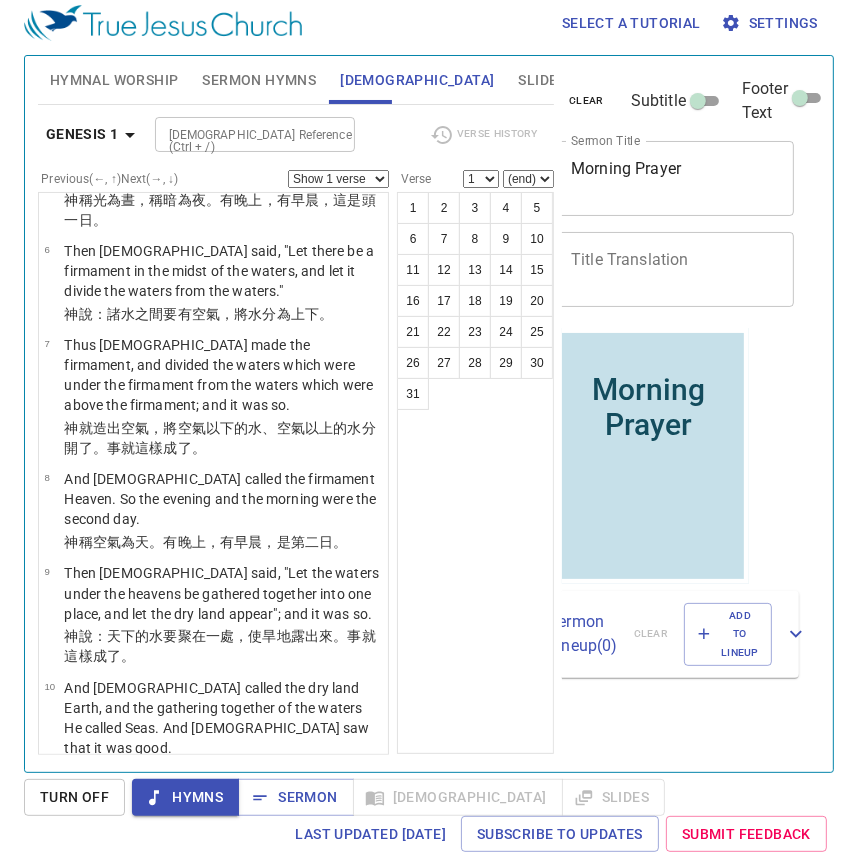 scroll, scrollTop: 0, scrollLeft: 20, axis: horizontal 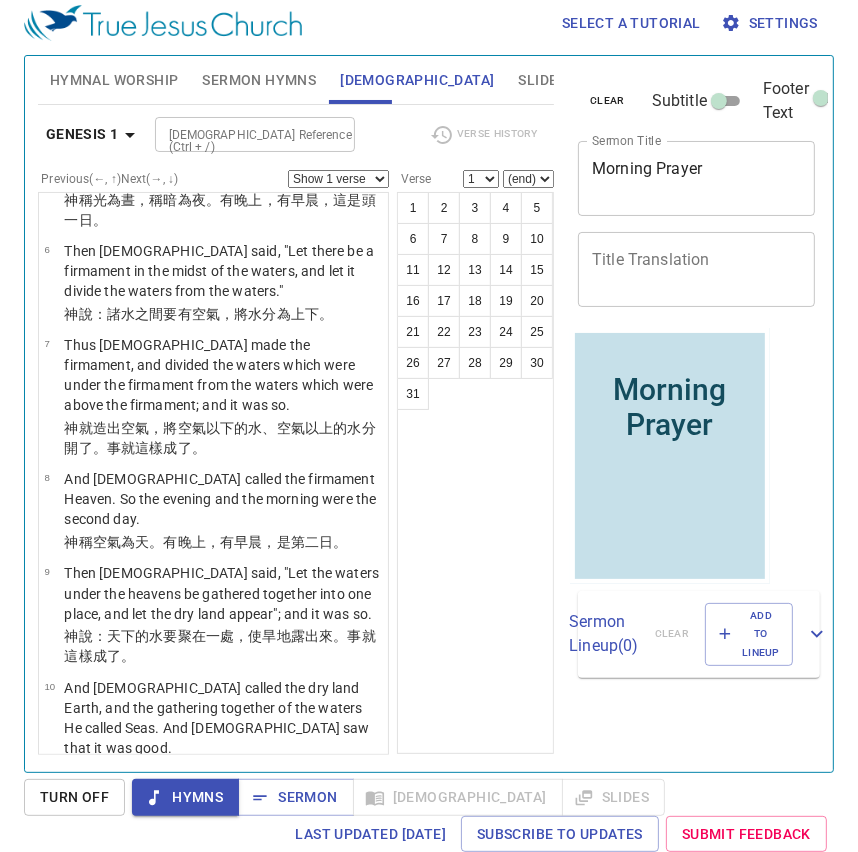 click on "Morning Prayer" at bounding box center [669, 406] 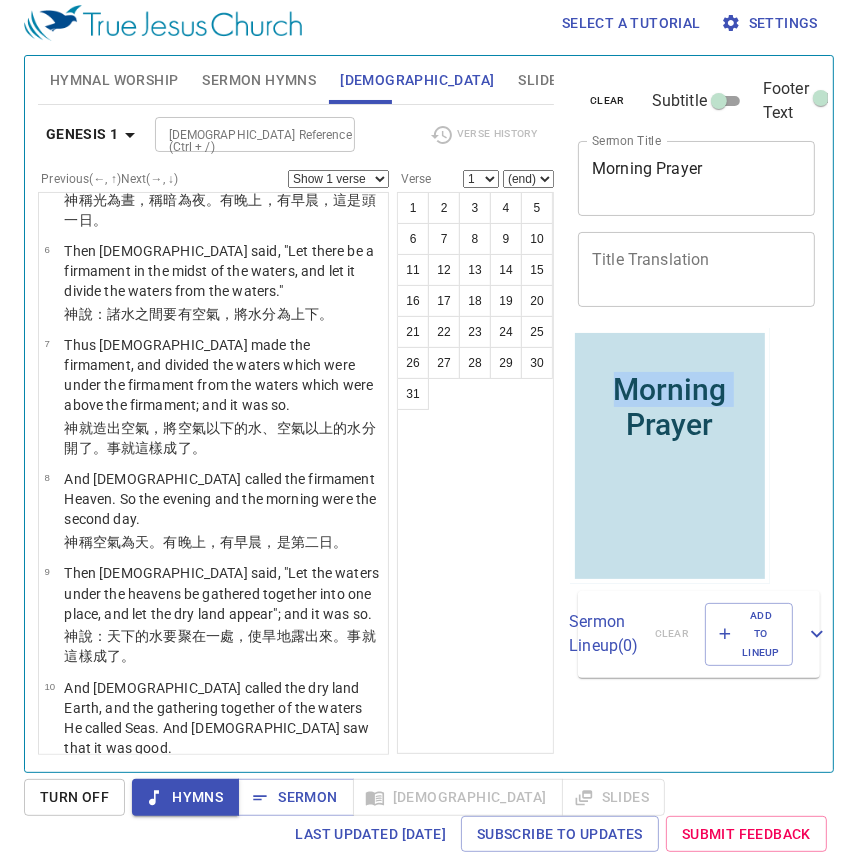 click on "Morning Prayer" at bounding box center (669, 406) 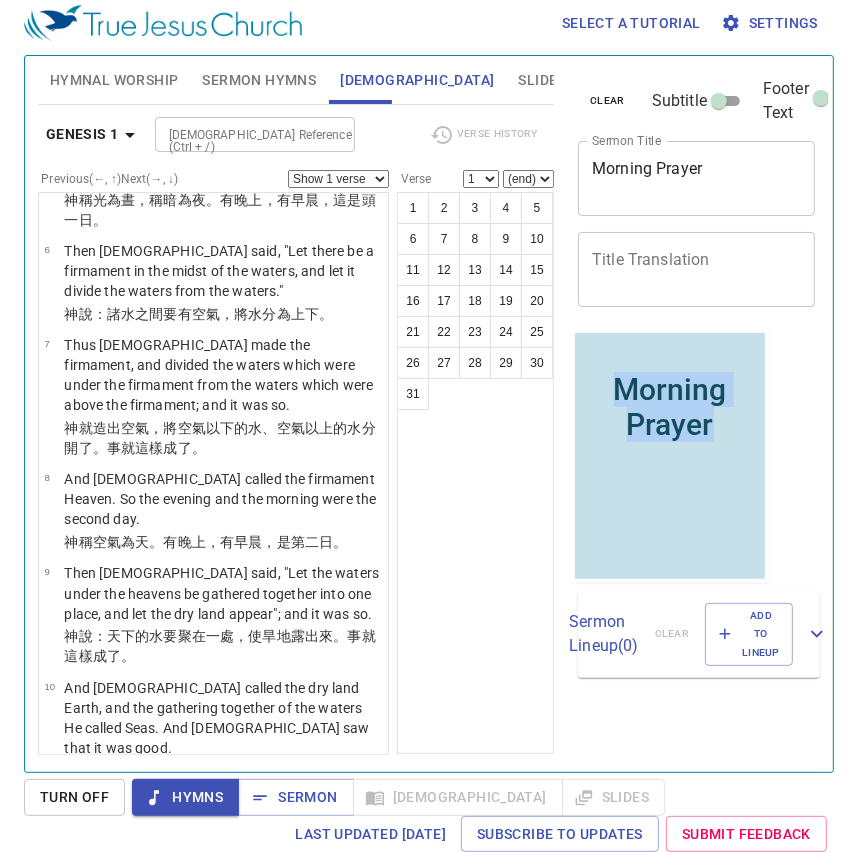 click on "Morning Prayer" at bounding box center [669, 406] 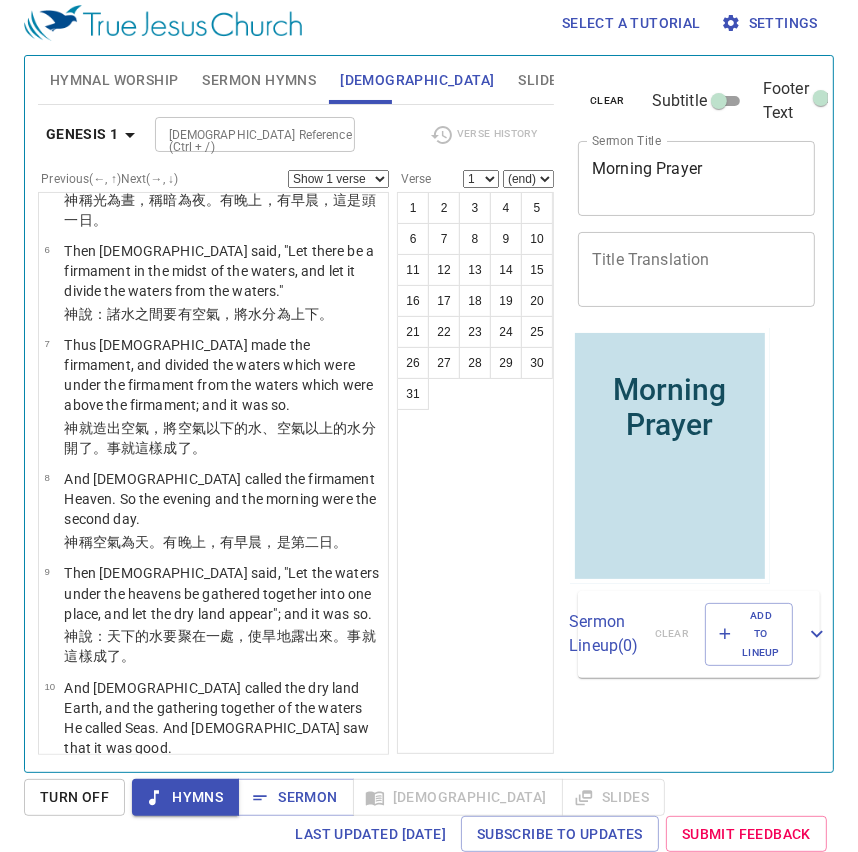 click on "Show 1 verse Show 2 verses Show 3 verses Show 4 verses Show 5 verses" at bounding box center [338, 179] 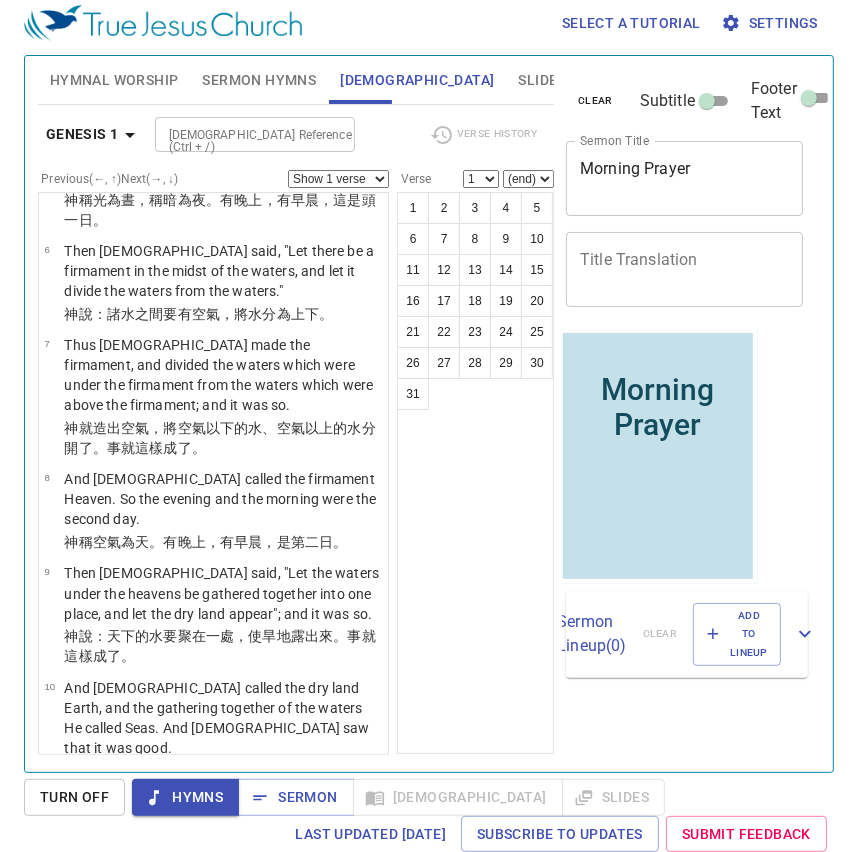 scroll, scrollTop: 0, scrollLeft: 13, axis: horizontal 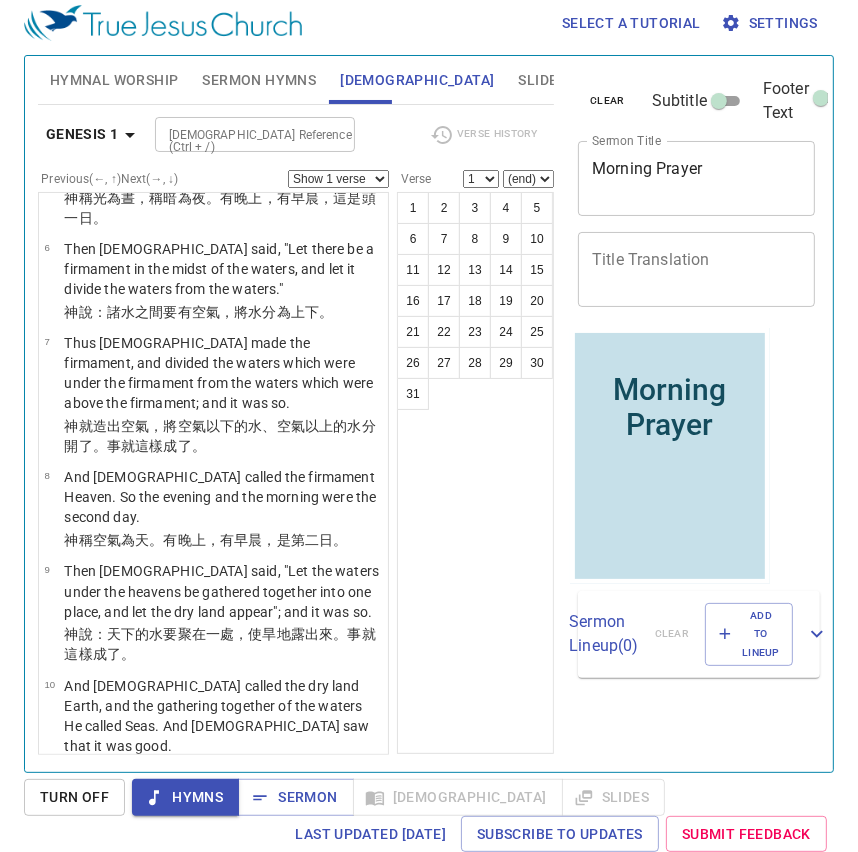 click on "Settings" at bounding box center (771, 23) 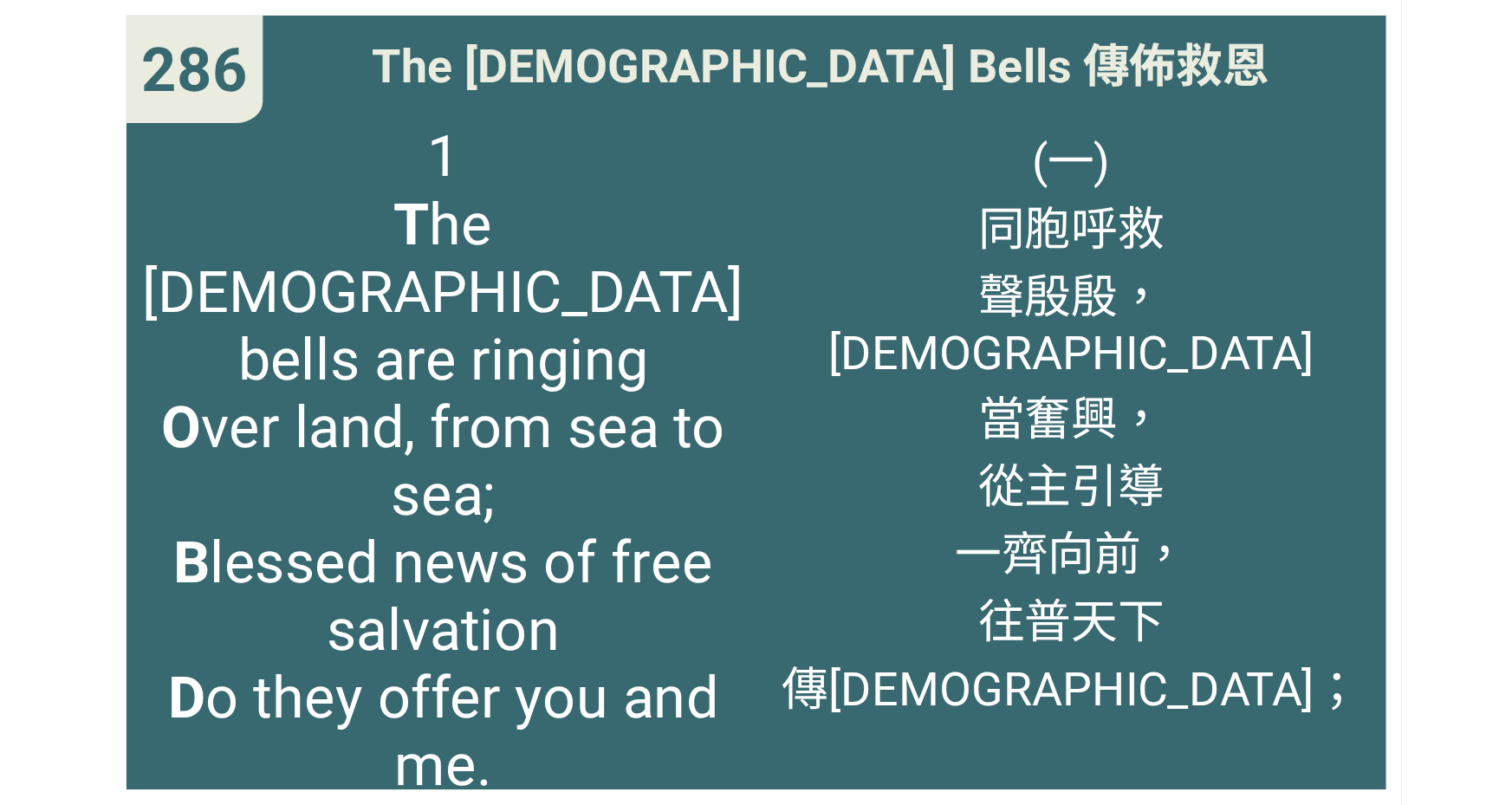 scroll, scrollTop: 0, scrollLeft: 0, axis: both 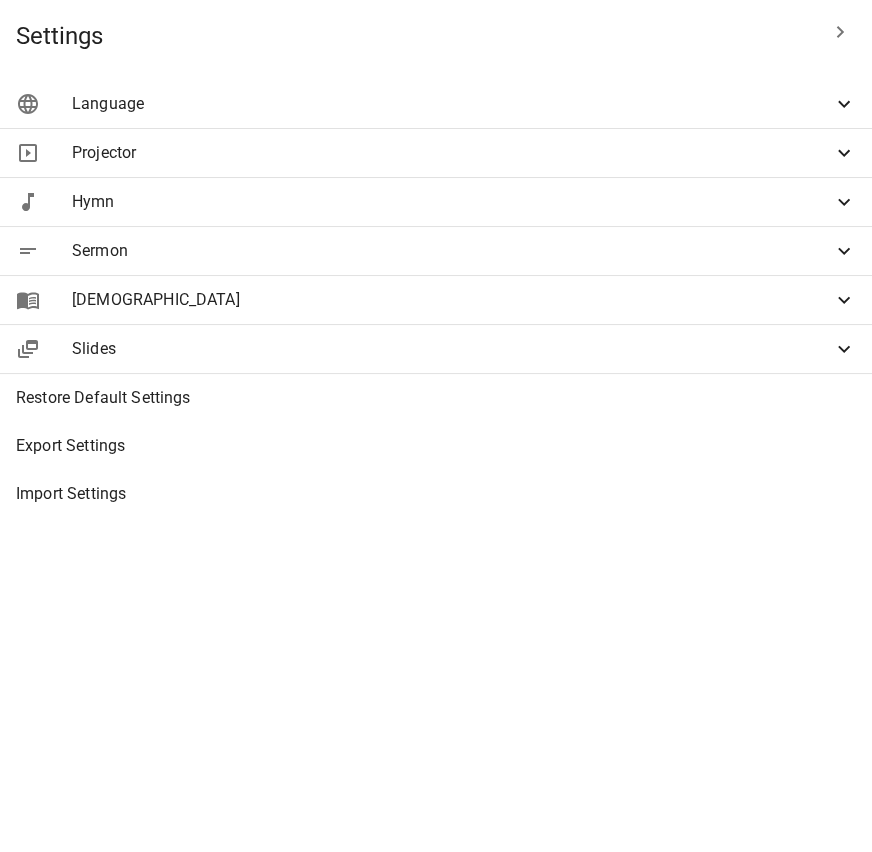 click on "Projector" at bounding box center [452, 153] 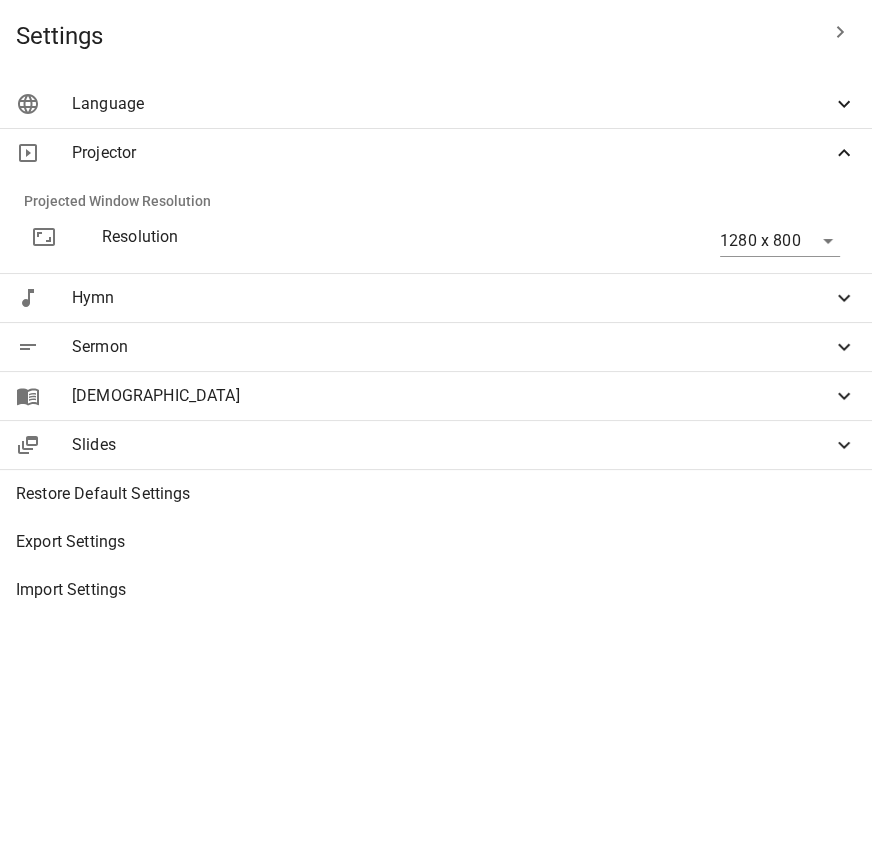 scroll, scrollTop: 9, scrollLeft: 0, axis: vertical 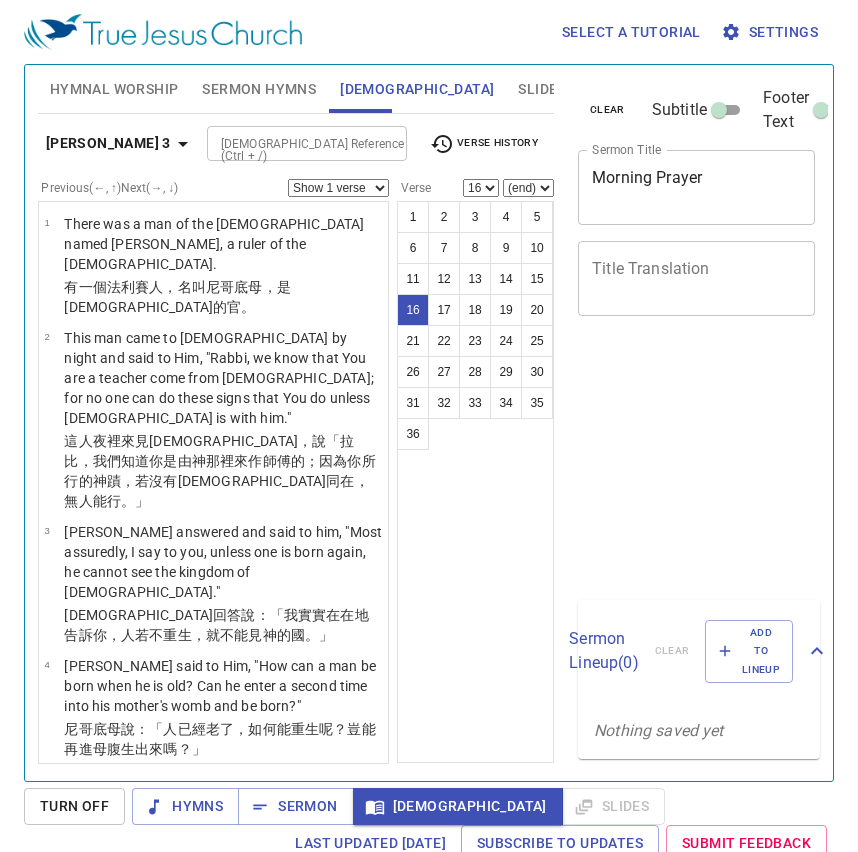 select on "16" 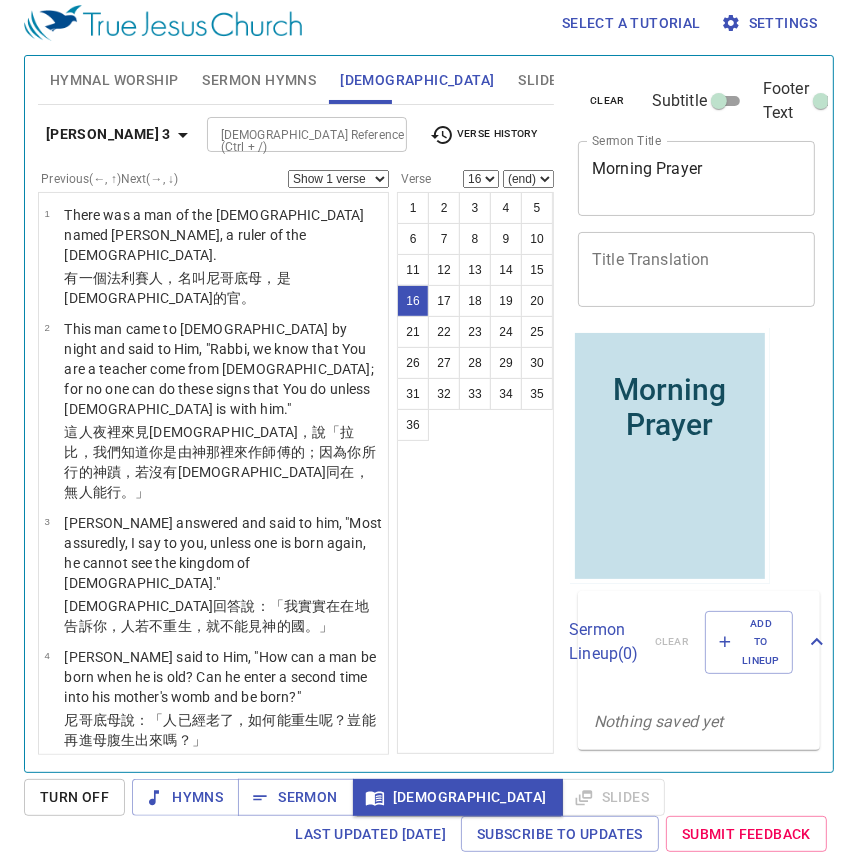 scroll, scrollTop: 0, scrollLeft: 0, axis: both 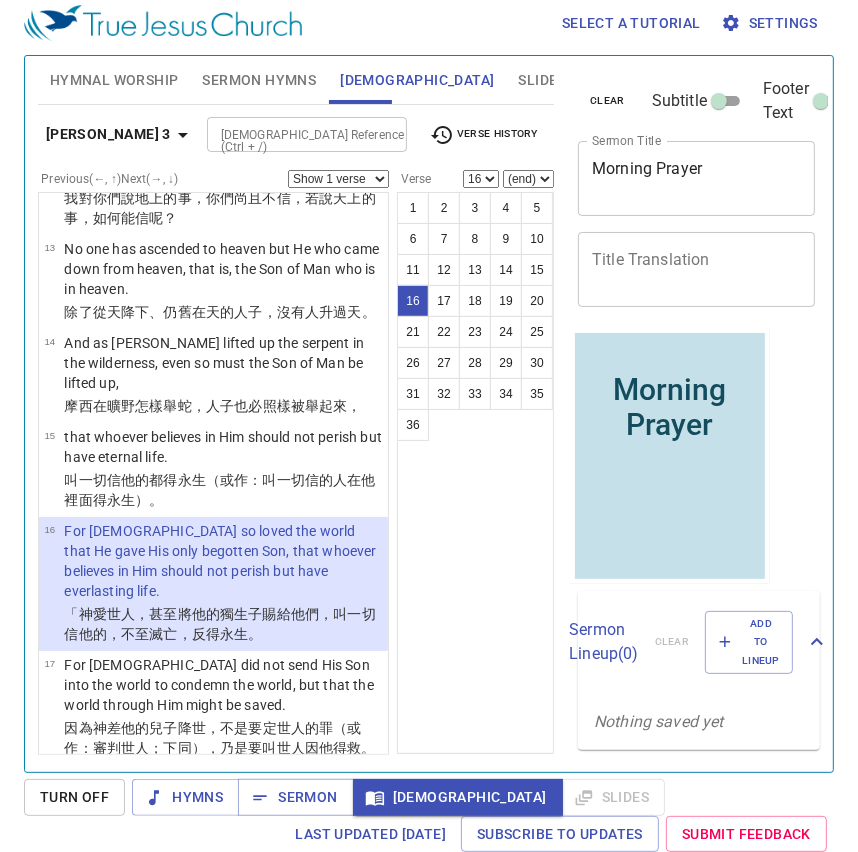 click on "clear Subtitle Footer Text Sermon Title Morning Prayer x Sermon Title Title Translation x Title Translation Subtitle x Subtitle Subtitle Translation x Subtitle Translation Footer Text Footer Text Sermon Lineup  ( 0 ) clear Add to Lineup Nothing saved yet" at bounding box center (695, 406) 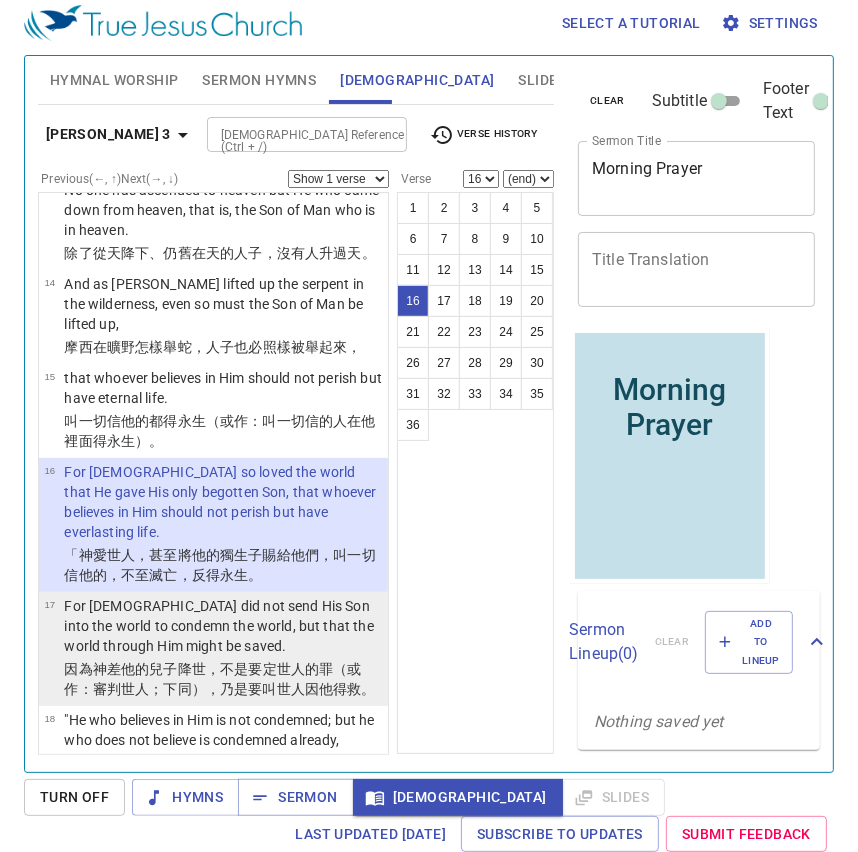 scroll, scrollTop: 1466, scrollLeft: 0, axis: vertical 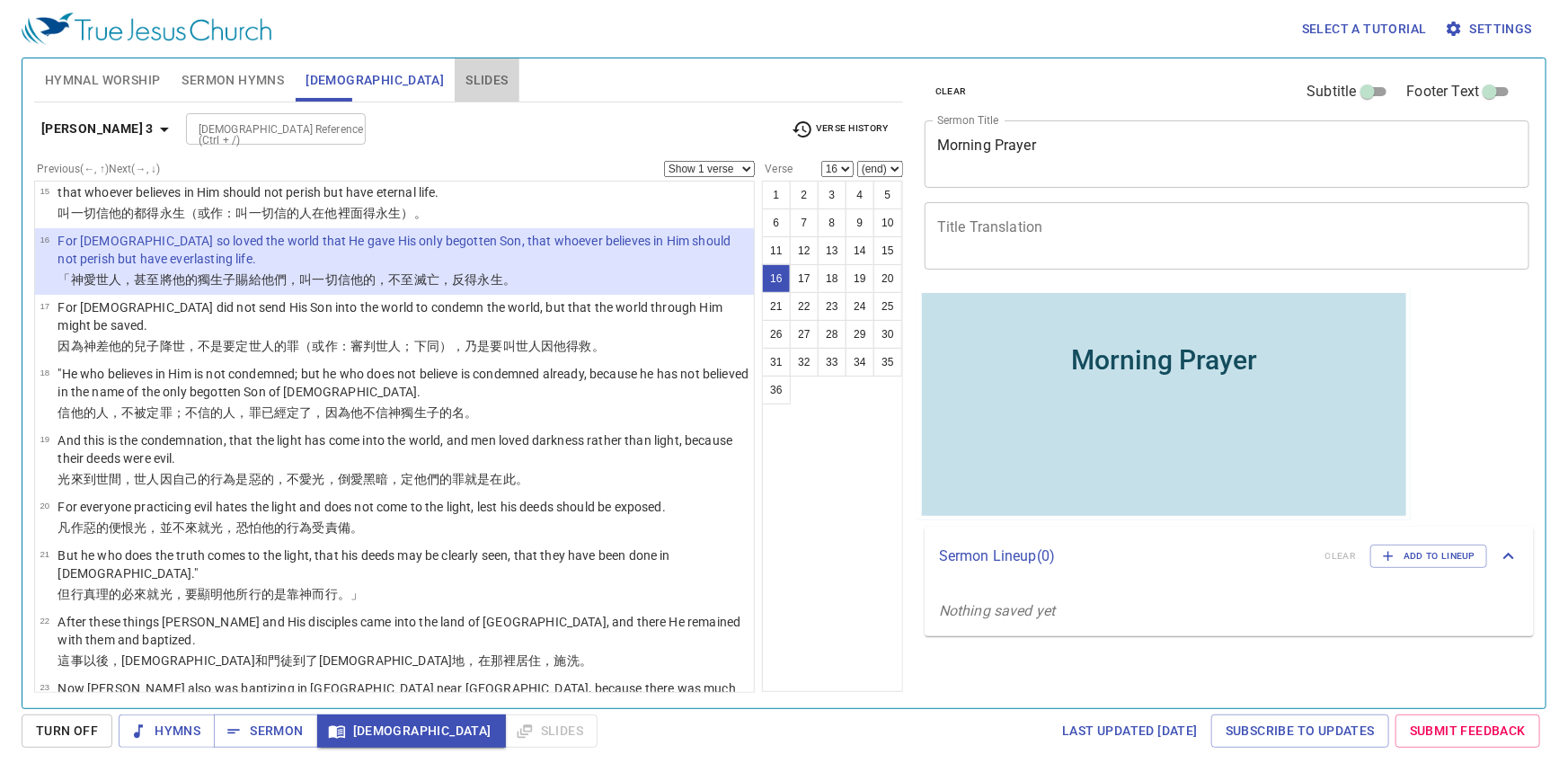 click on "Slides" at bounding box center (486, 80) 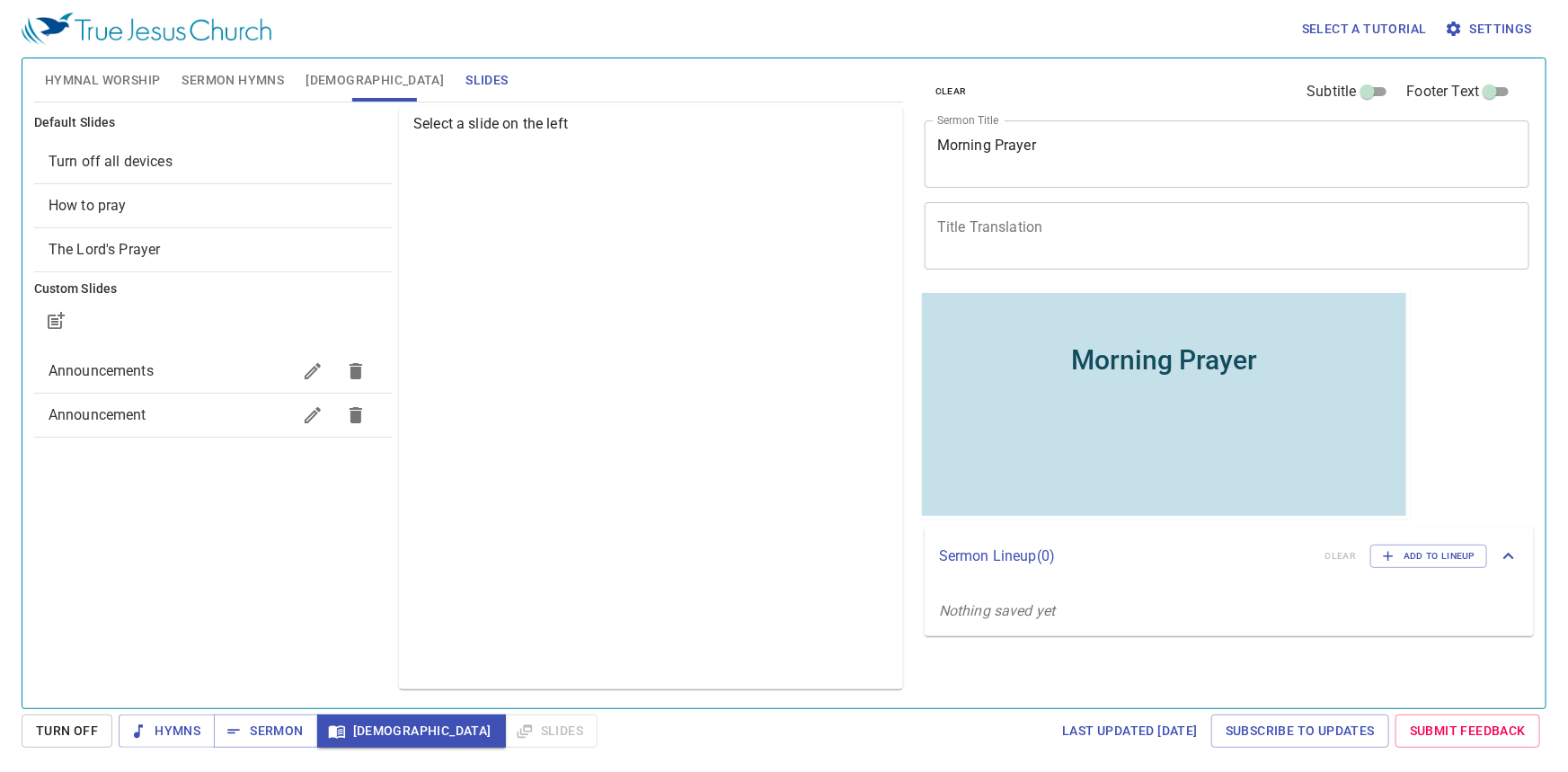 click on "Sermon Hymns" at bounding box center (233, 80) 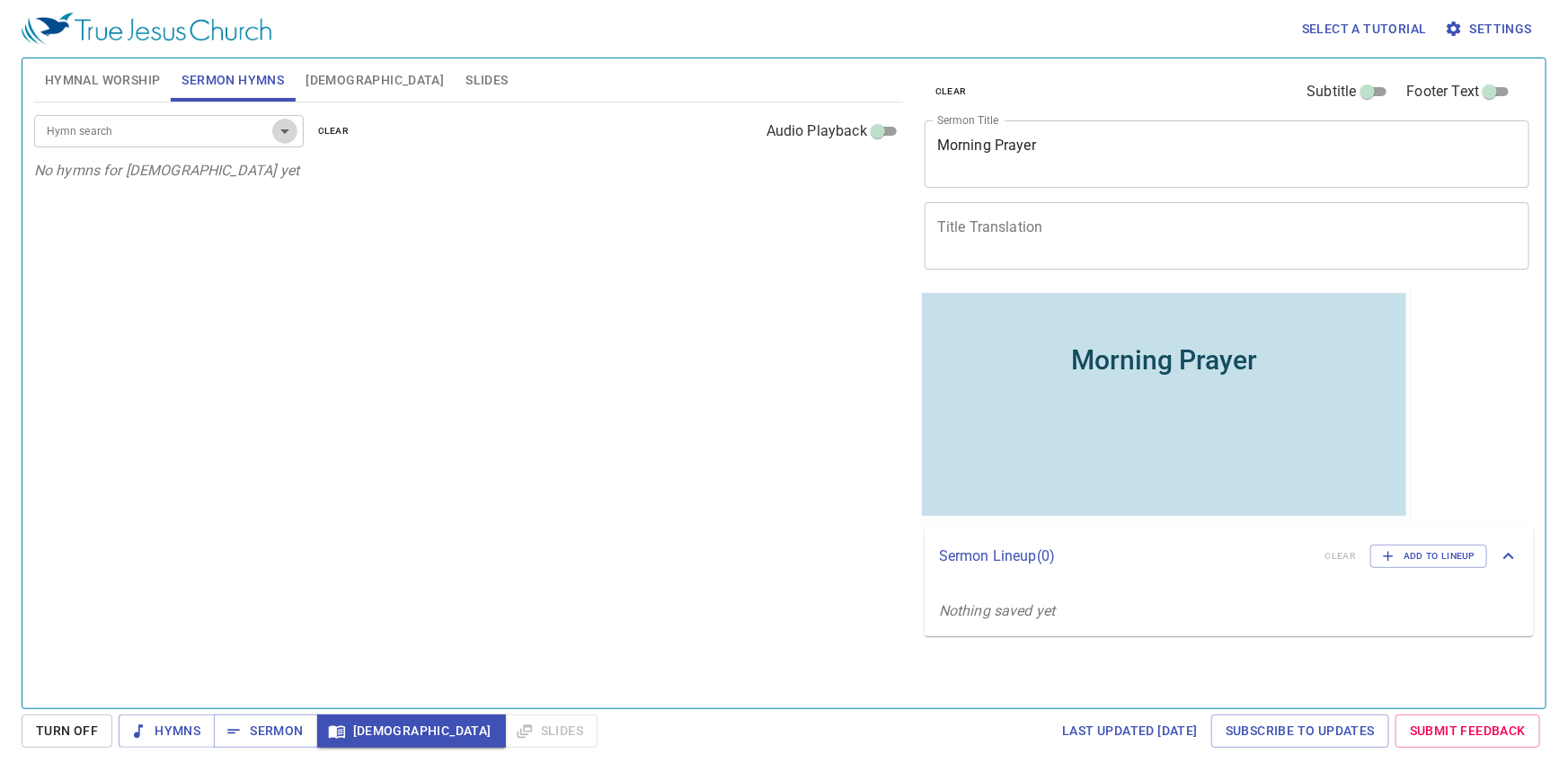 click 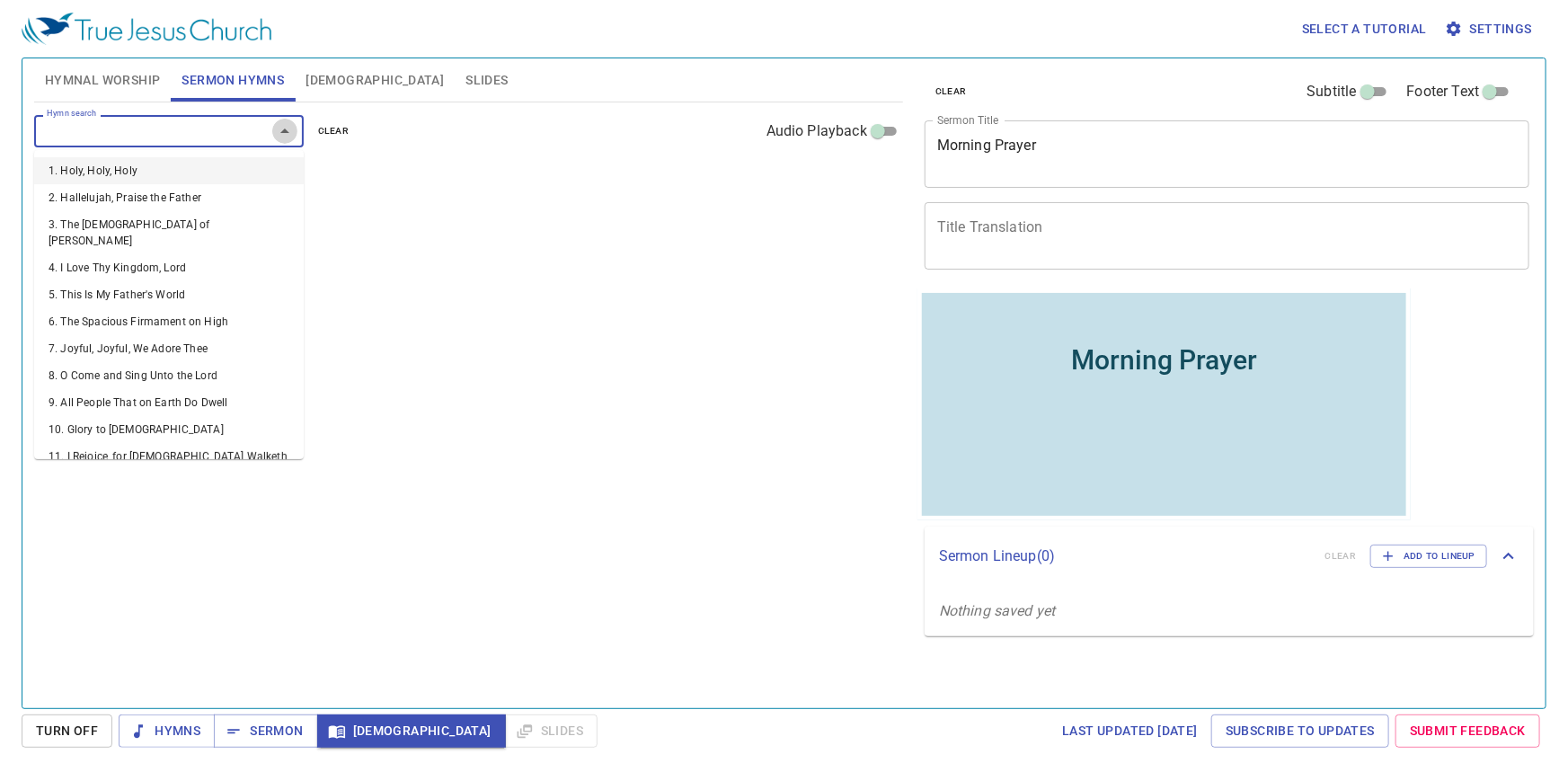 click 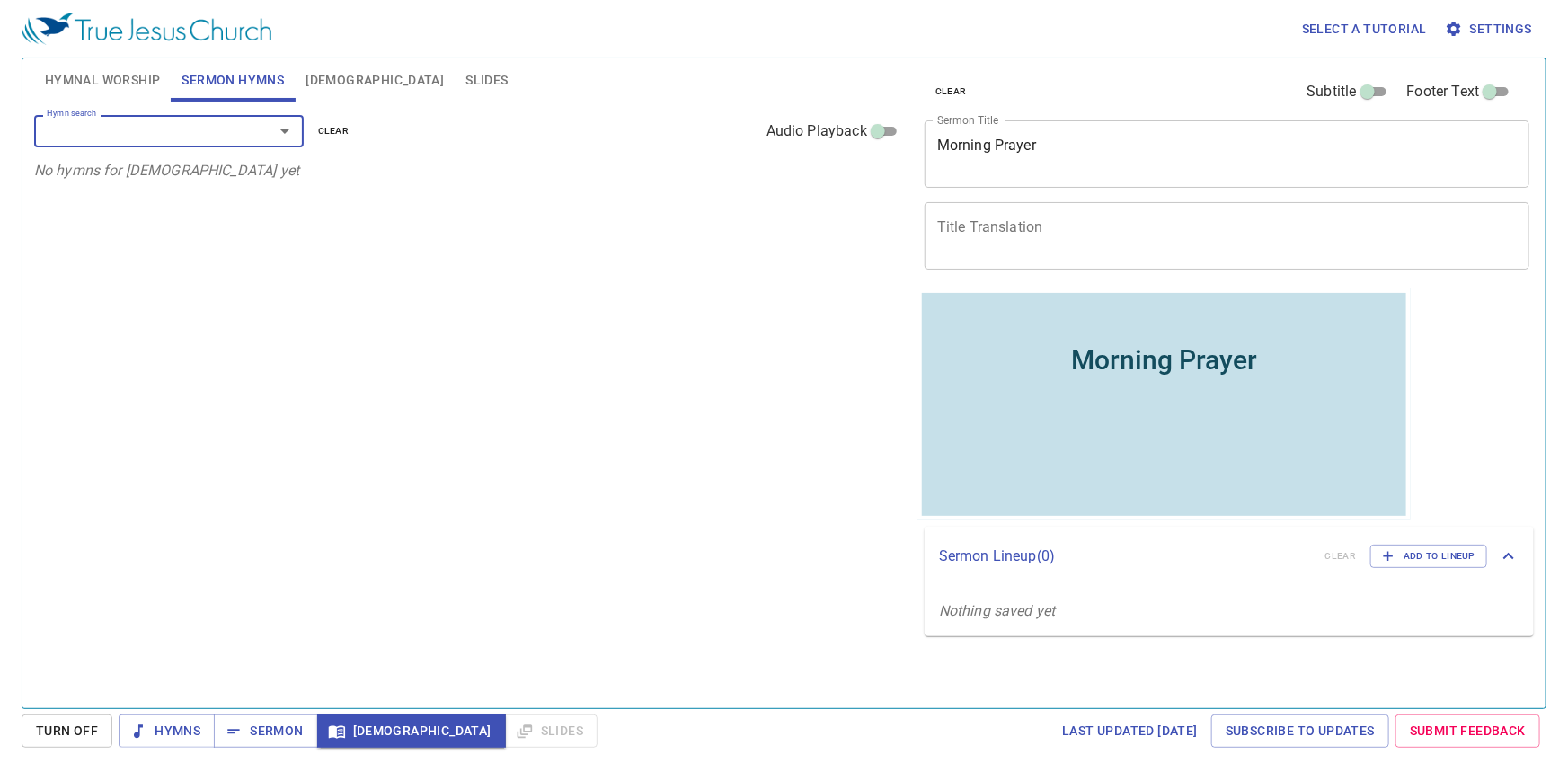 click on "Hymnal Worship" at bounding box center (102, 80) 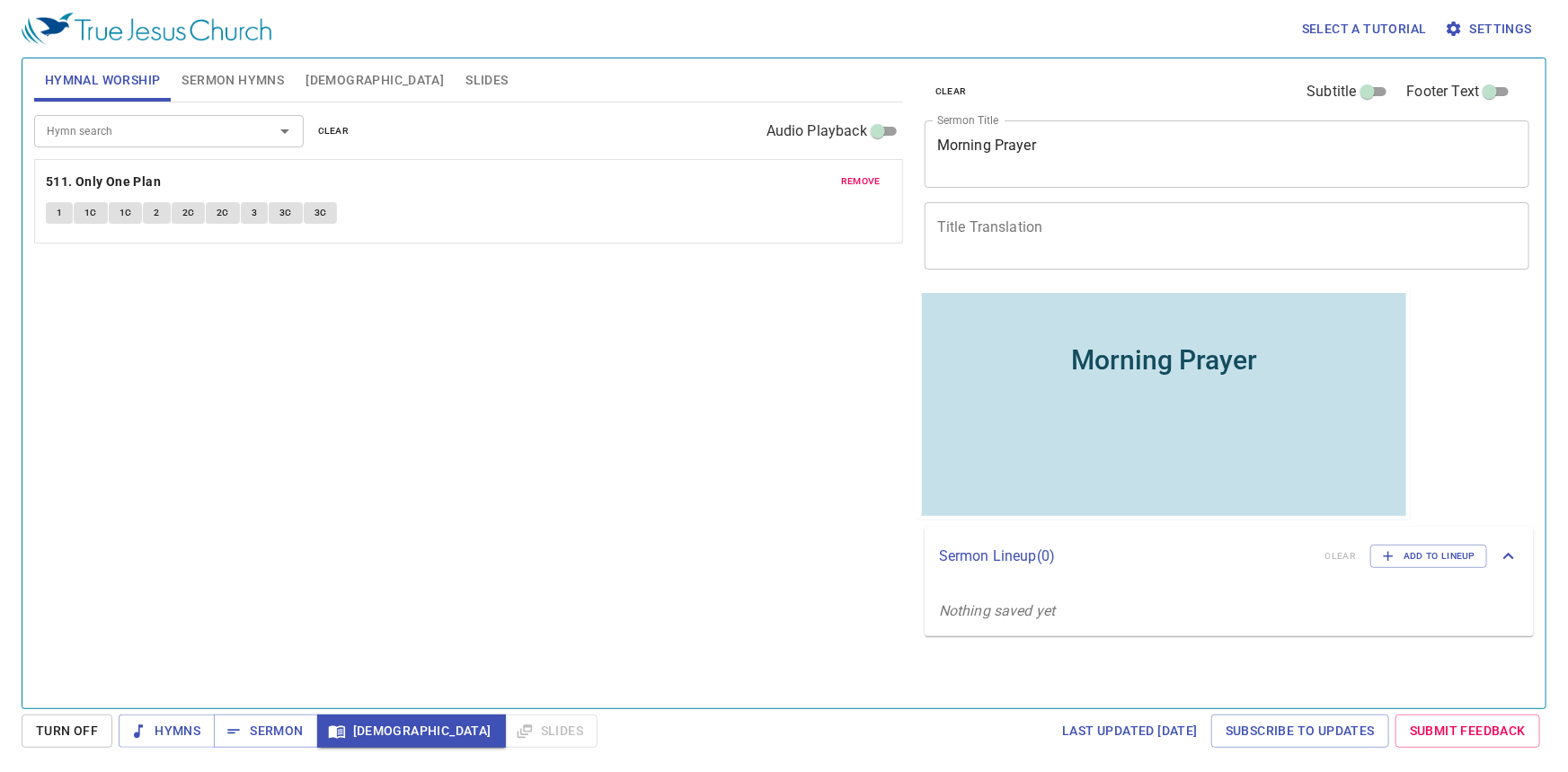 click on "Bible" at bounding box center (375, 80) 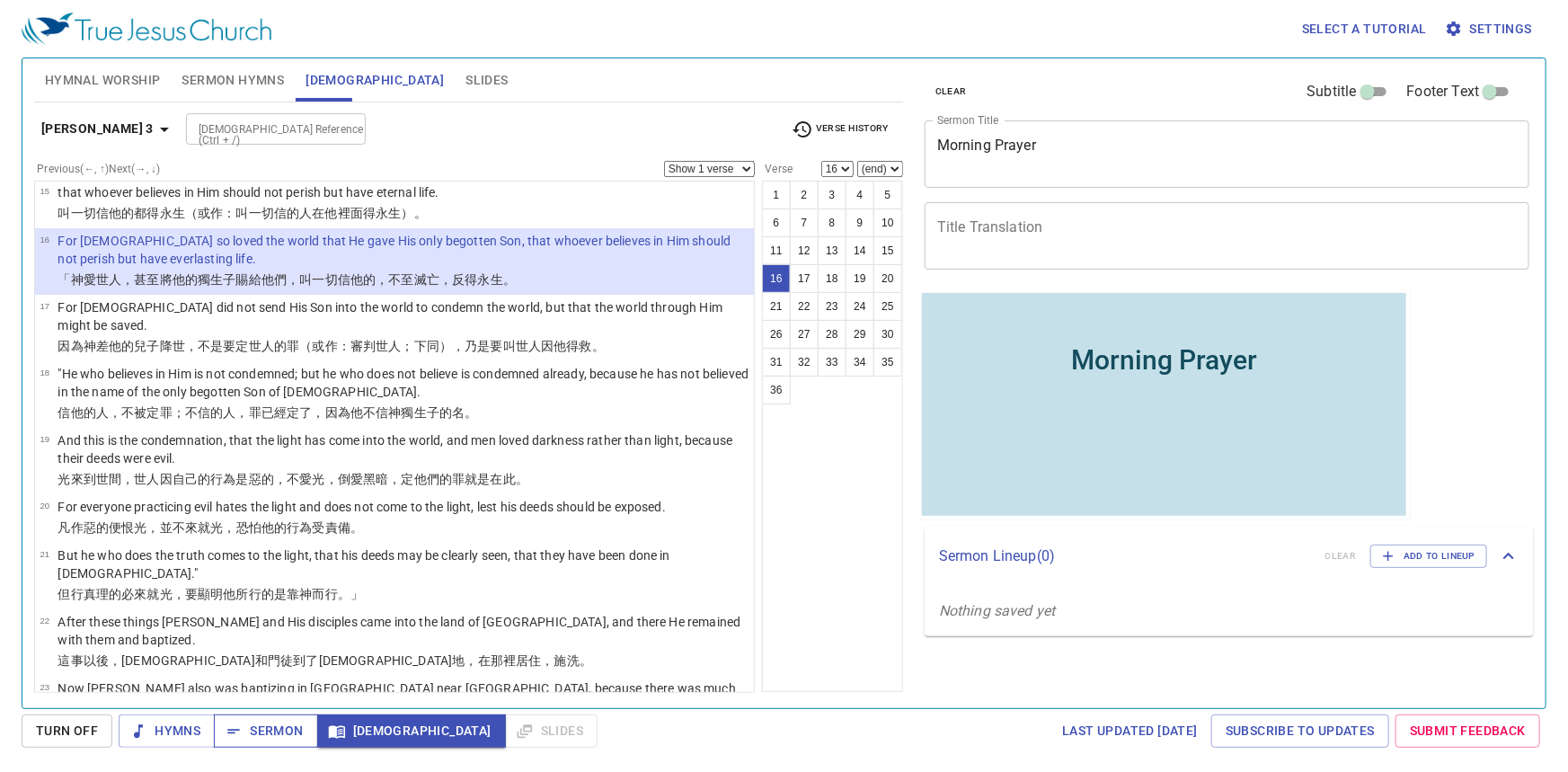 click on "Sermon" at bounding box center [265, 731] 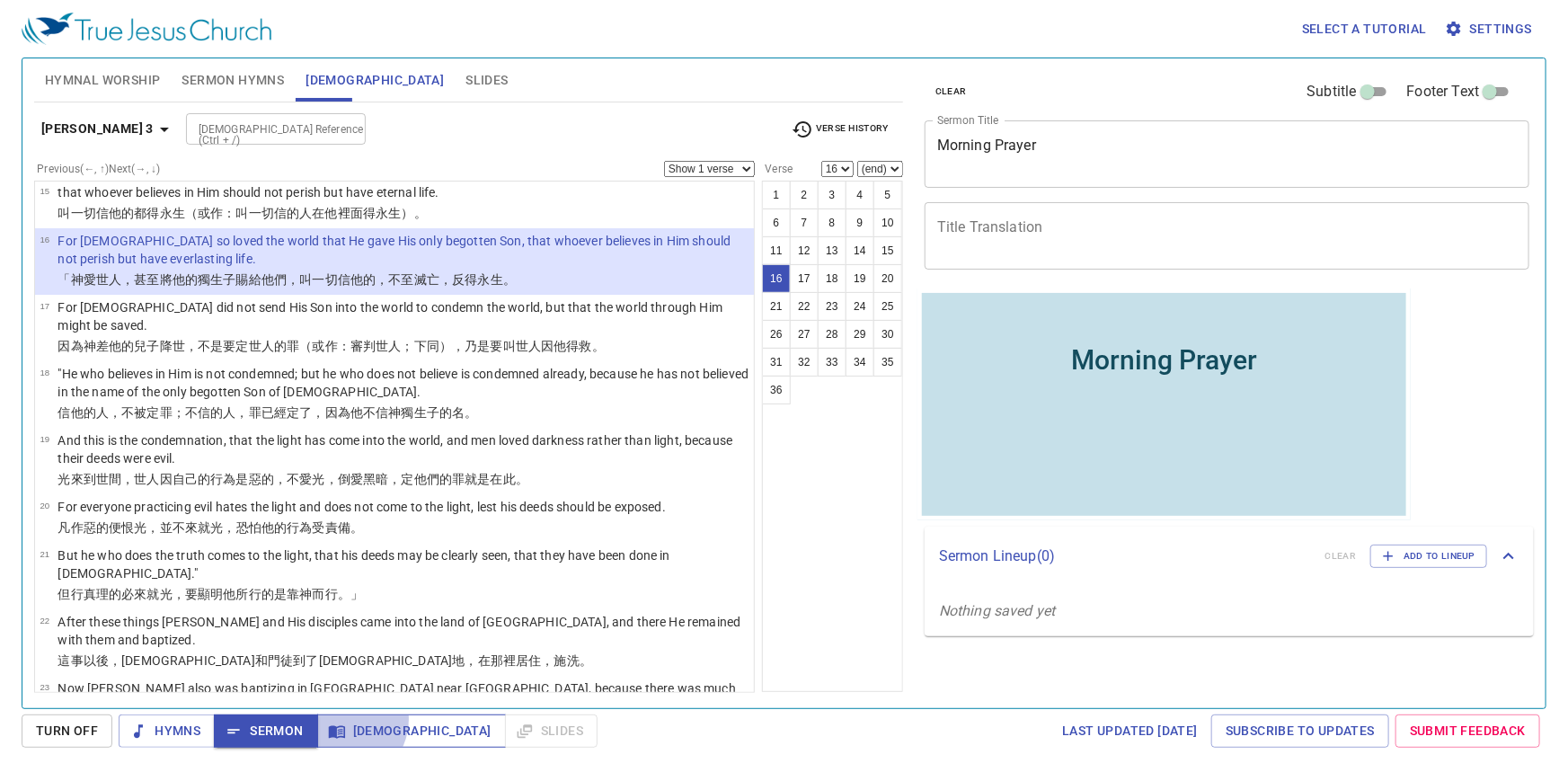 click on "[DEMOGRAPHIC_DATA]" at bounding box center [412, 731] 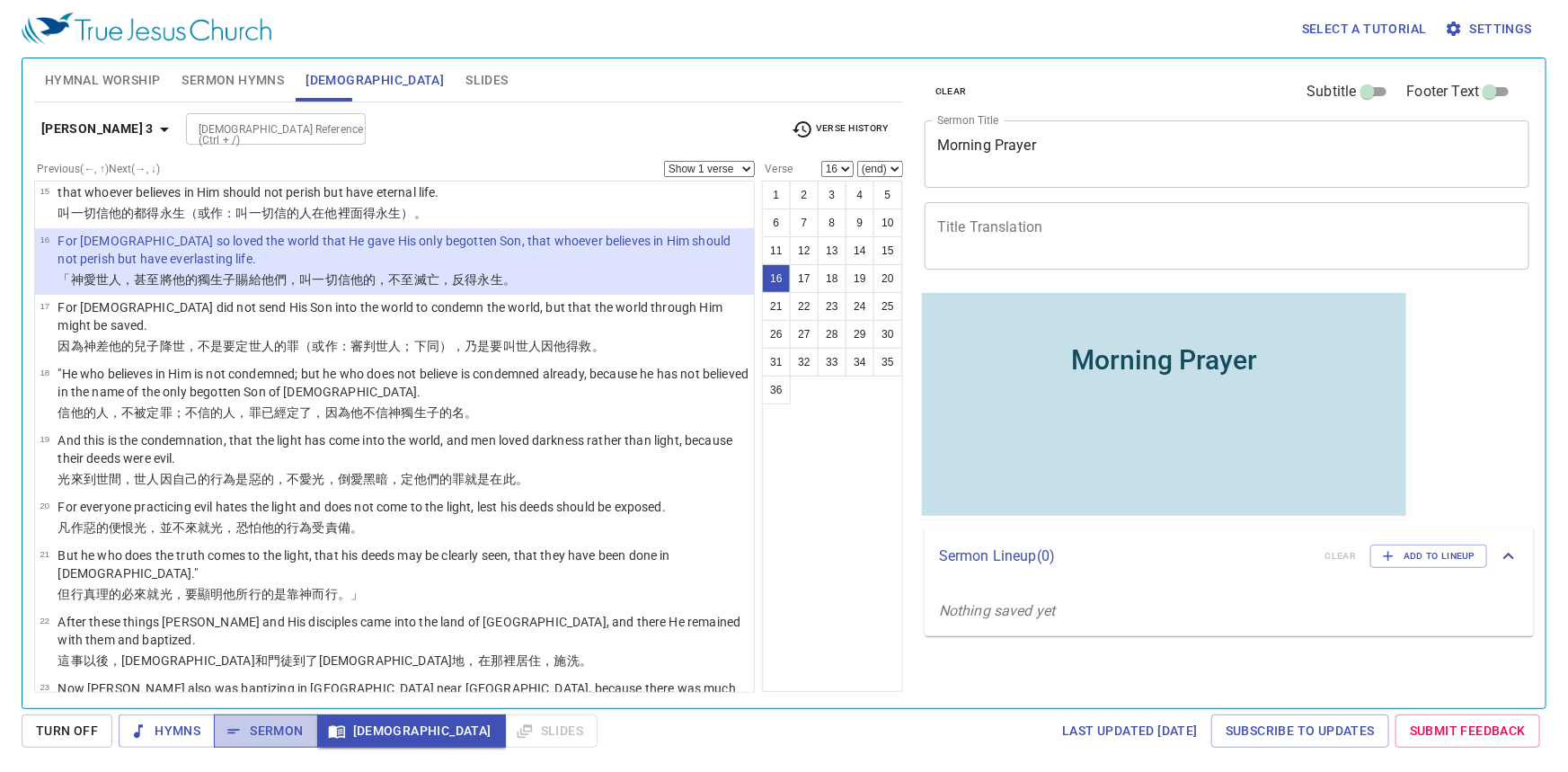 click on "Sermon" at bounding box center (265, 731) 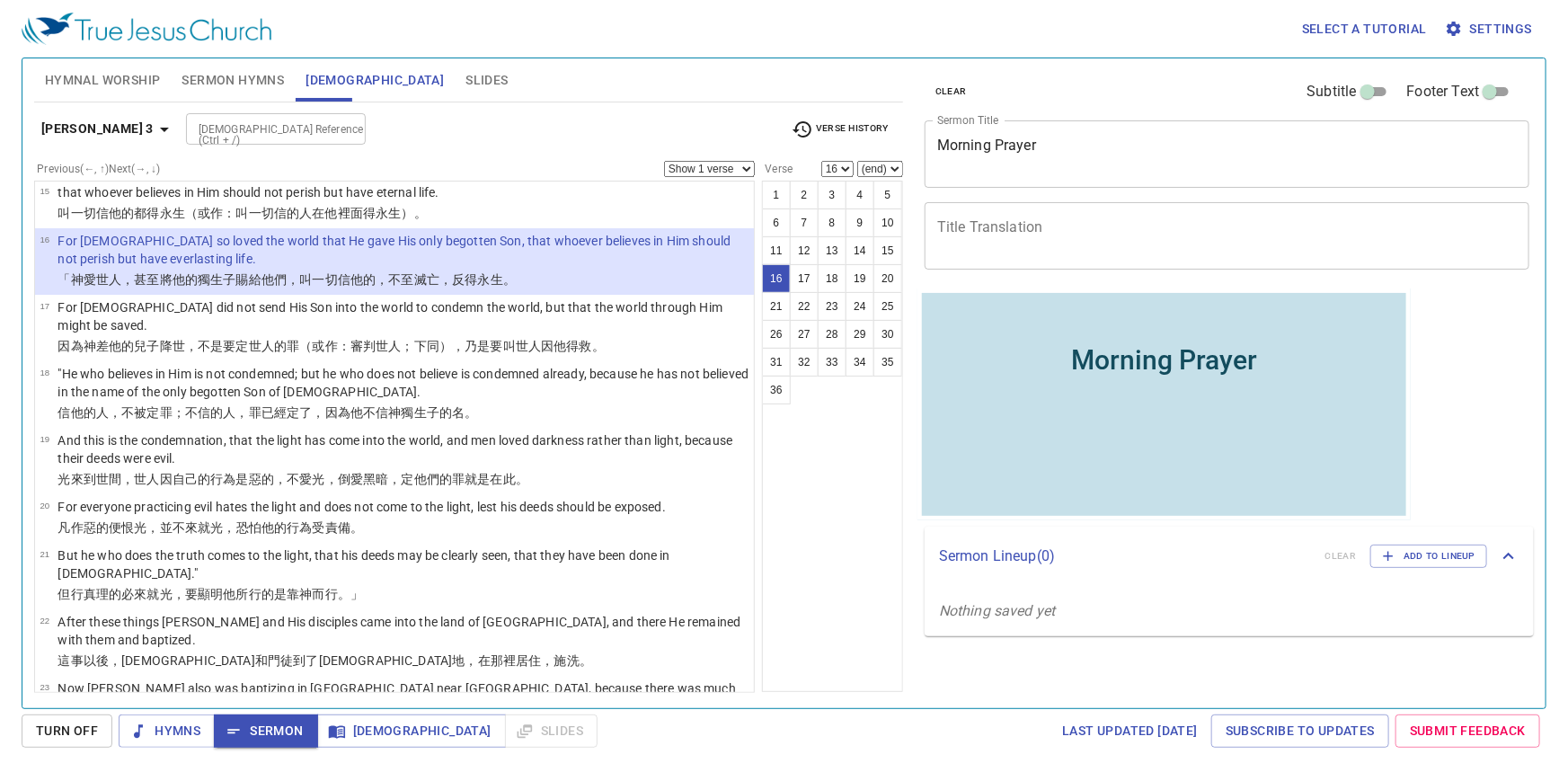 click on "Title Translation" at bounding box center (1227, 235) 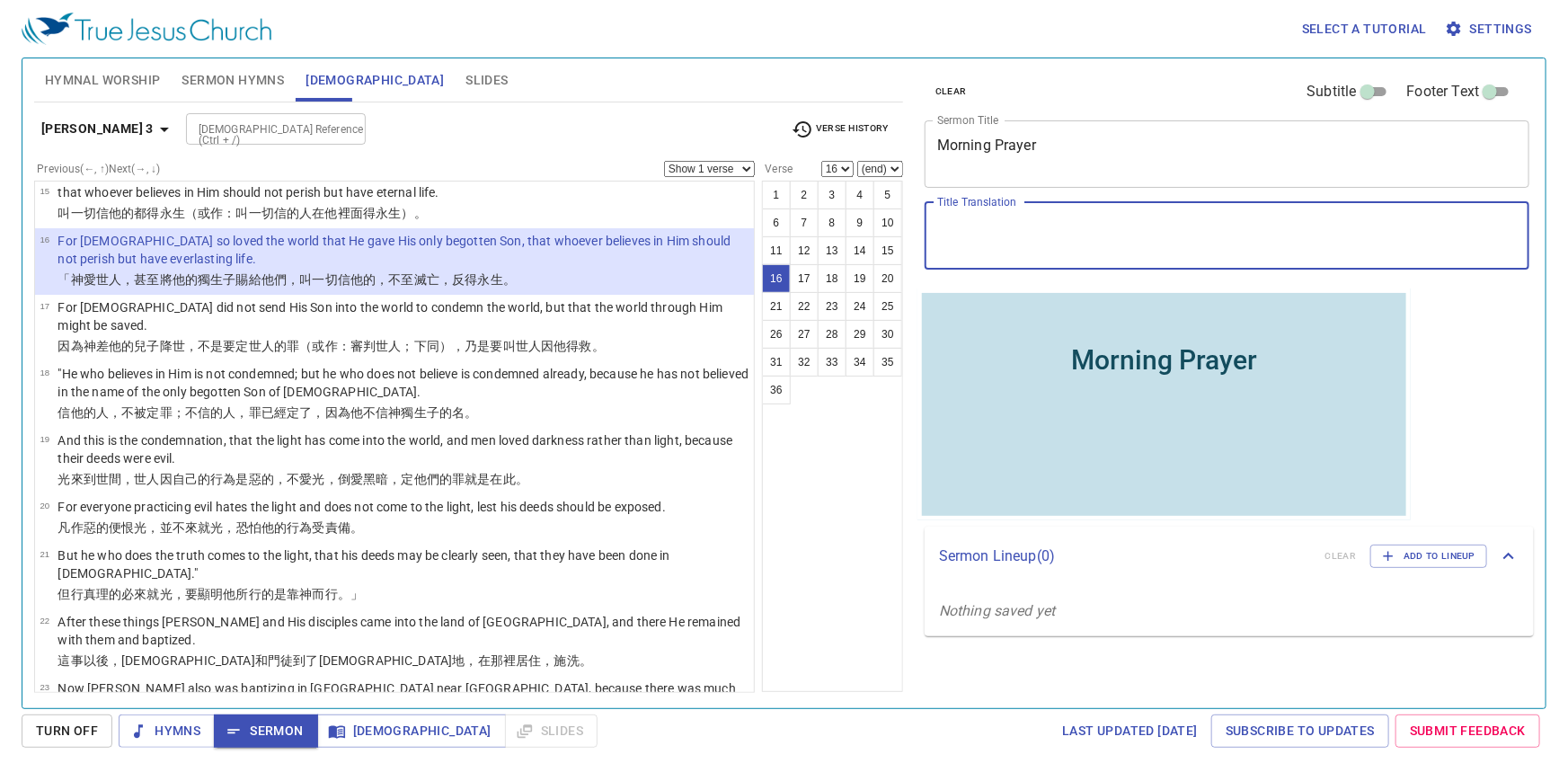 click on "Morning Prayer" at bounding box center (1227, 154) 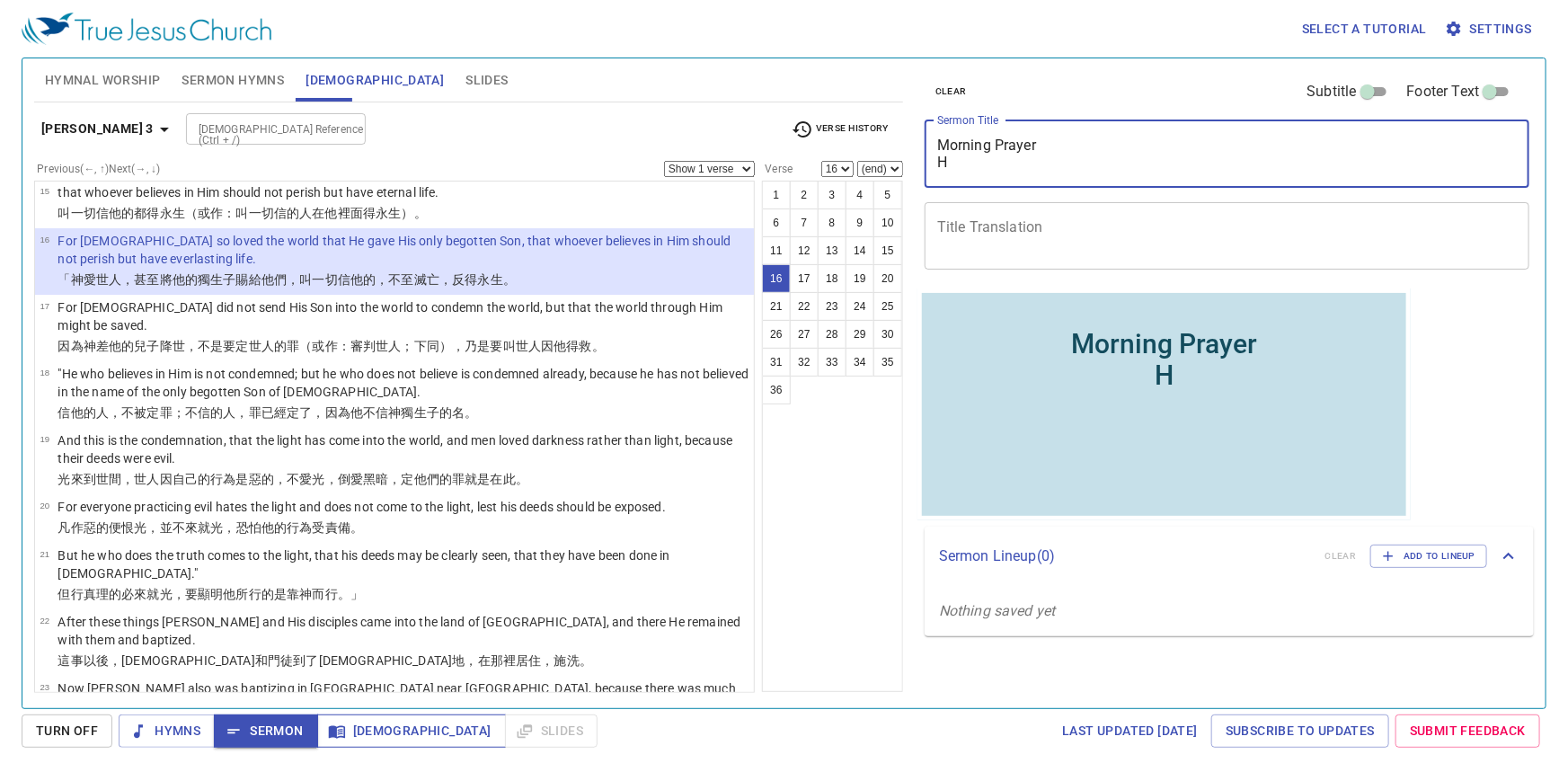 click on "[DEMOGRAPHIC_DATA]" at bounding box center [412, 731] 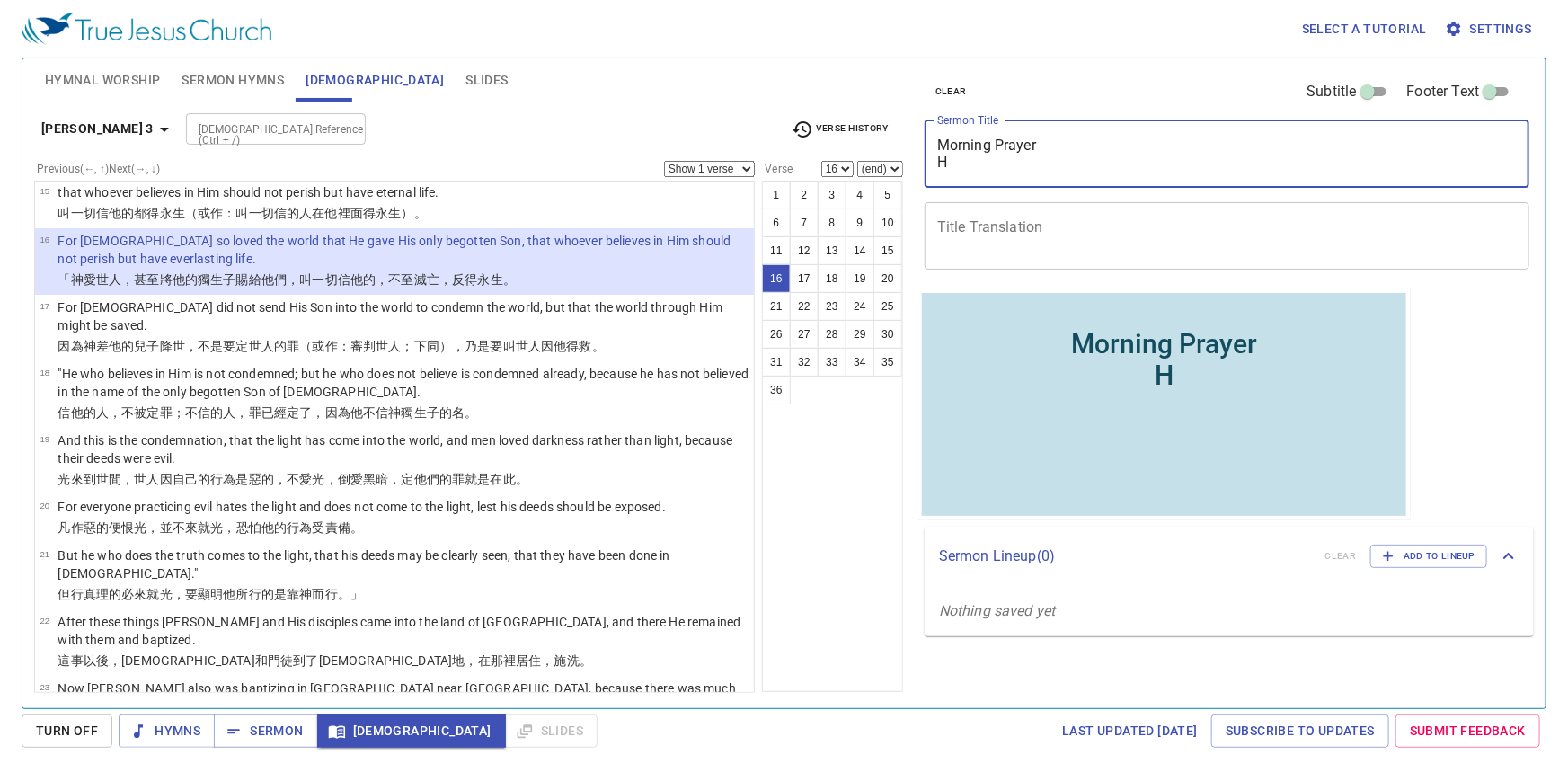 click on "Morning Prayer
H" at bounding box center [1227, 154] 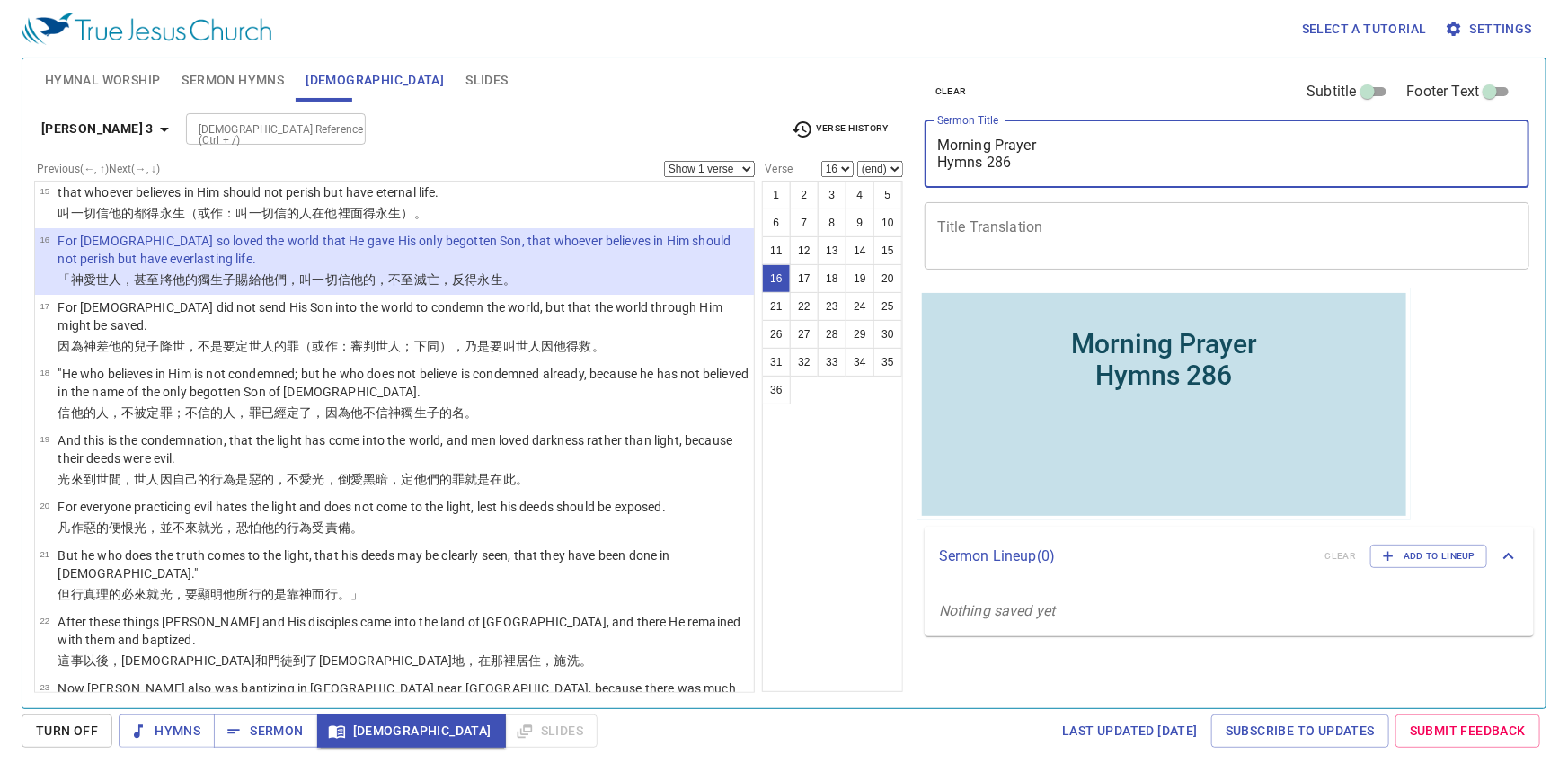 click on "Morning Prayer
Hymns 286" at bounding box center [1227, 154] 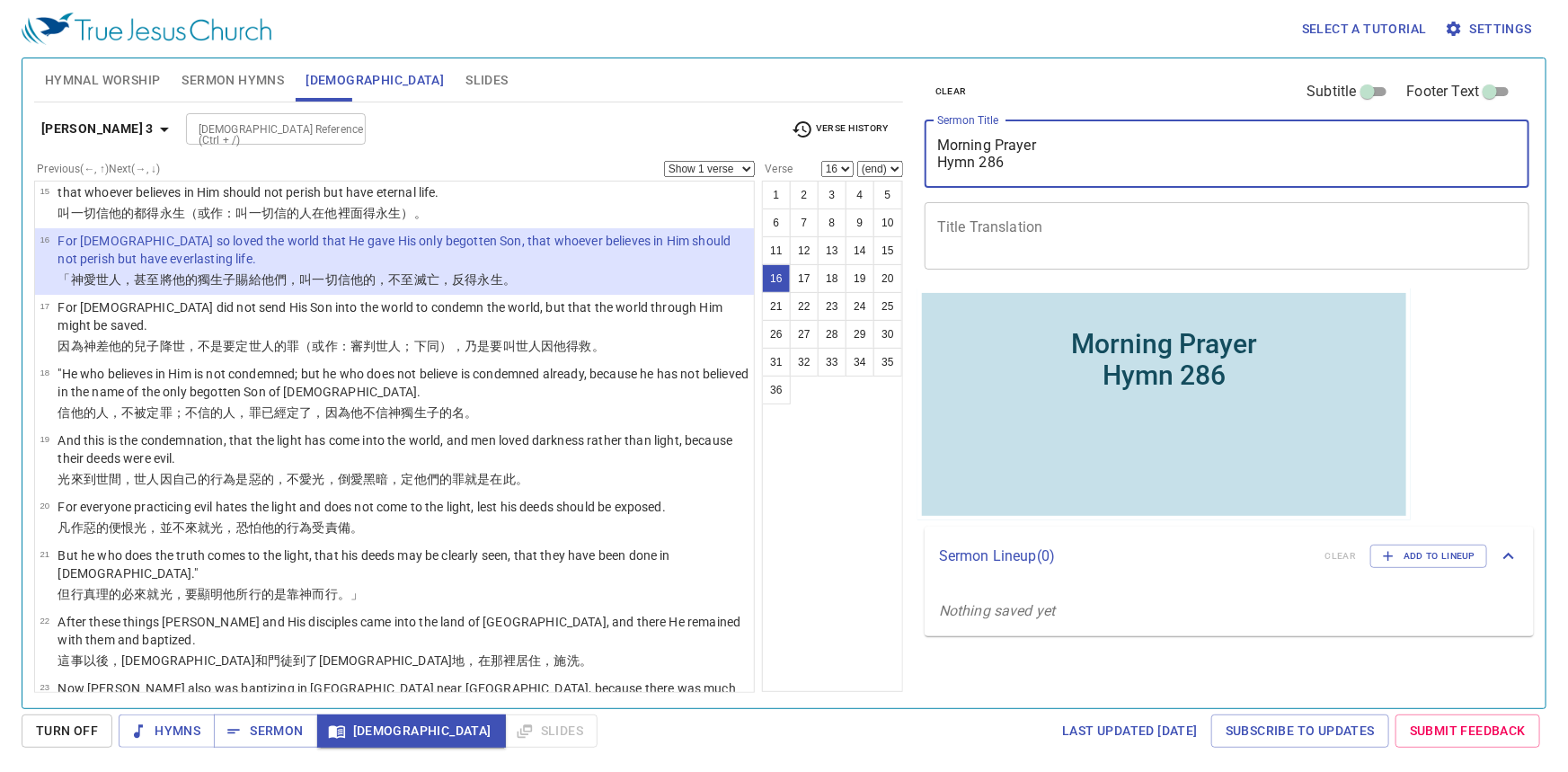 type on "Morning Prayer
Hymn 286" 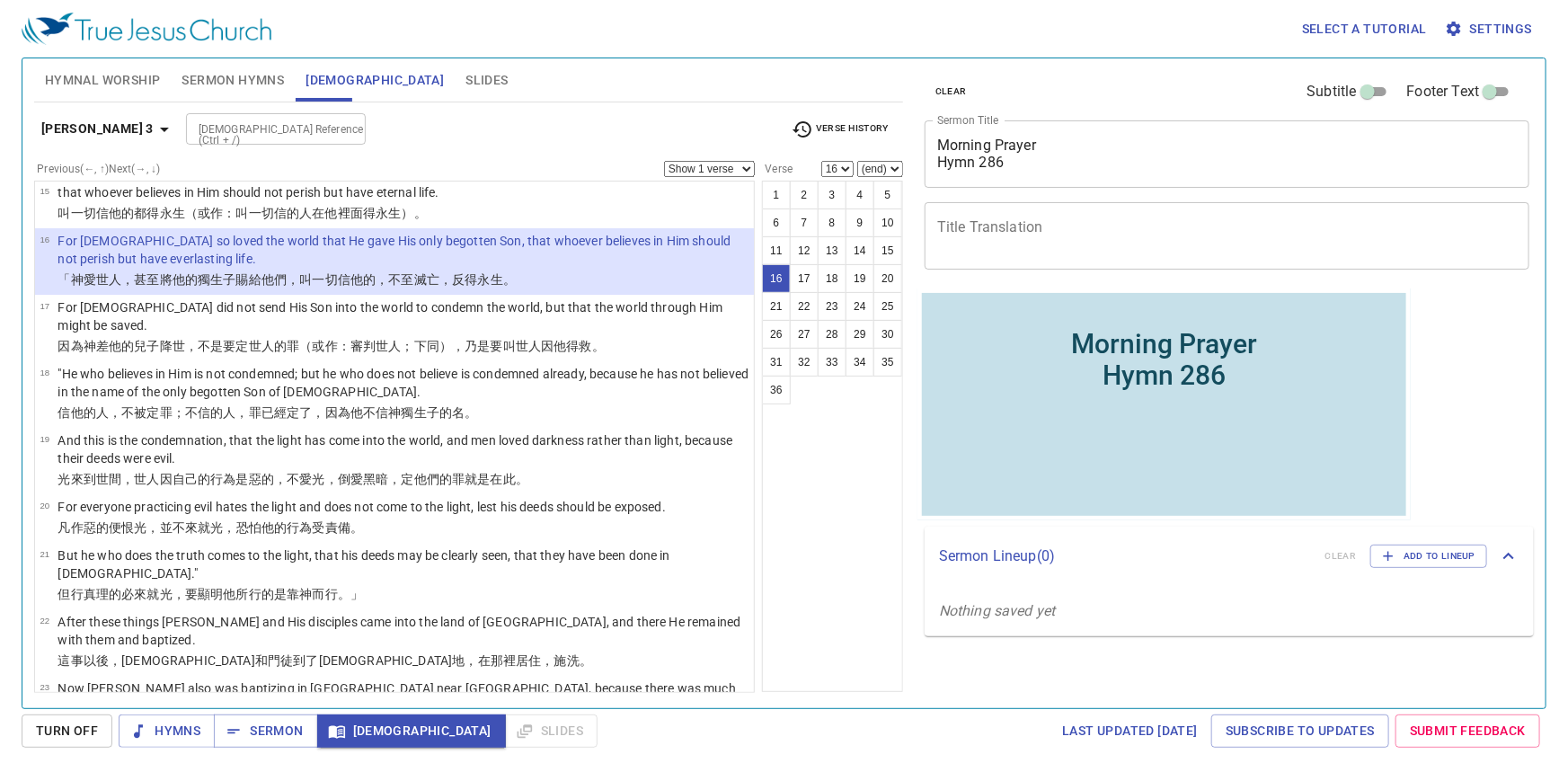 click on "x Title Translation" at bounding box center [1227, 235] 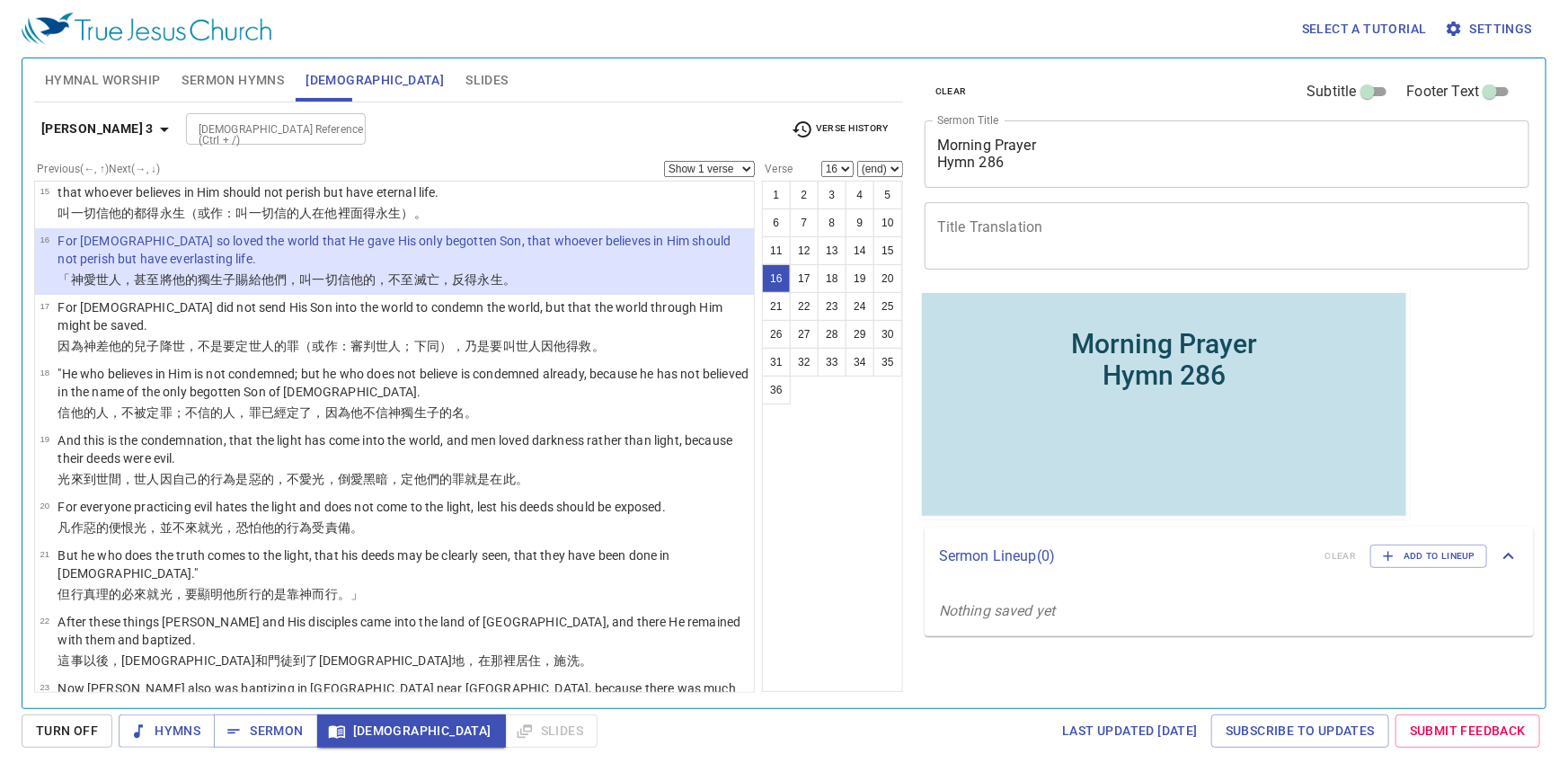 click on "Bible Reference (Ctrl + /) Bible Reference (Ctrl + /)" at bounding box center (481, 129) 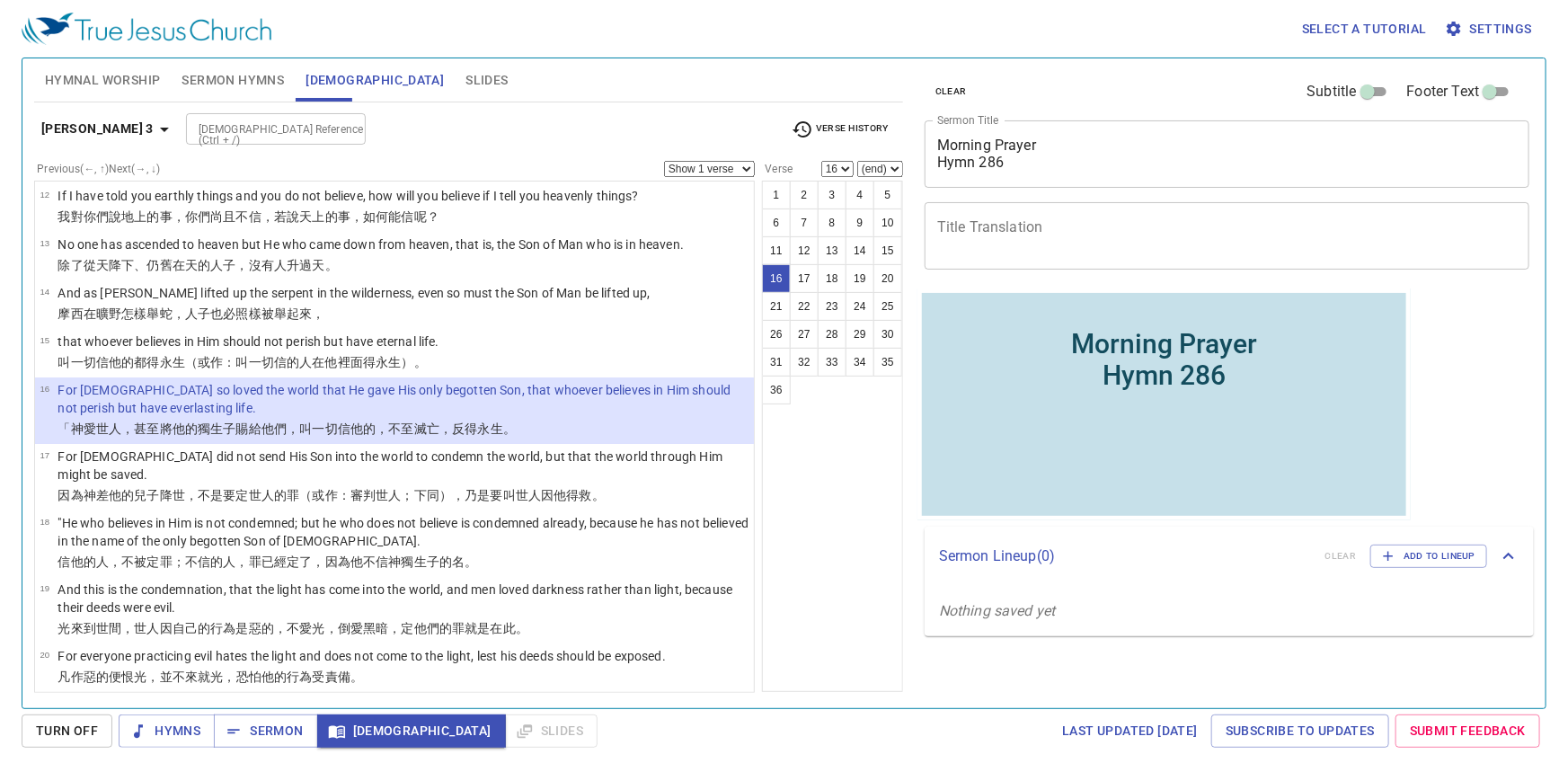 scroll, scrollTop: 633, scrollLeft: 0, axis: vertical 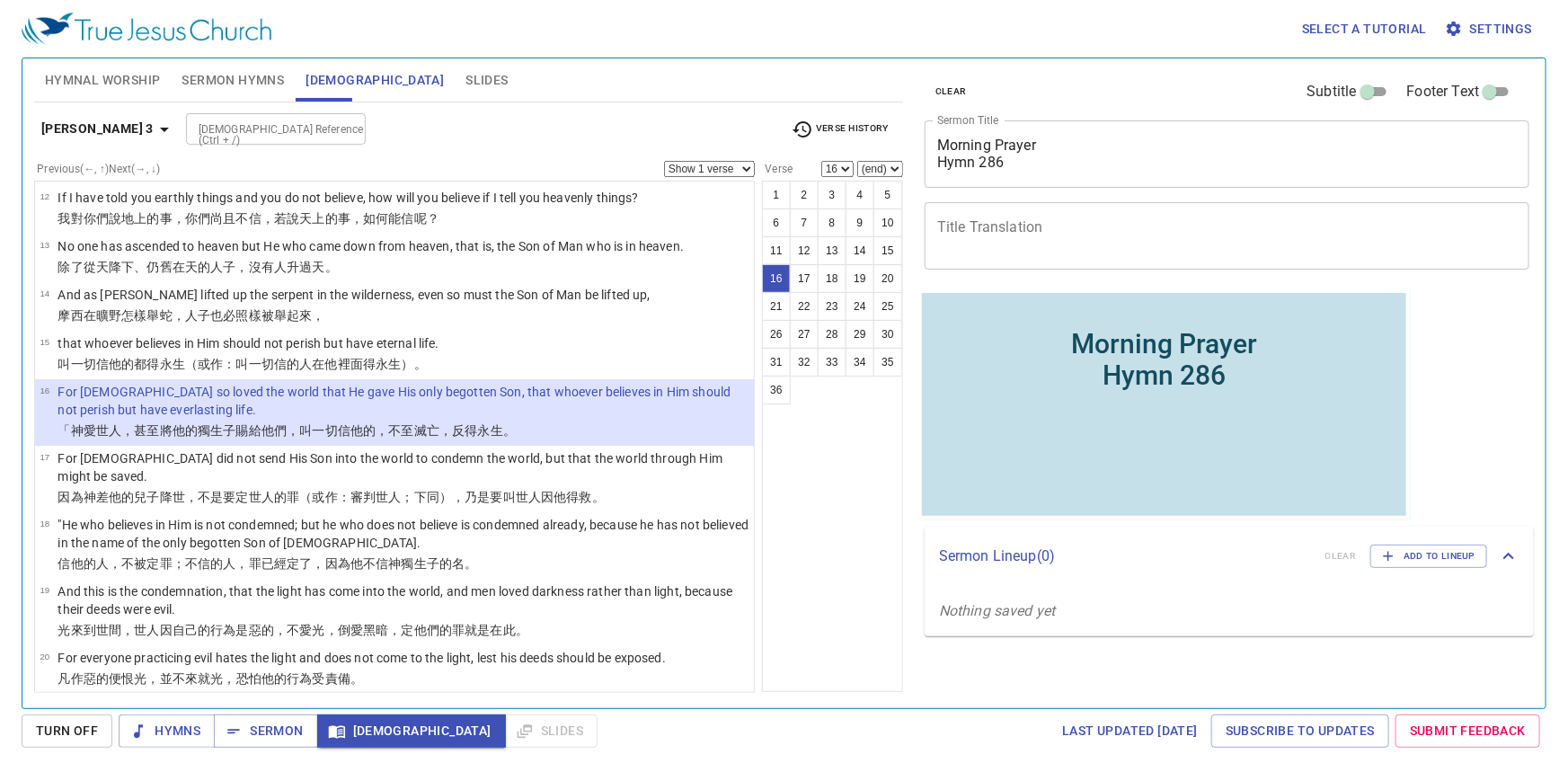 click on "John 3" at bounding box center (97, 129) 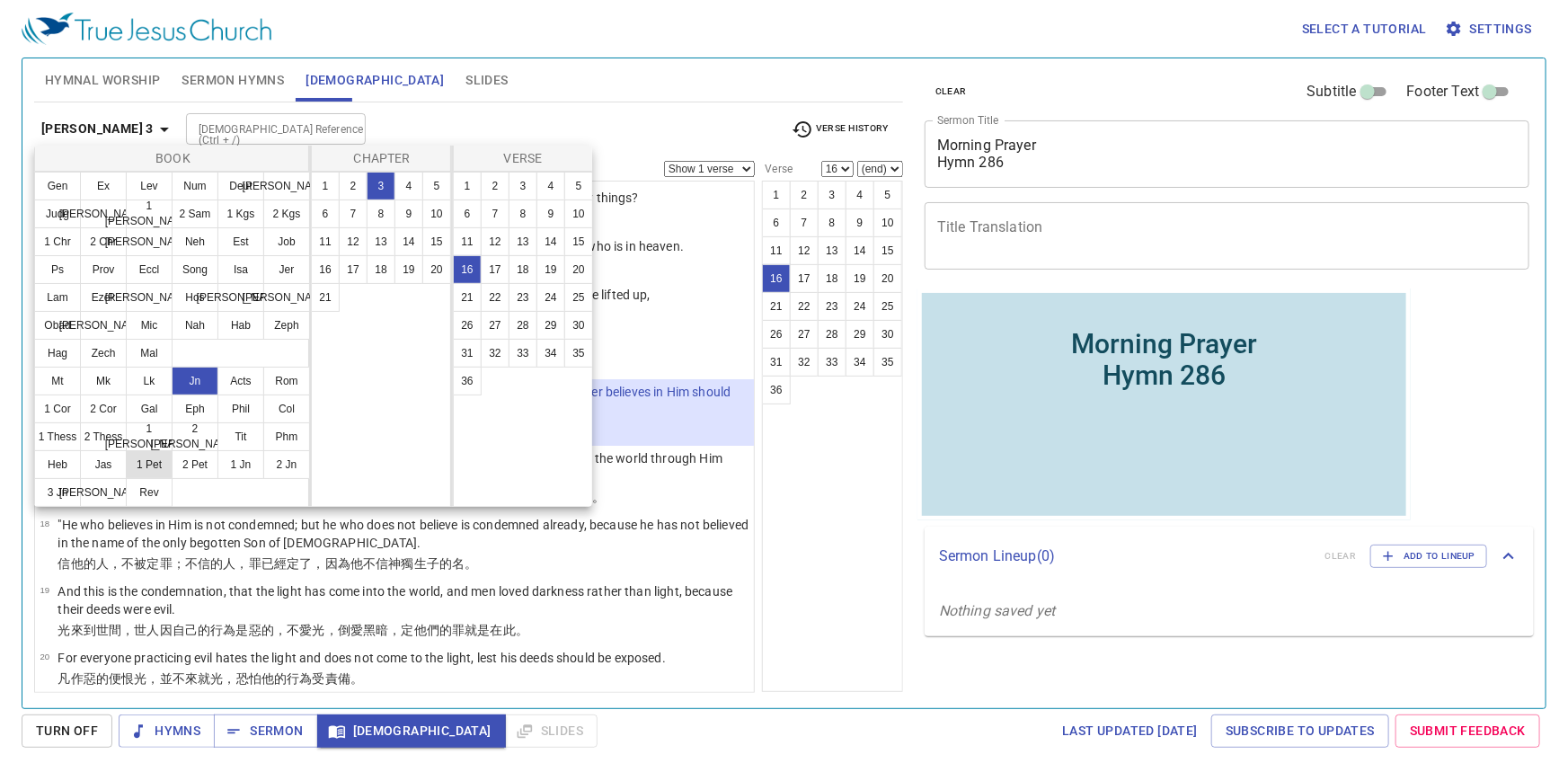 click on "1 Pet" at bounding box center (149, 465) 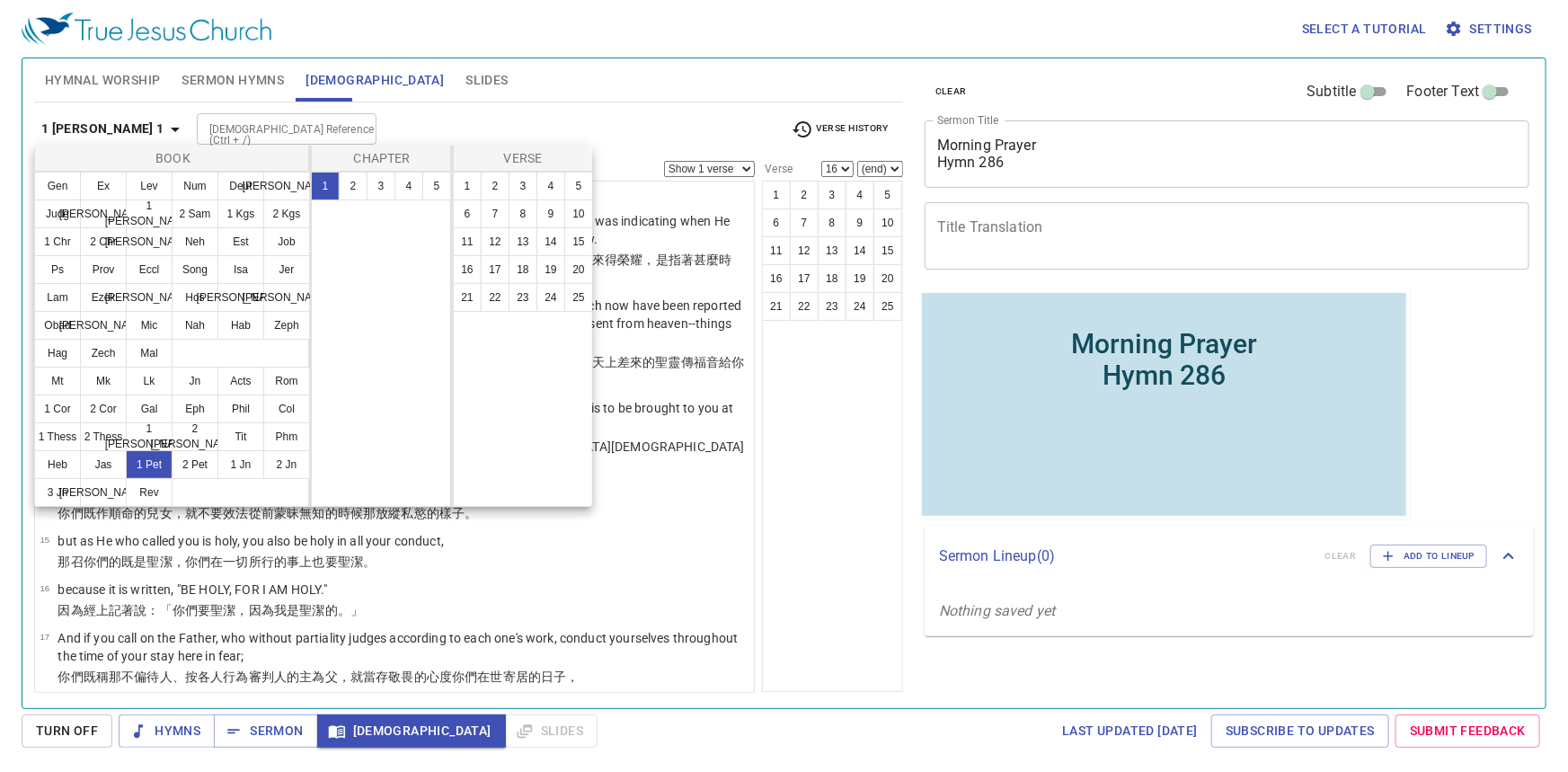 scroll, scrollTop: 0, scrollLeft: 0, axis: both 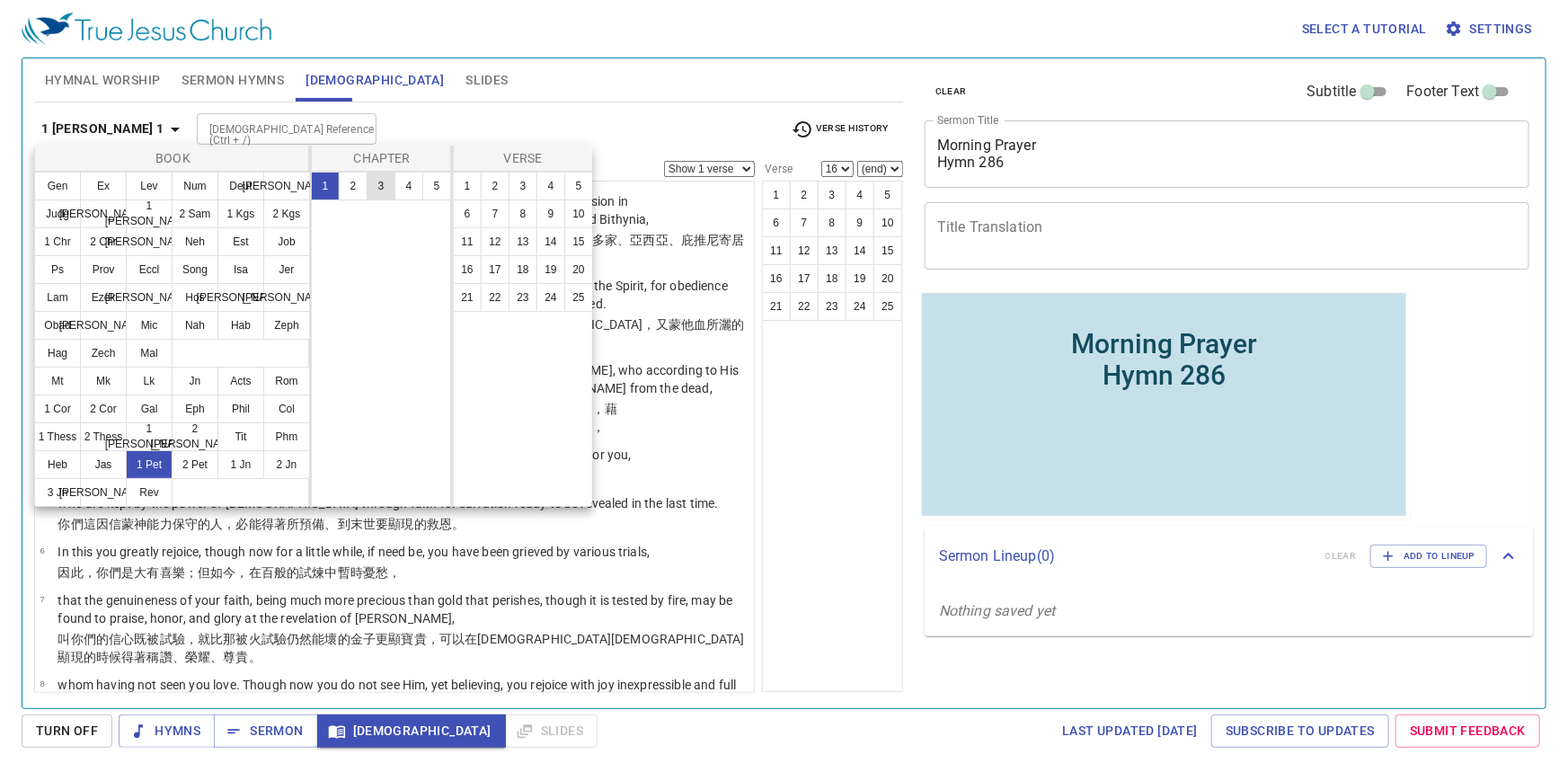 click on "3" at bounding box center (381, 186) 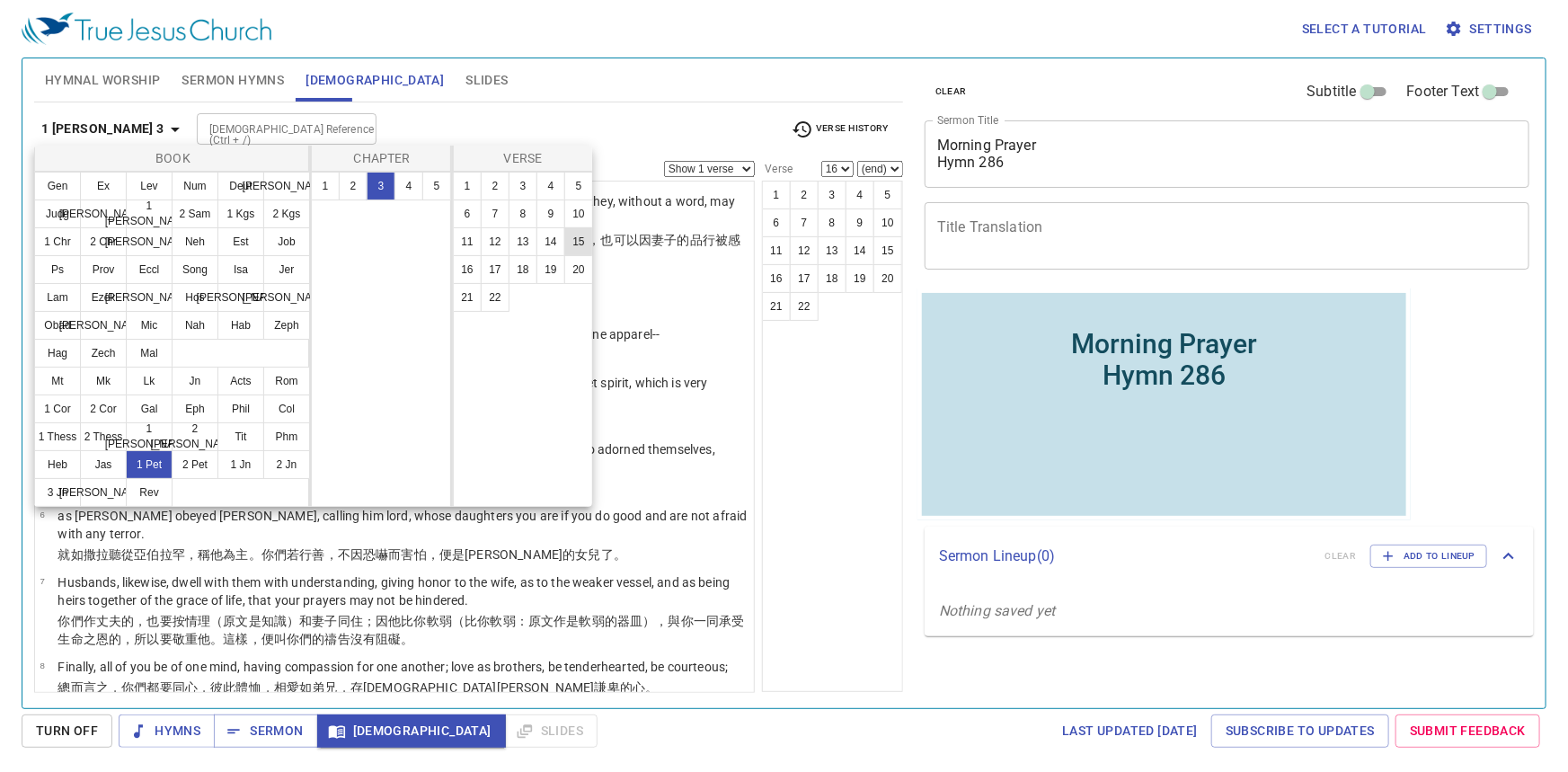 click on "15" at bounding box center [579, 242] 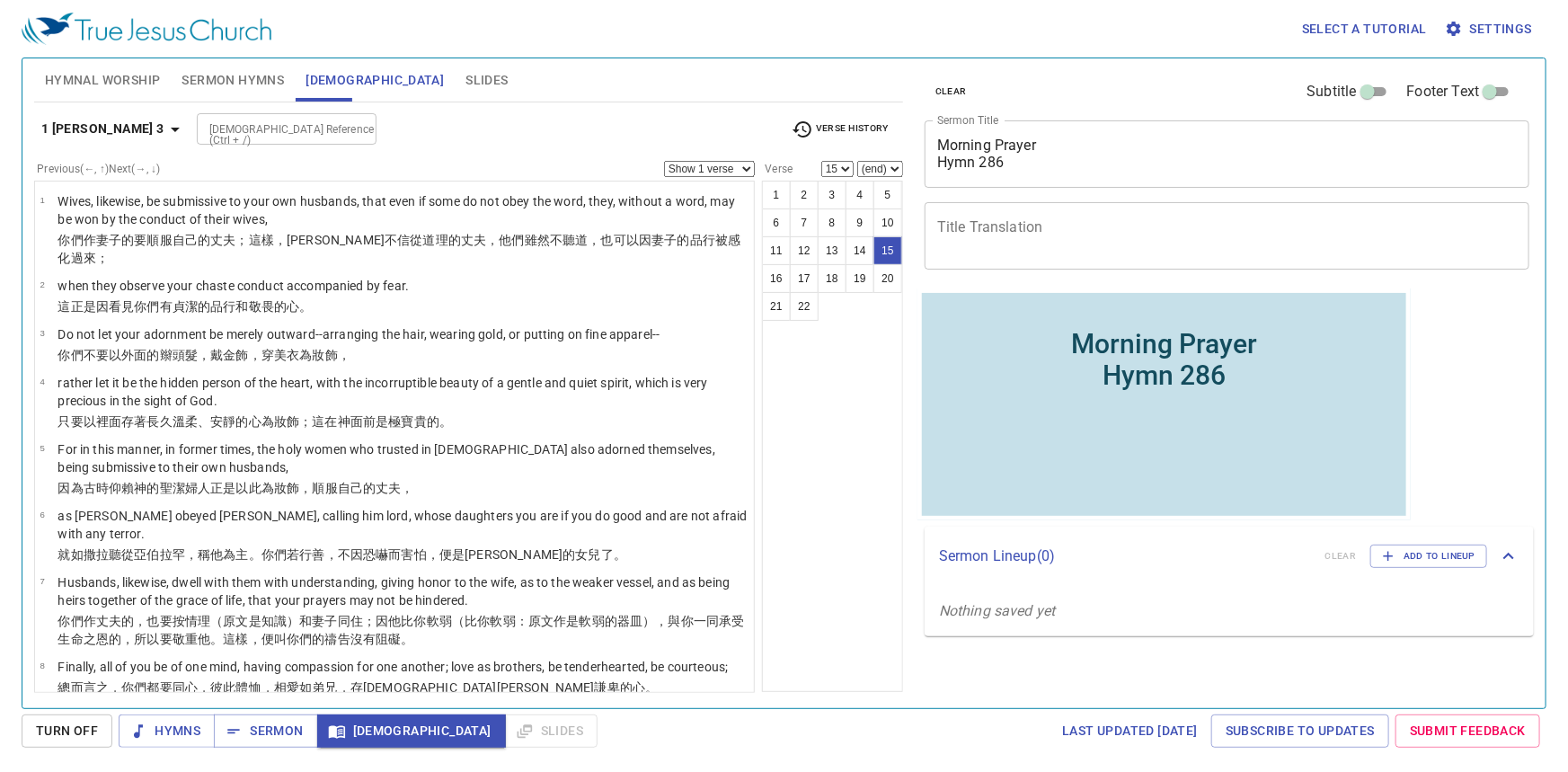 scroll, scrollTop: 626, scrollLeft: 0, axis: vertical 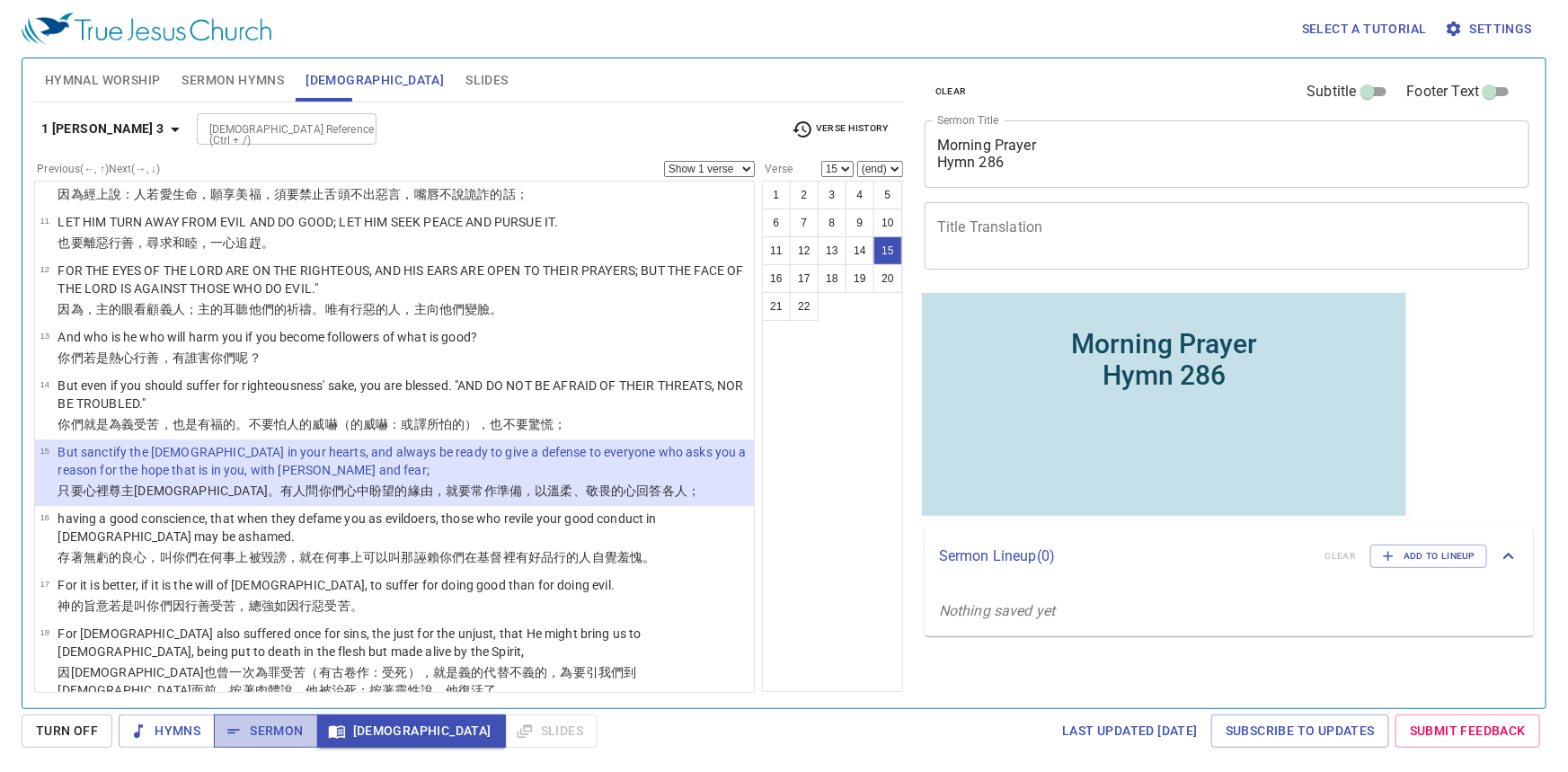 click on "Sermon" at bounding box center [265, 731] 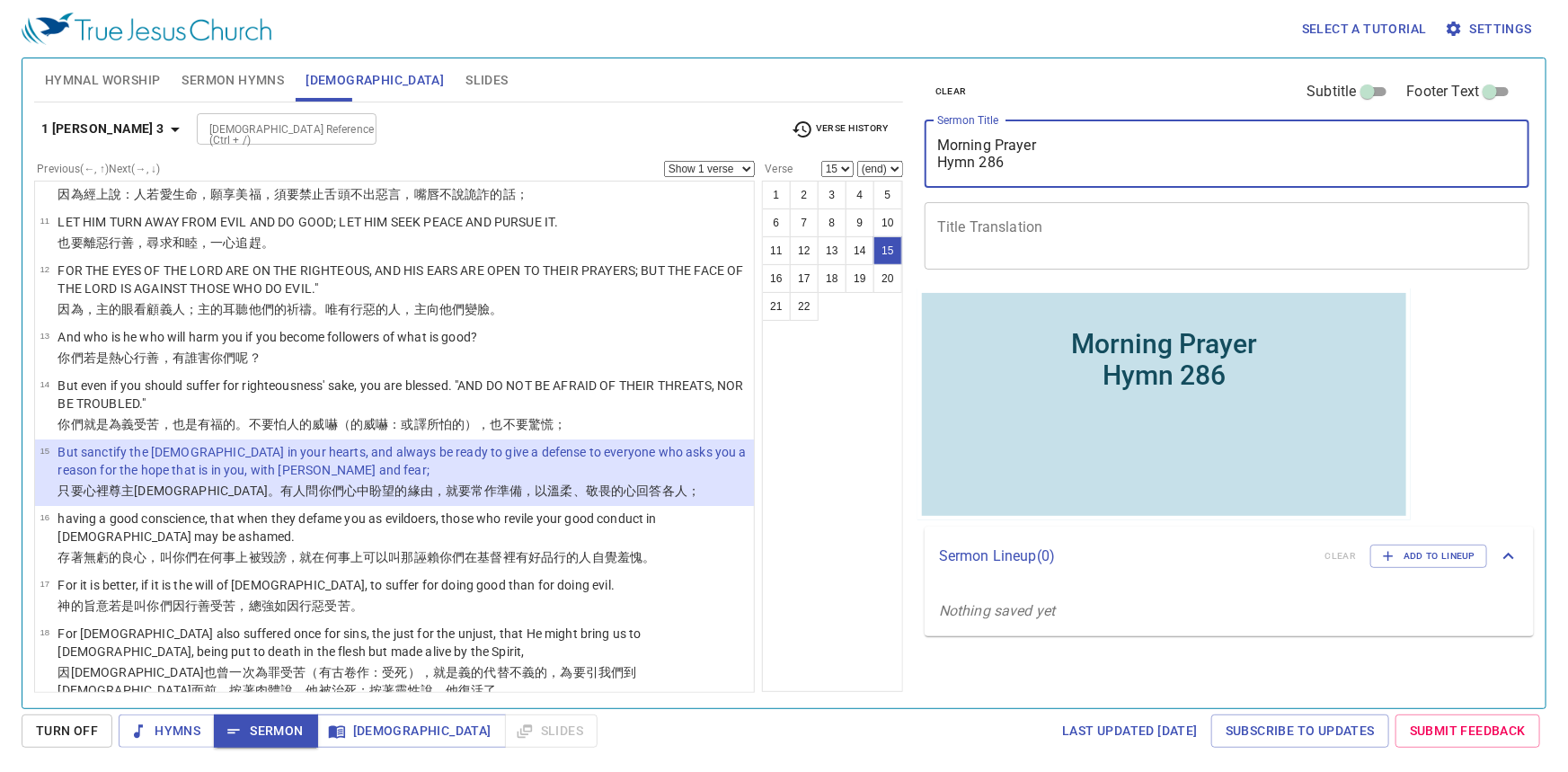click on "Morning Prayer
Hymn 286" at bounding box center (1227, 154) 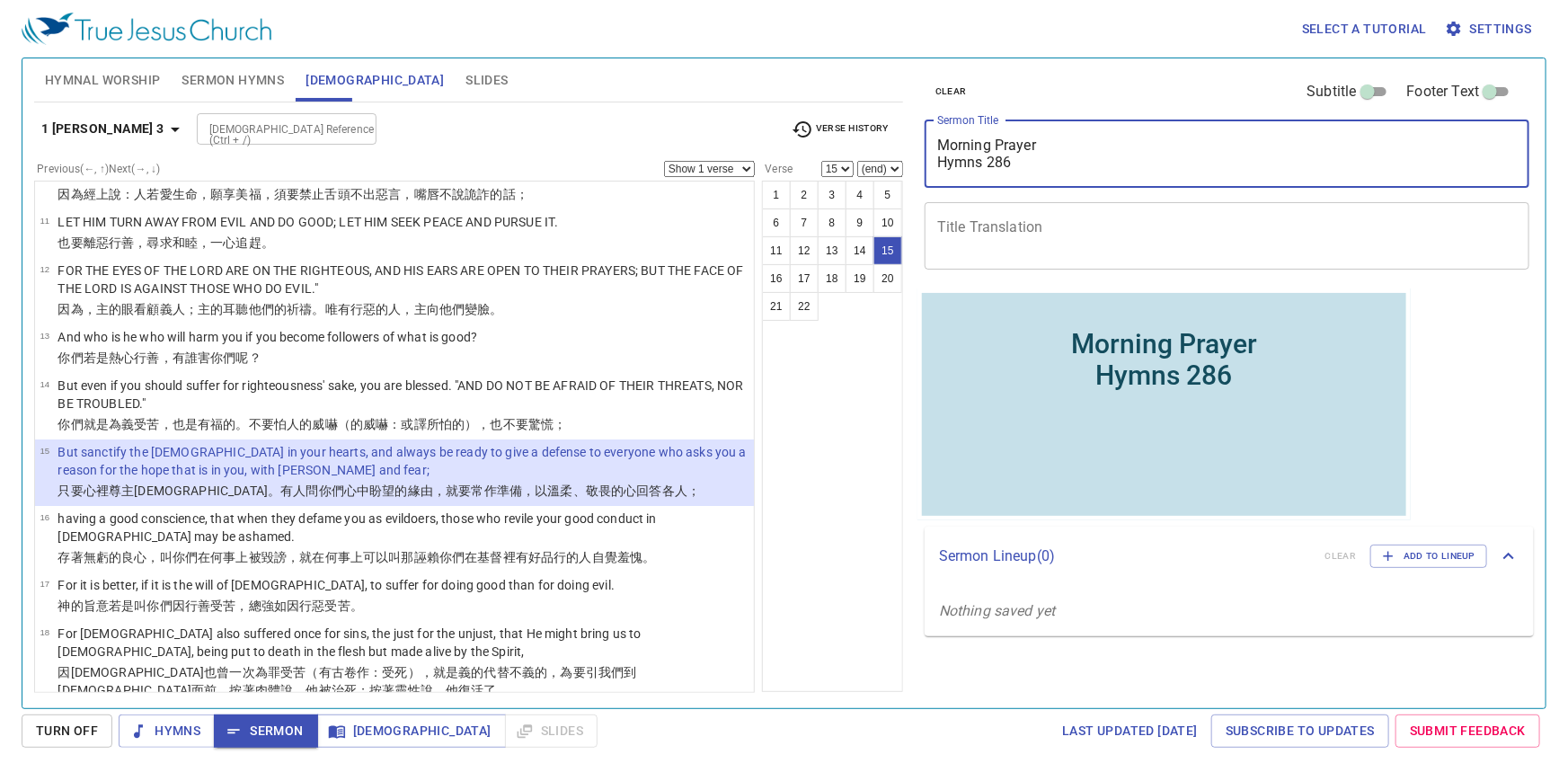 type on "Morning Prayer
Hymns 286" 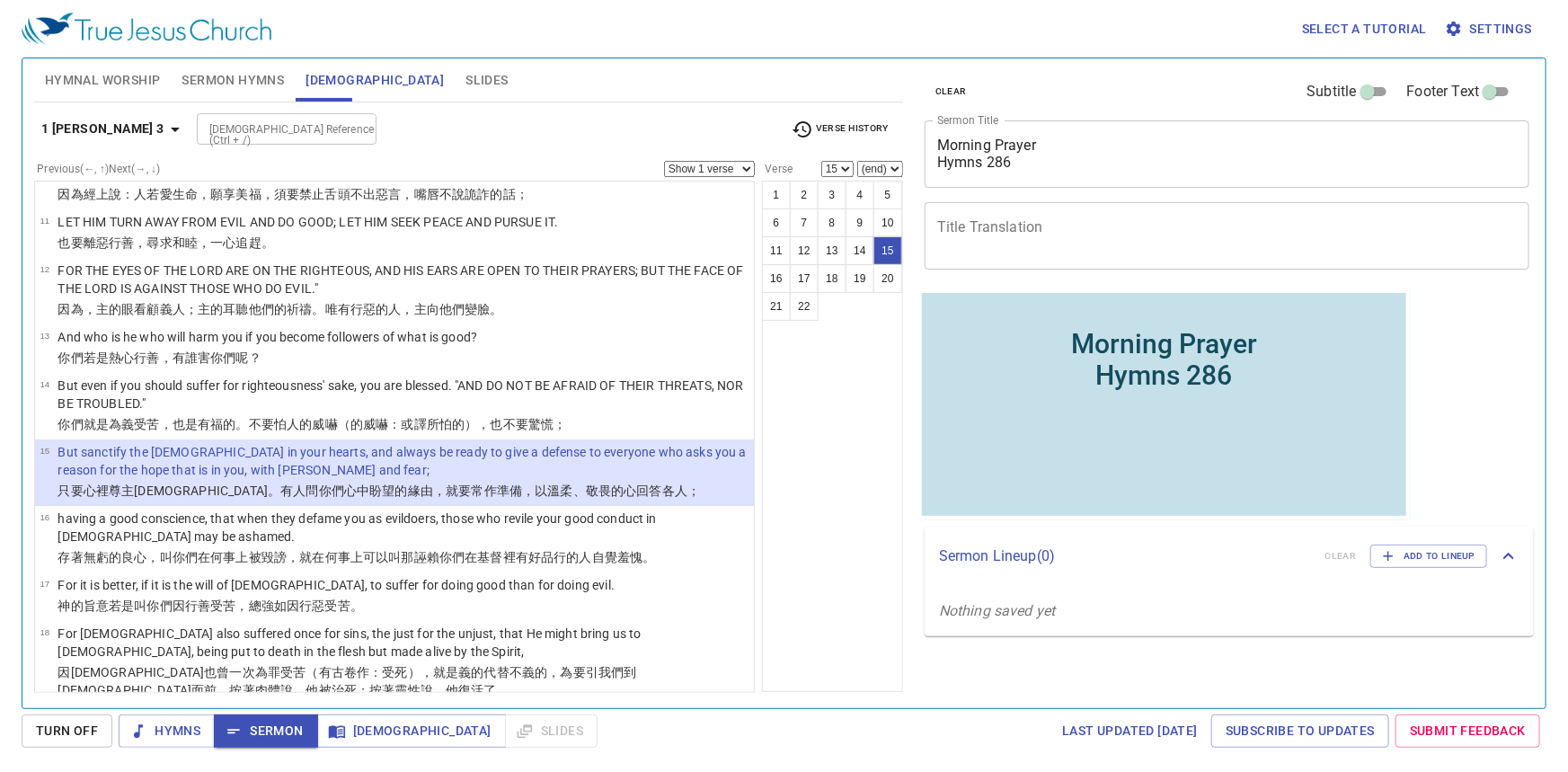 click on "x Title Translation" at bounding box center [1227, 235] 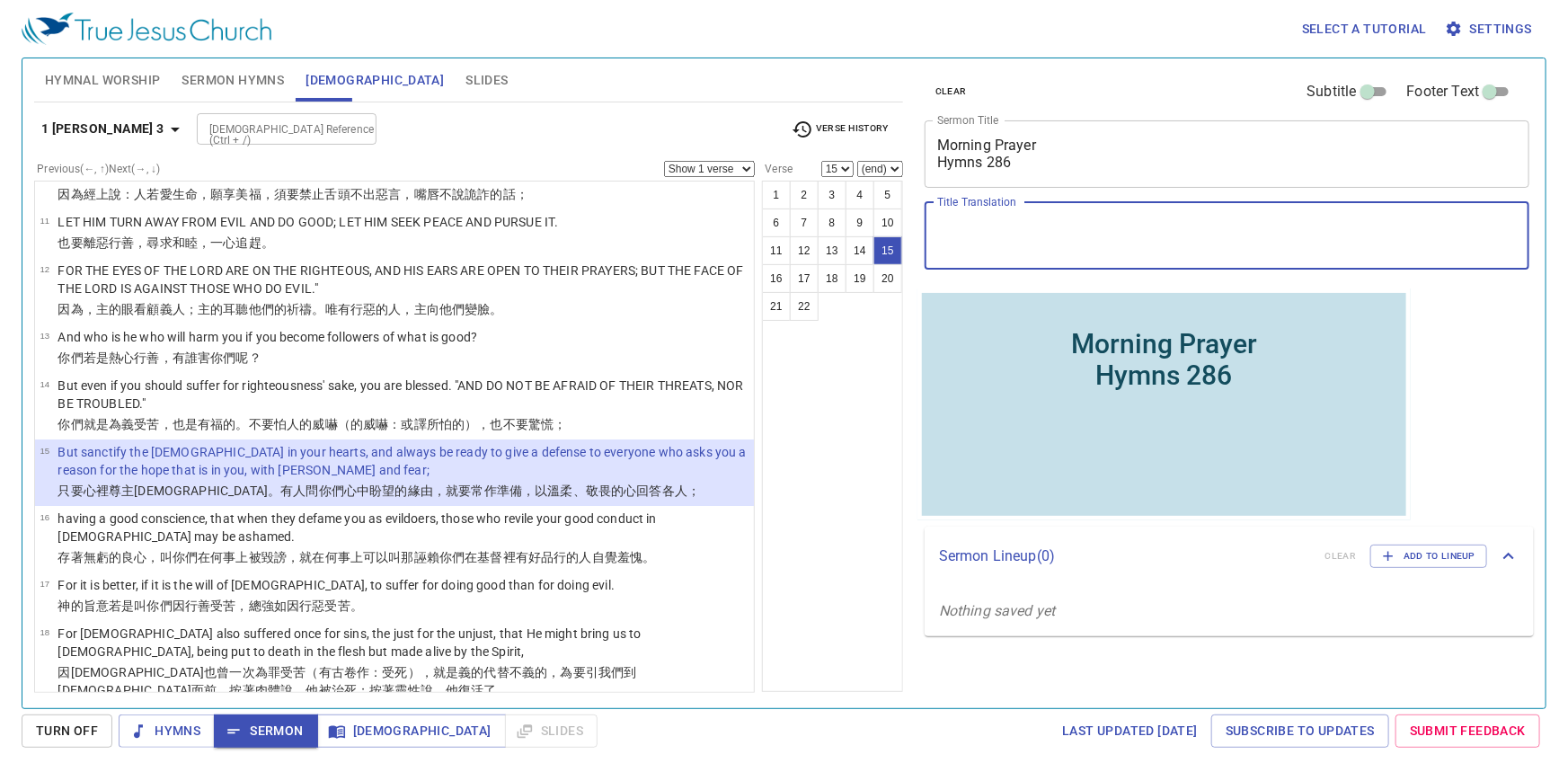 click on "Hymnal Worship Sermon Hymns Bible Slides Hymn search Hymn search   clear Audio Playback remove 511. Only One Plan   1 1C 1C 2 2C 2C 3 3C 3C Hymn search Hymn search   clear Audio Playback No hymns for sermon yet 1 Peter 3 Bible Reference (Ctrl + /) Bible Reference (Ctrl + /)   Verse History   Previous  (←, ↑)     Next  (→, ↓) Show 1 verse Show 2 verses Show 3 verses Show 4 verses Show 5 verses 1 Wives, likewise, be submissive to your own husbands, that even if some do not obey the word, they, without a word, may be won by the conduct of their wives,   你們作妻子 的要順服 自己的 丈夫 ；這樣 ，若有 不信從 道理 的丈夫，他們雖然不 聽道 ，也 可以因 妻子 的品行 被感化 過來； 2 when they observe your chaste conduct accompanied by fear.   這正是因看見 你們 有貞潔的 品行 和 敬畏 的心。 3 Do not let your adornment be merely outward--arranging the hair, wearing gold, or putting on fine apparel--   你們不要 以 外面的 辮 ， 4" at bounding box center (468, 376) 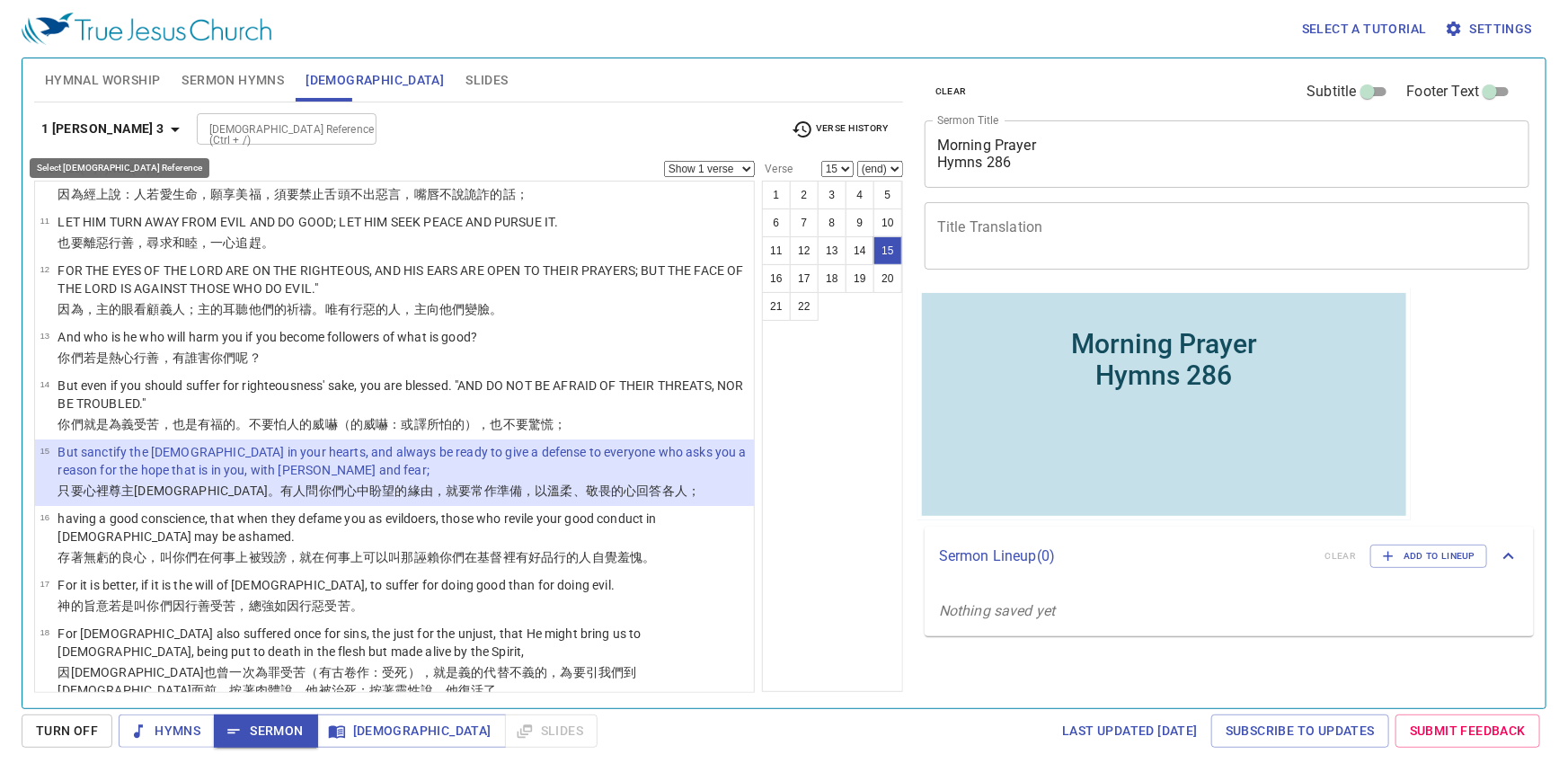 click on "1 Peter 3" at bounding box center (102, 129) 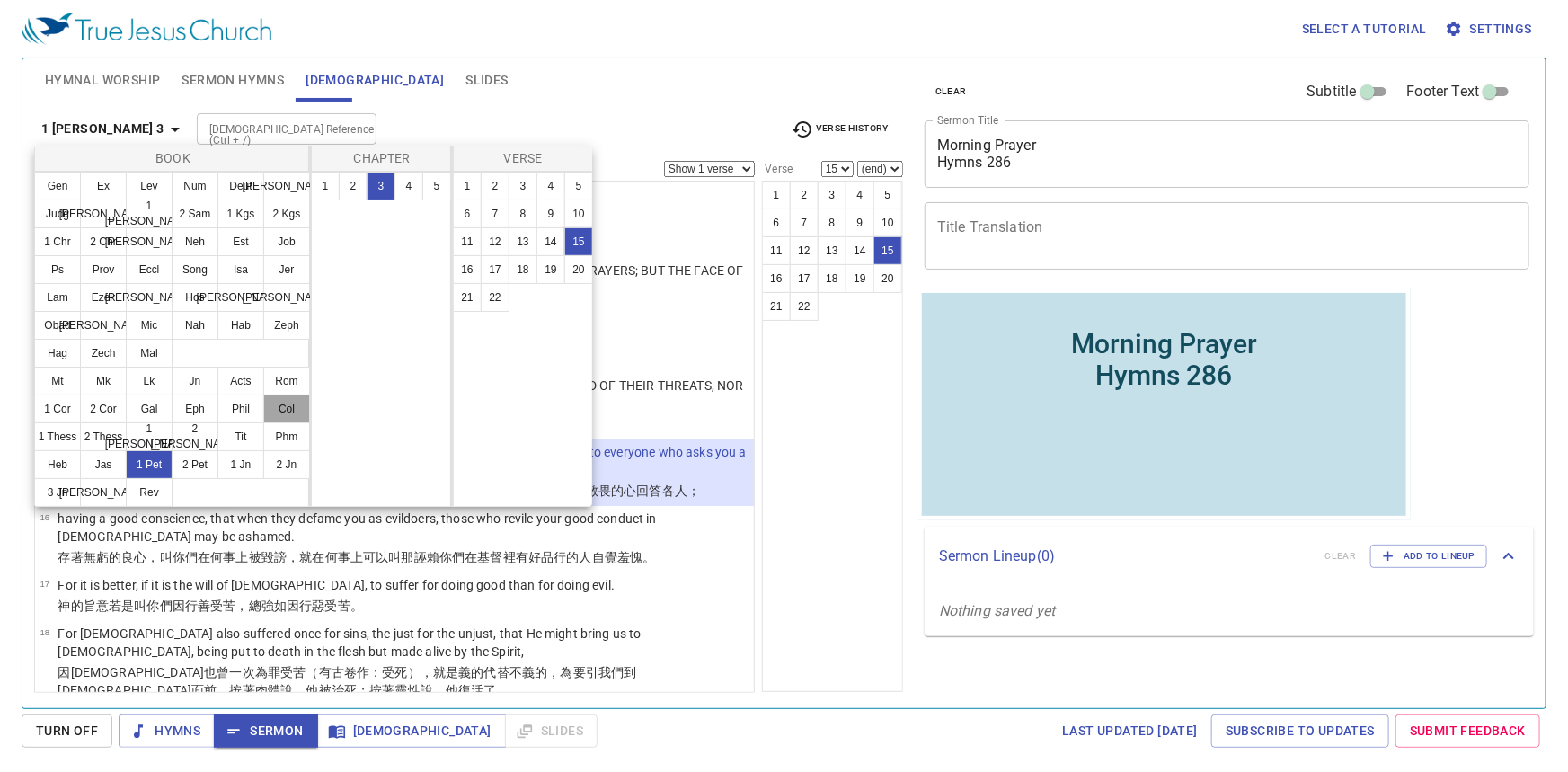 click on "Col" at bounding box center (287, 409) 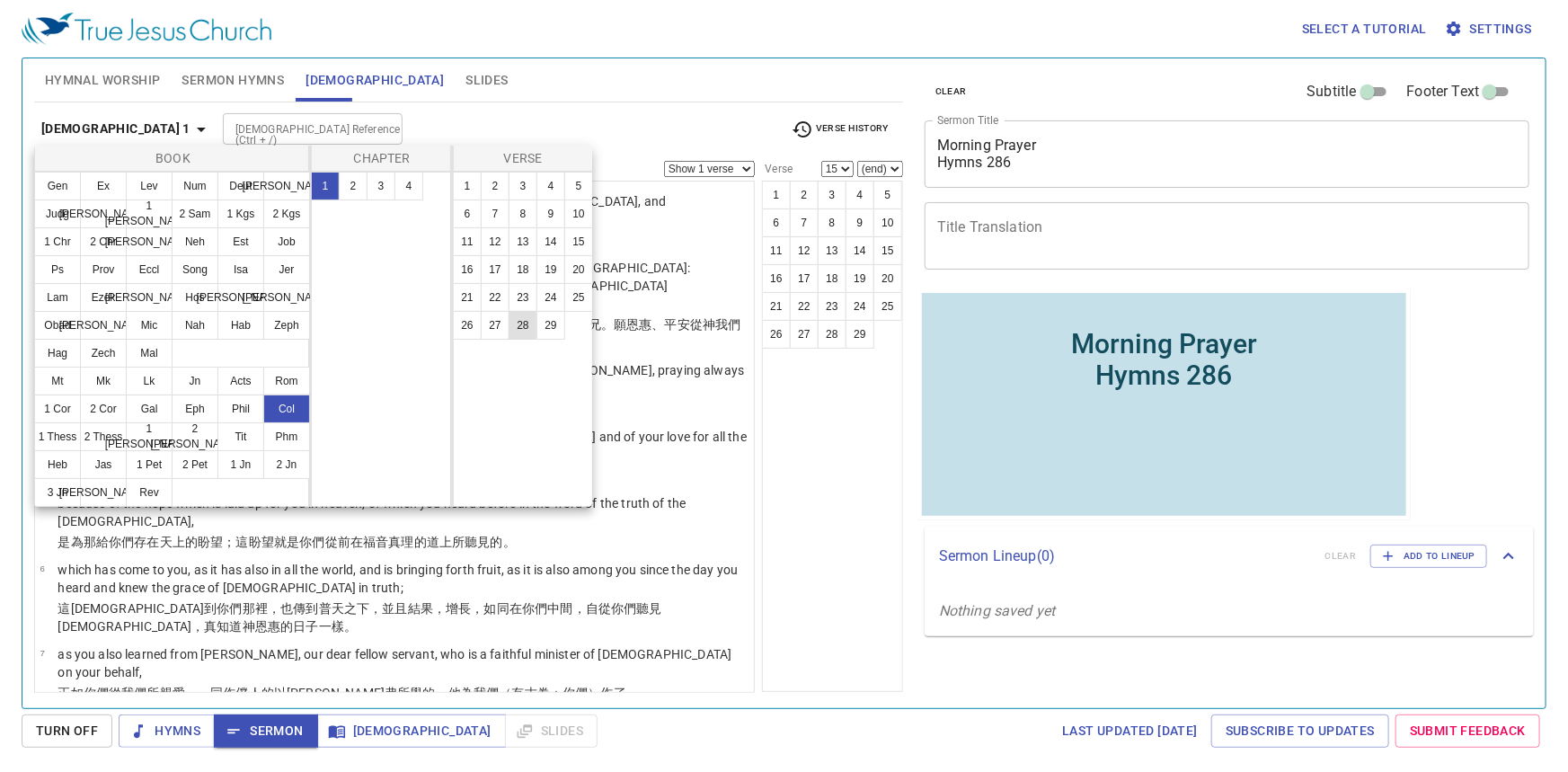 click on "28" at bounding box center (523, 325) 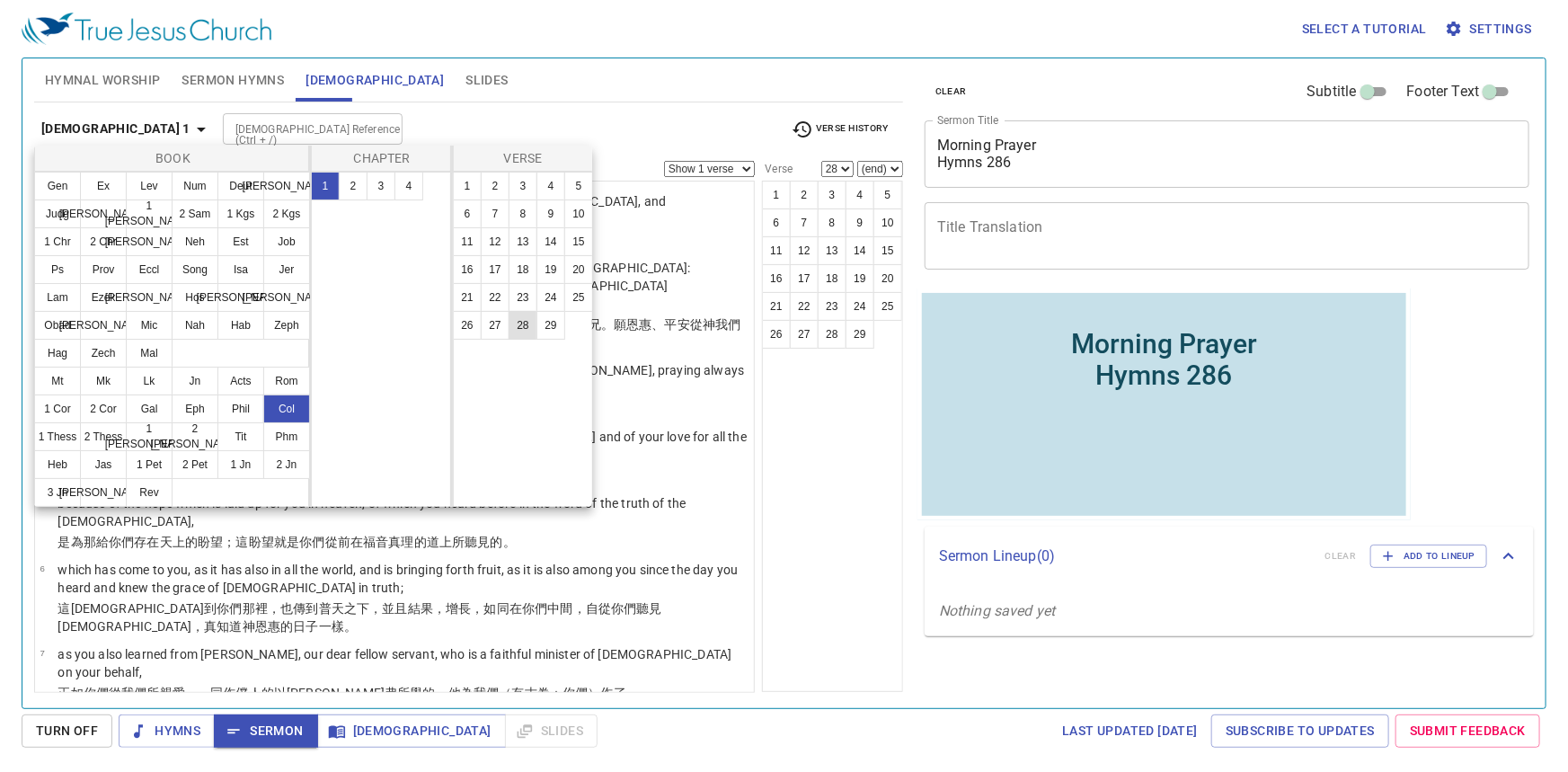 scroll, scrollTop: 1181, scrollLeft: 0, axis: vertical 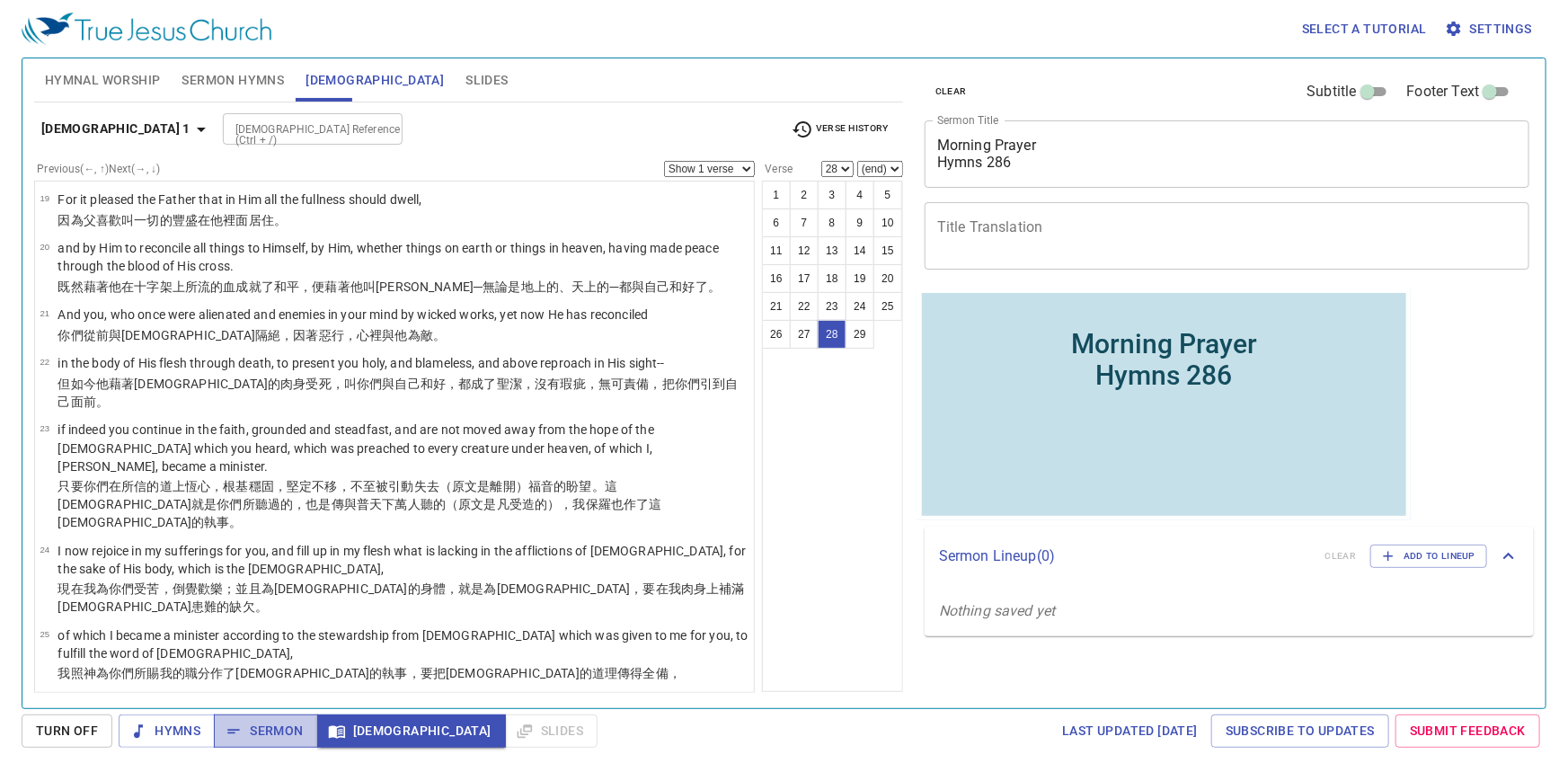click on "Sermon" at bounding box center [265, 731] 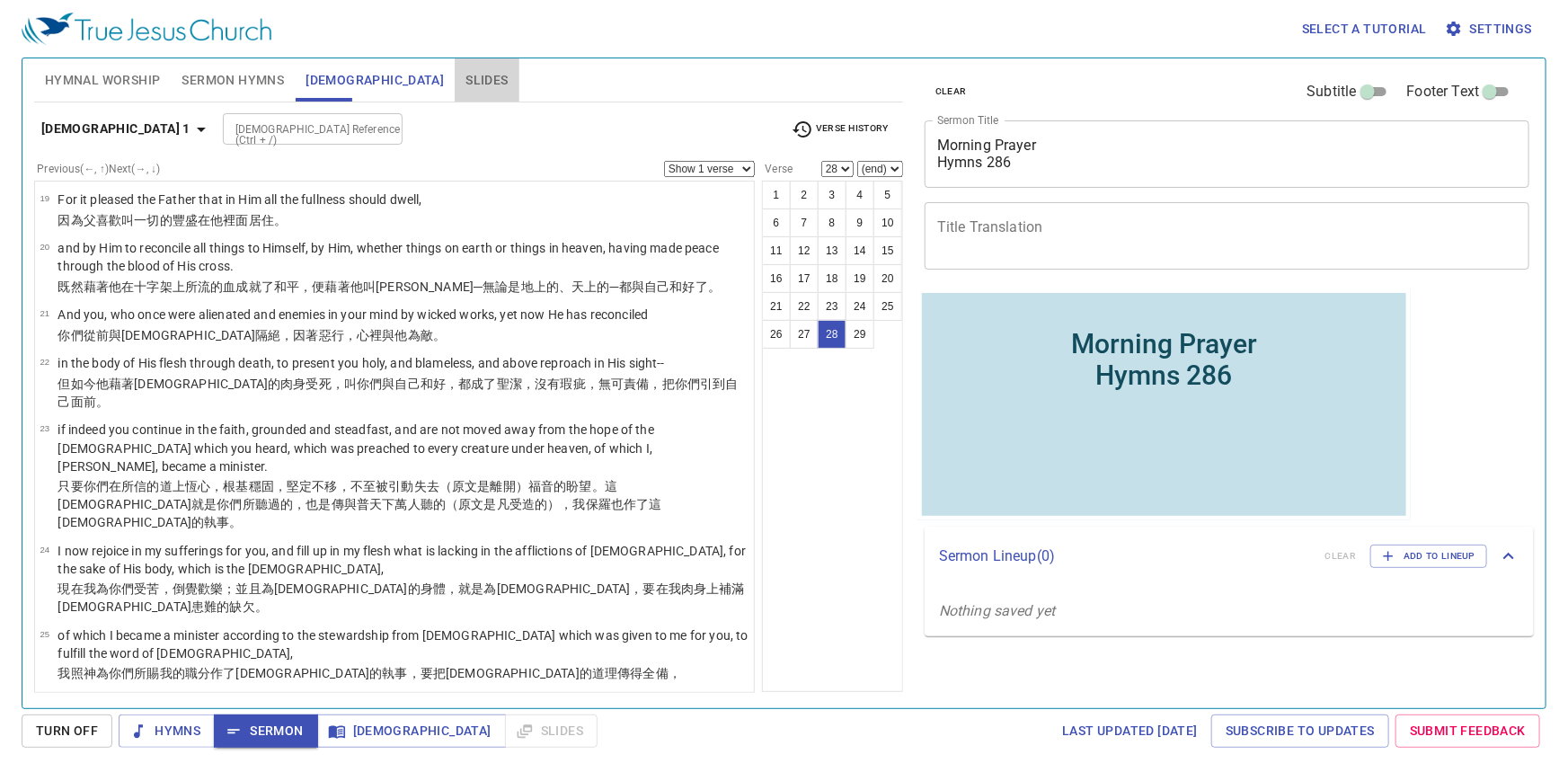 click on "Slides" at bounding box center (486, 80) 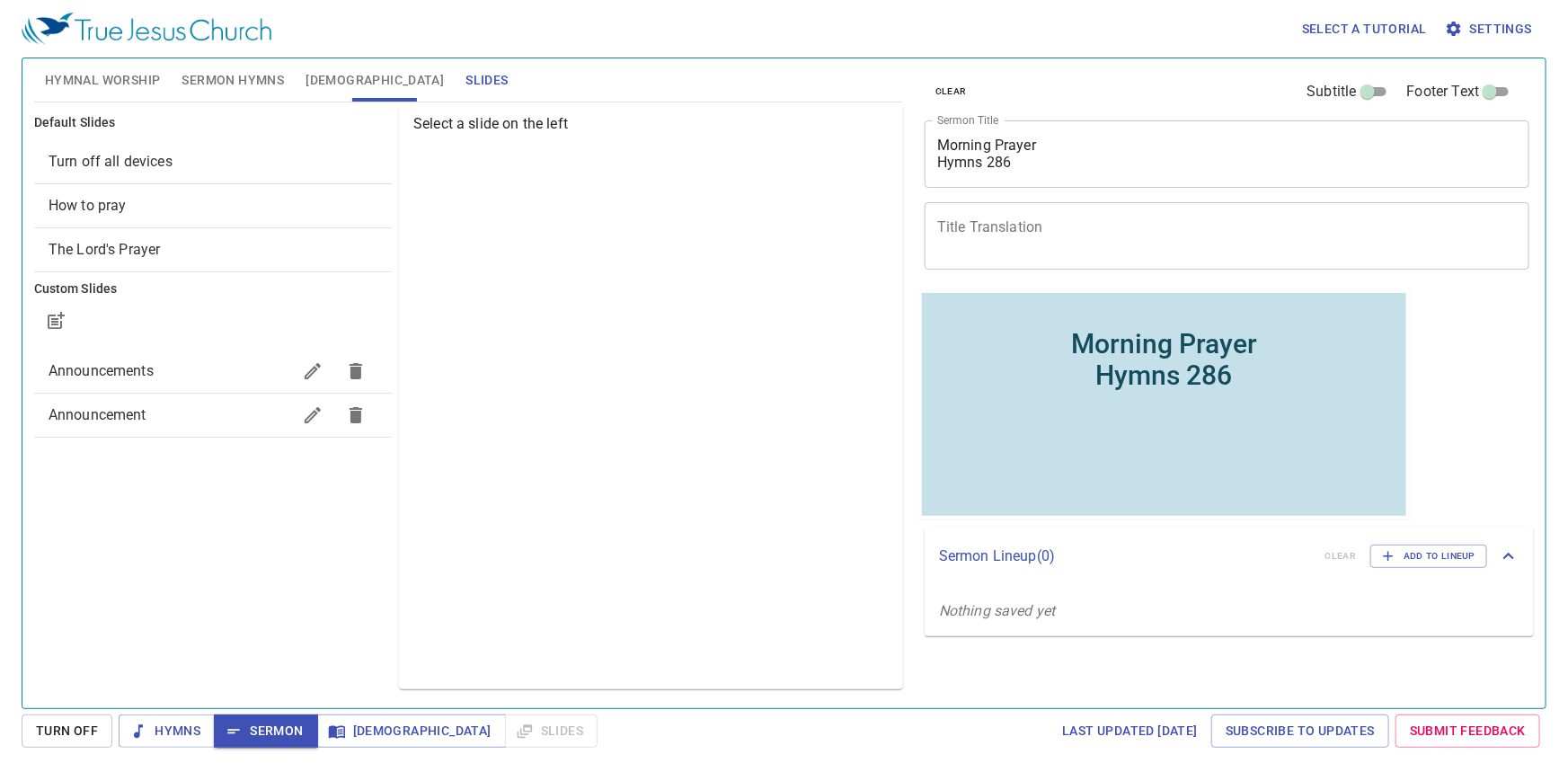 click on "[DEMOGRAPHIC_DATA]" at bounding box center [375, 80] 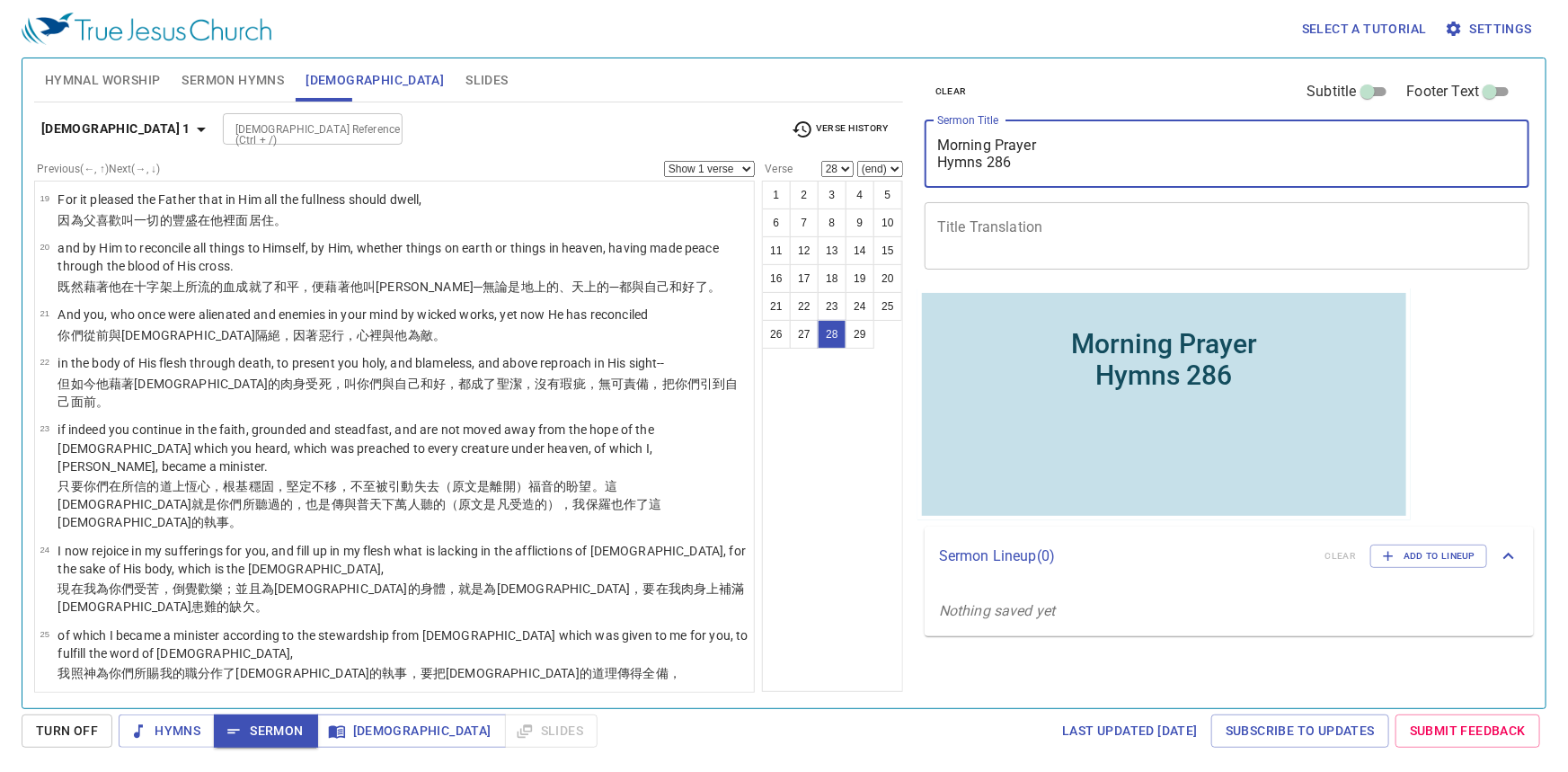 drag, startPoint x: 1043, startPoint y: 171, endPoint x: 903, endPoint y: 146, distance: 142.2146 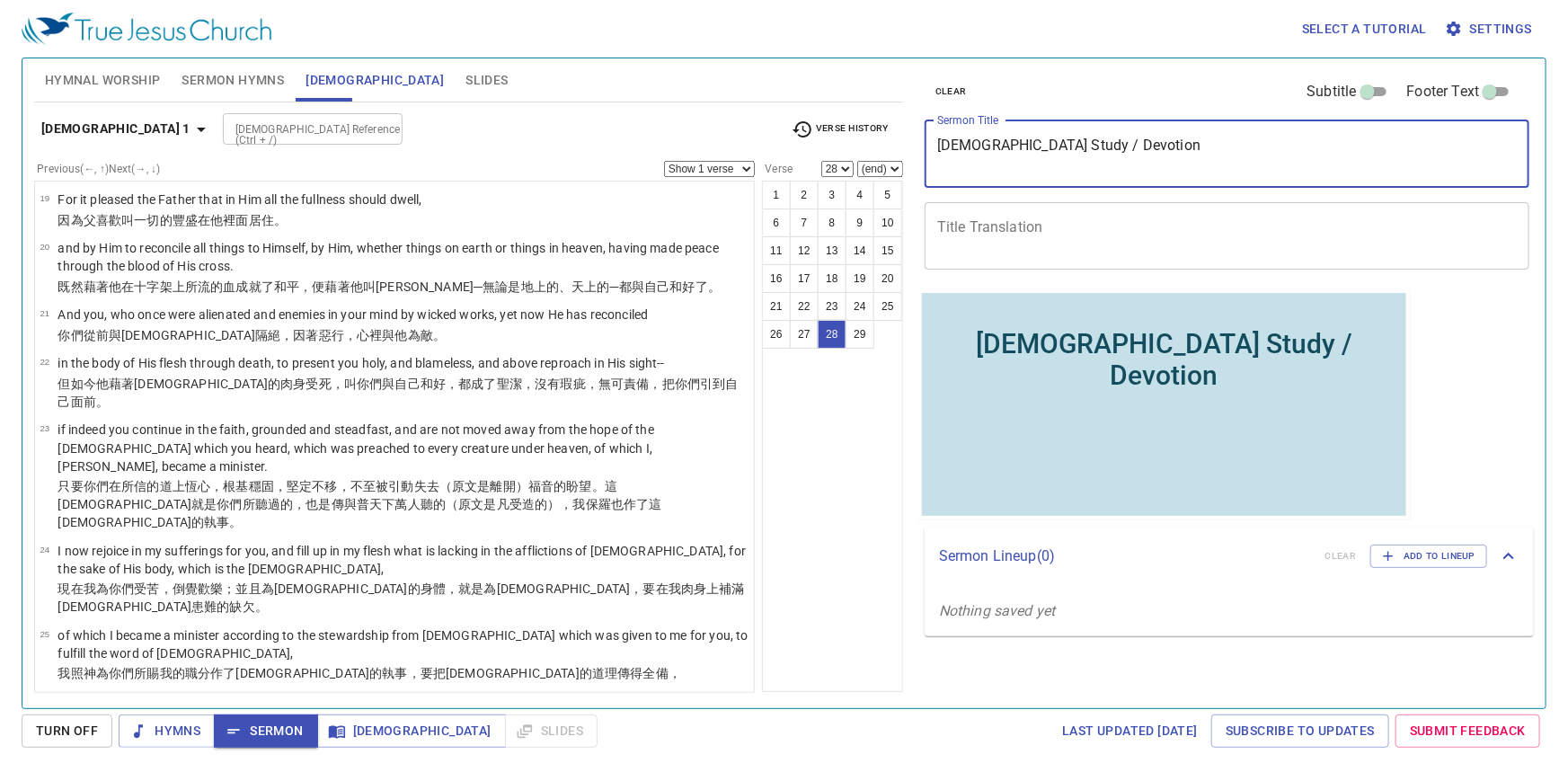 drag, startPoint x: 1085, startPoint y: 154, endPoint x: 910, endPoint y: 141, distance: 175.48219 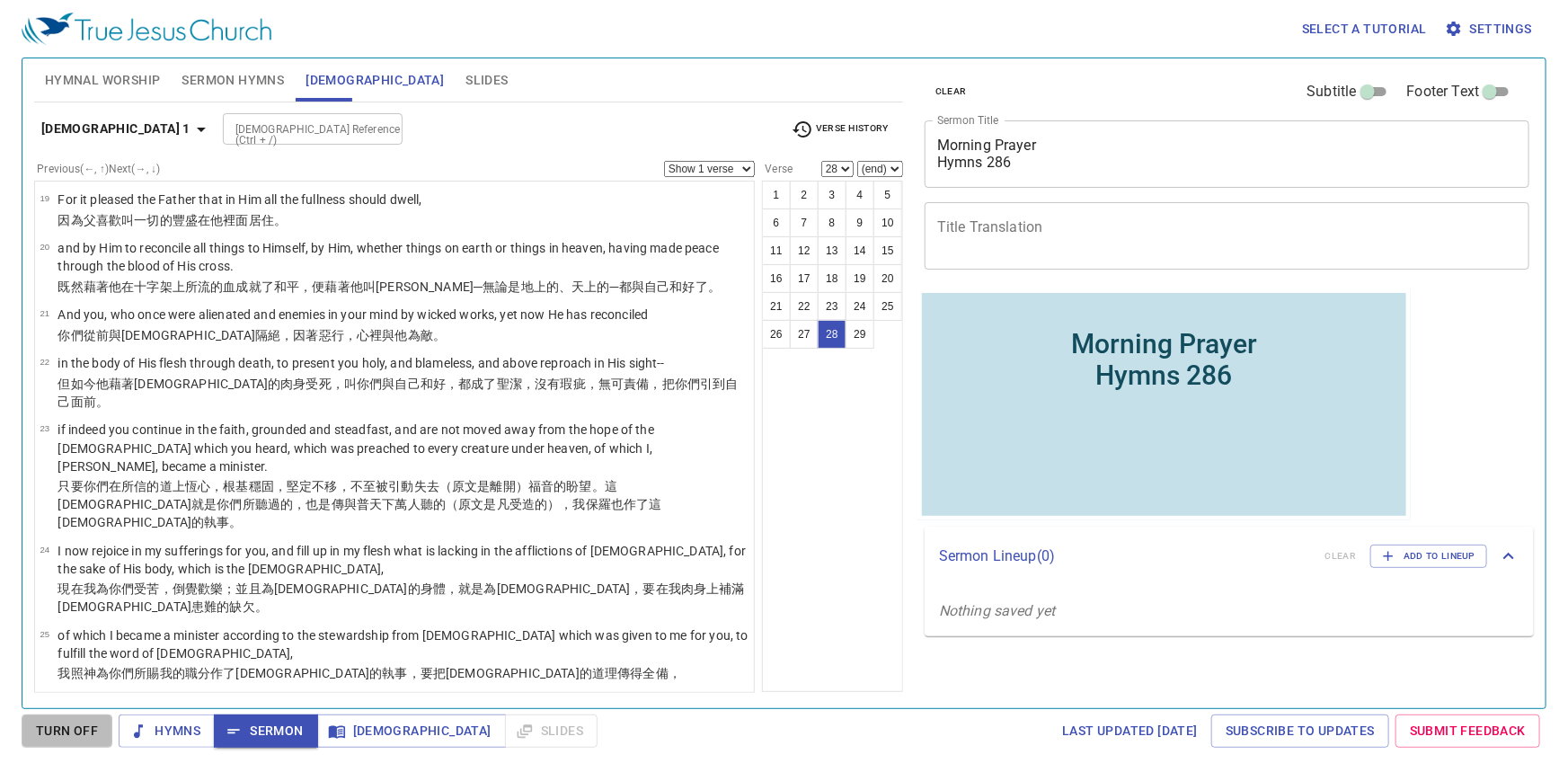 click on "Turn Off" at bounding box center [66, 731] 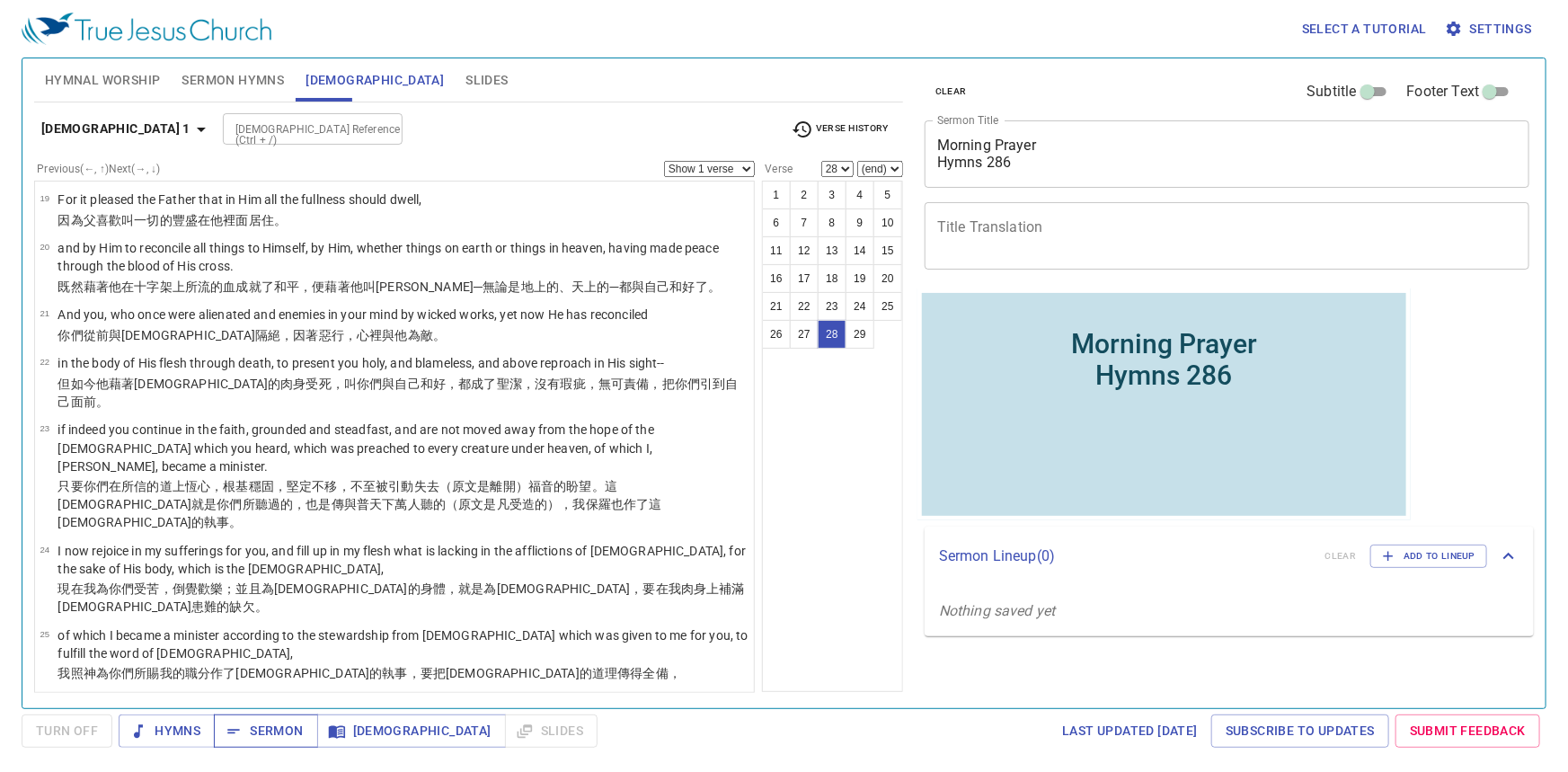 click on "Sermon" at bounding box center (265, 731) 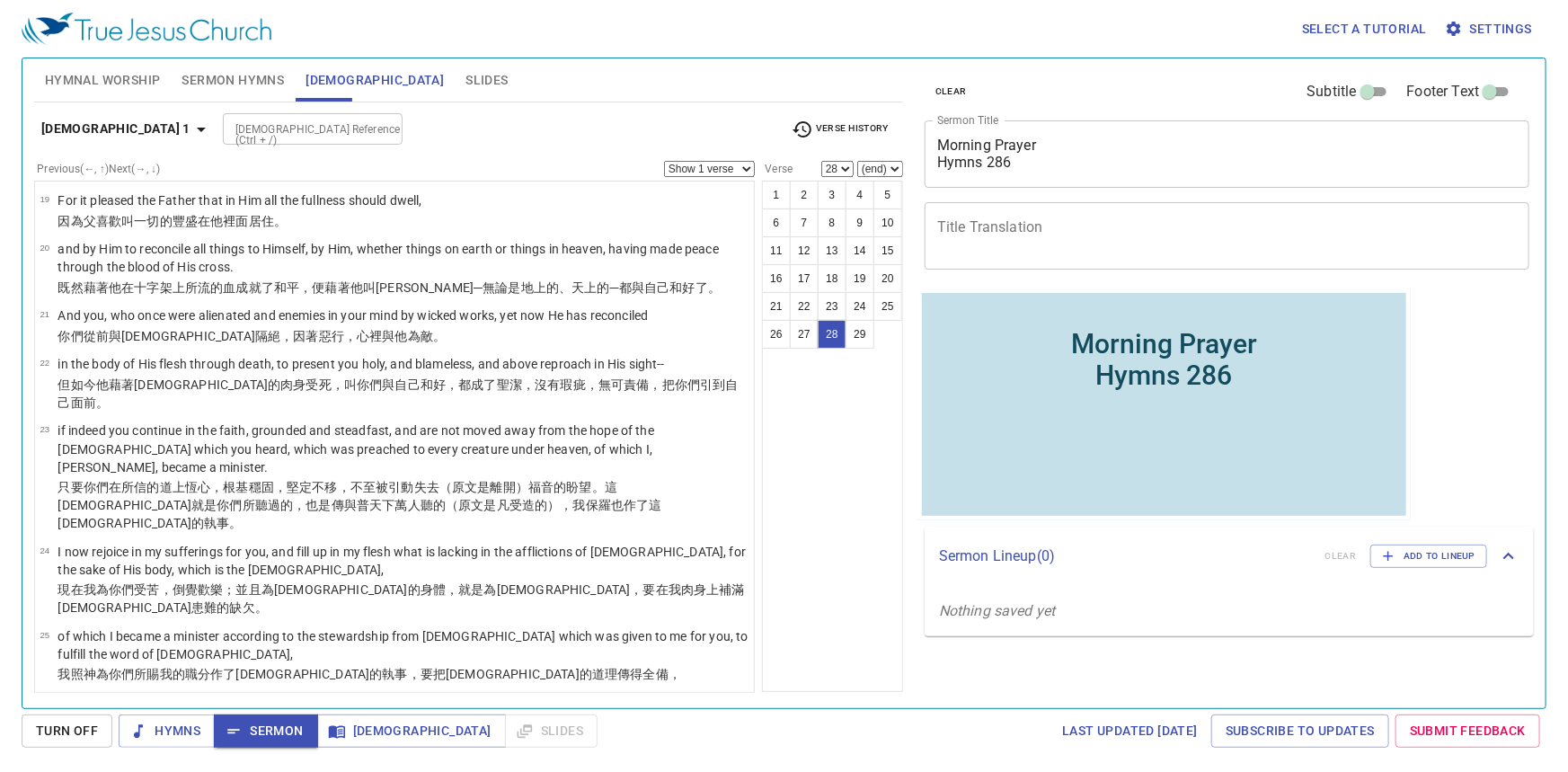 scroll, scrollTop: 0, scrollLeft: 0, axis: both 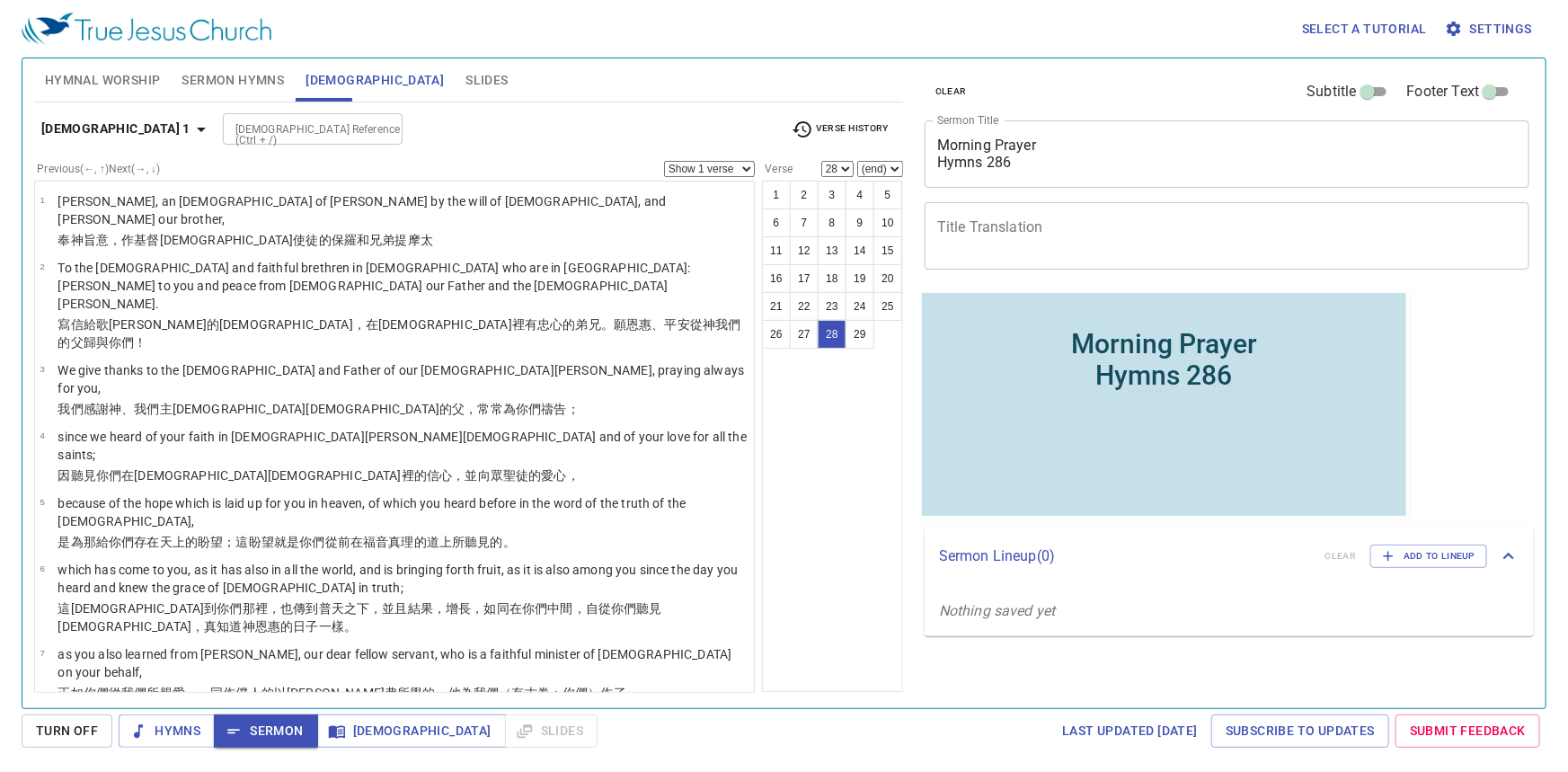 click on "Verse History" at bounding box center (840, 129) 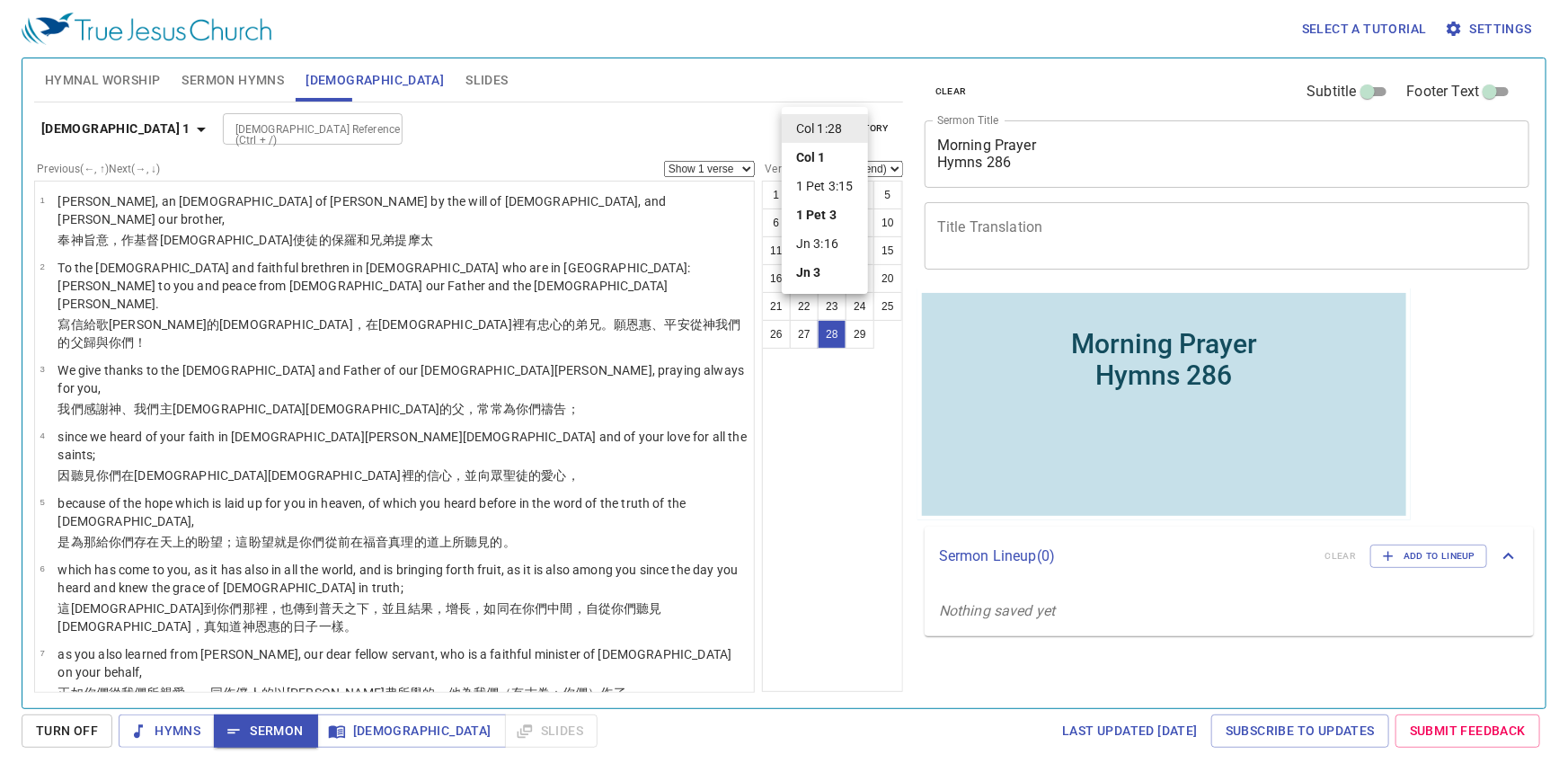 click at bounding box center [784, 386] 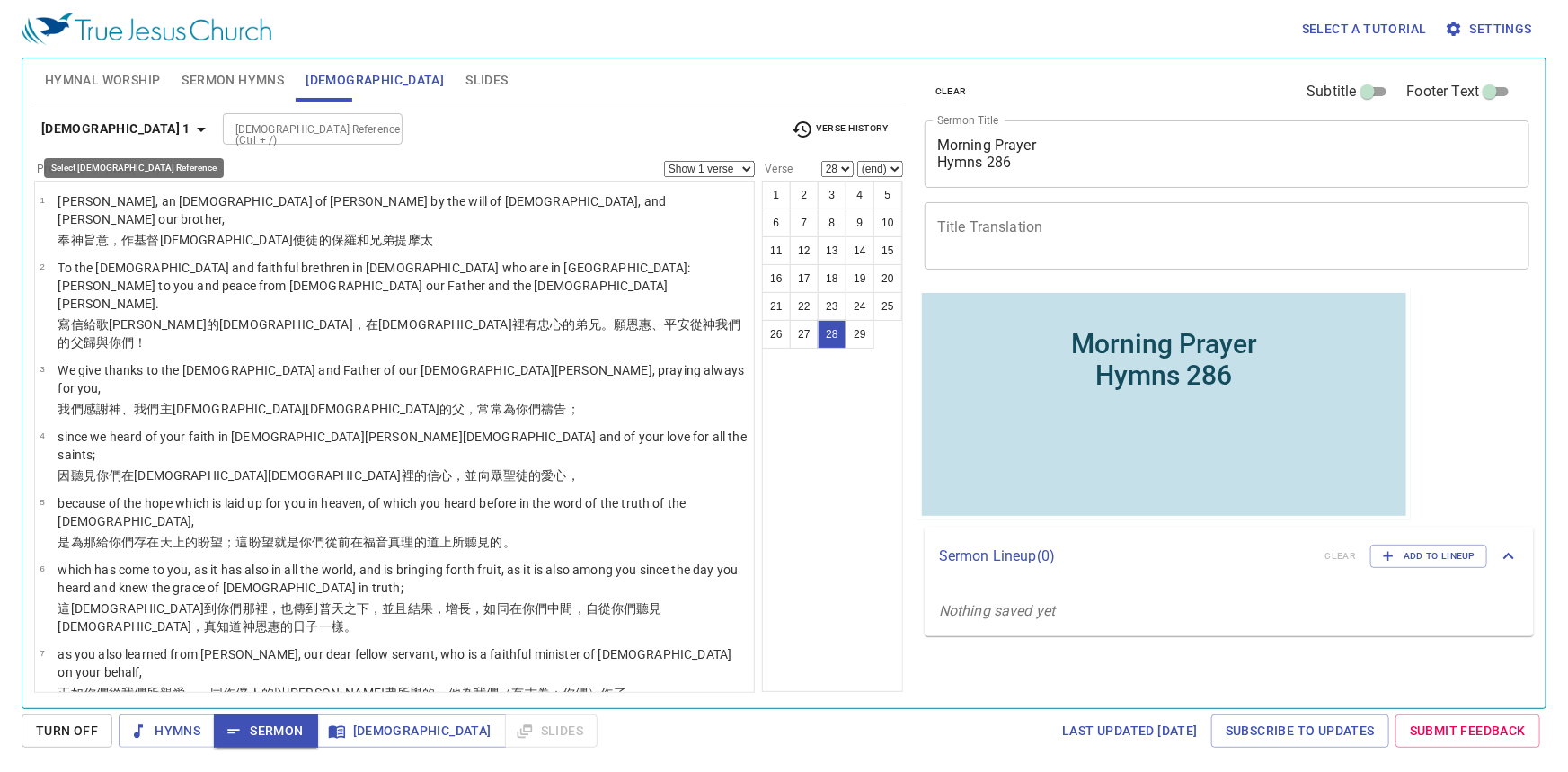 click on "[DEMOGRAPHIC_DATA] 1" at bounding box center [116, 129] 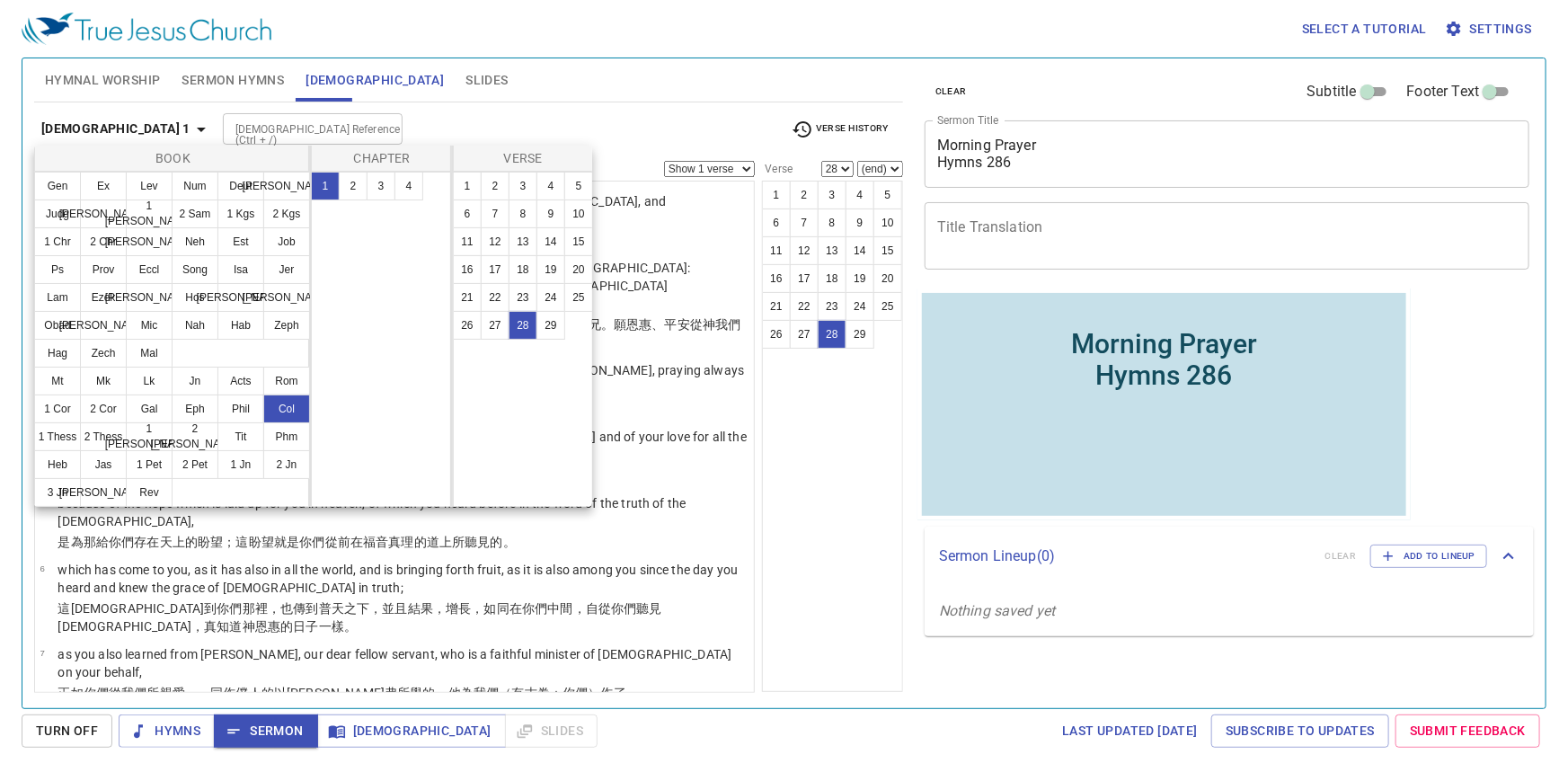 click at bounding box center [784, 386] 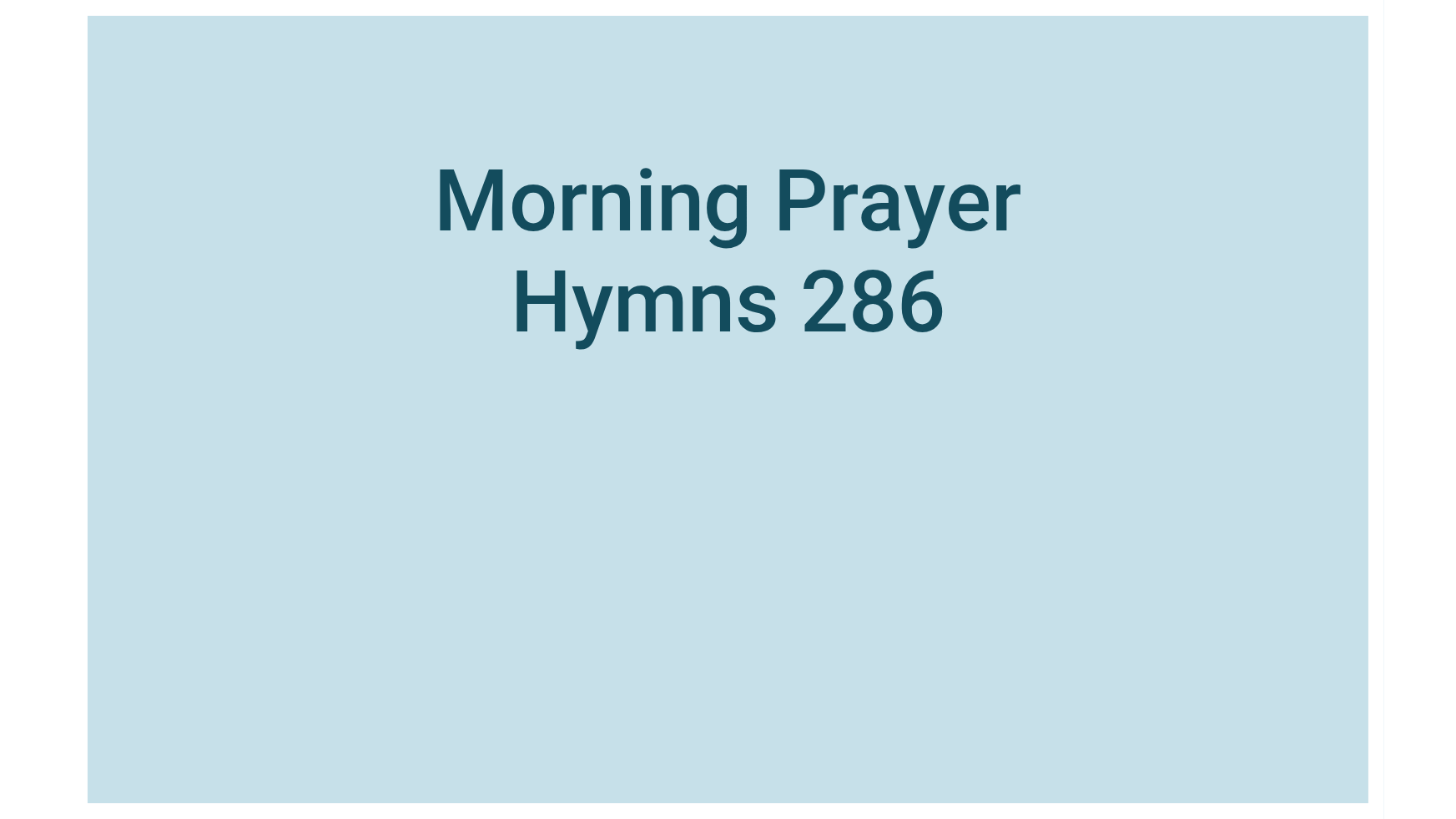 scroll, scrollTop: 0, scrollLeft: 0, axis: both 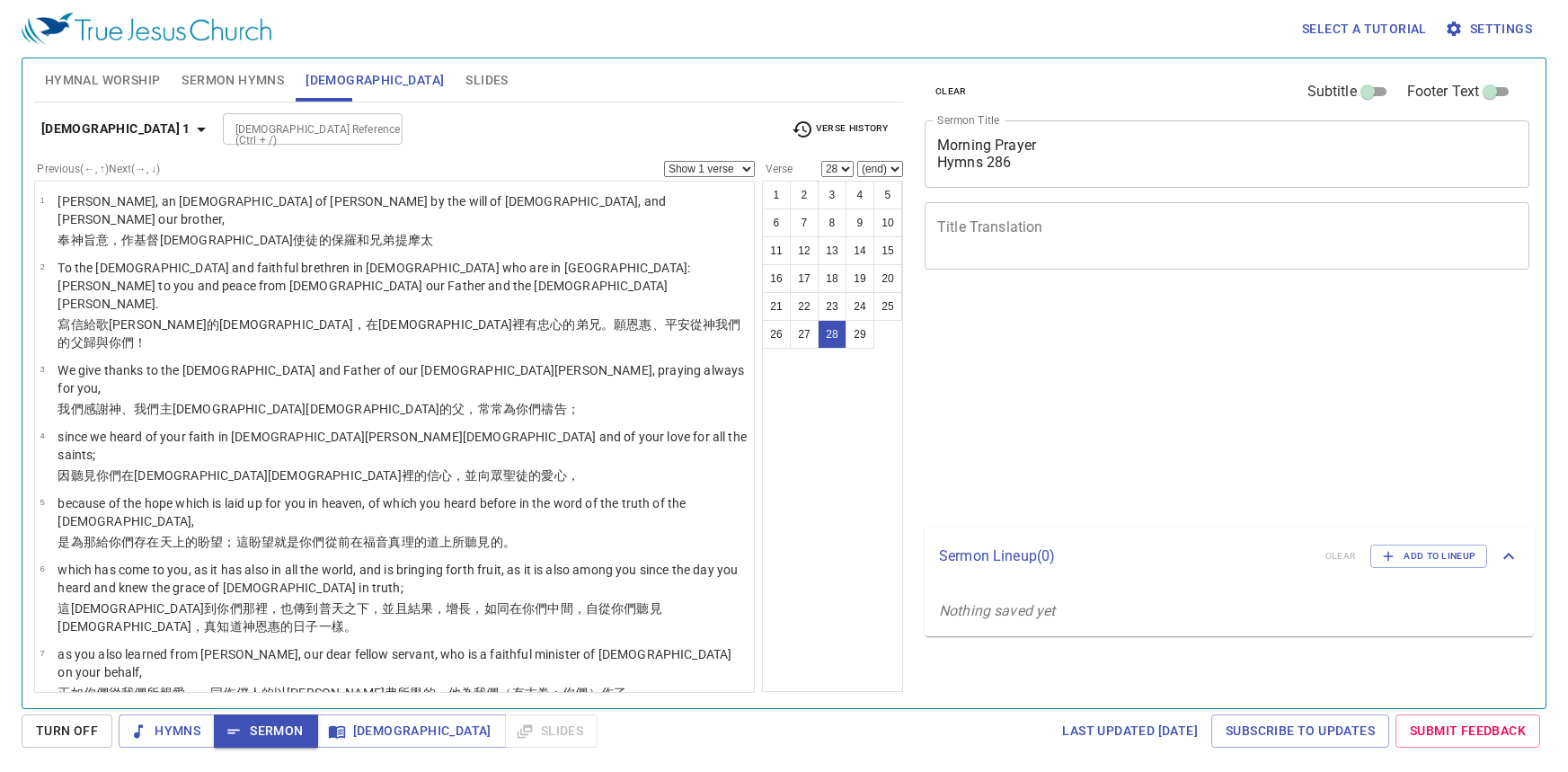 select on "28" 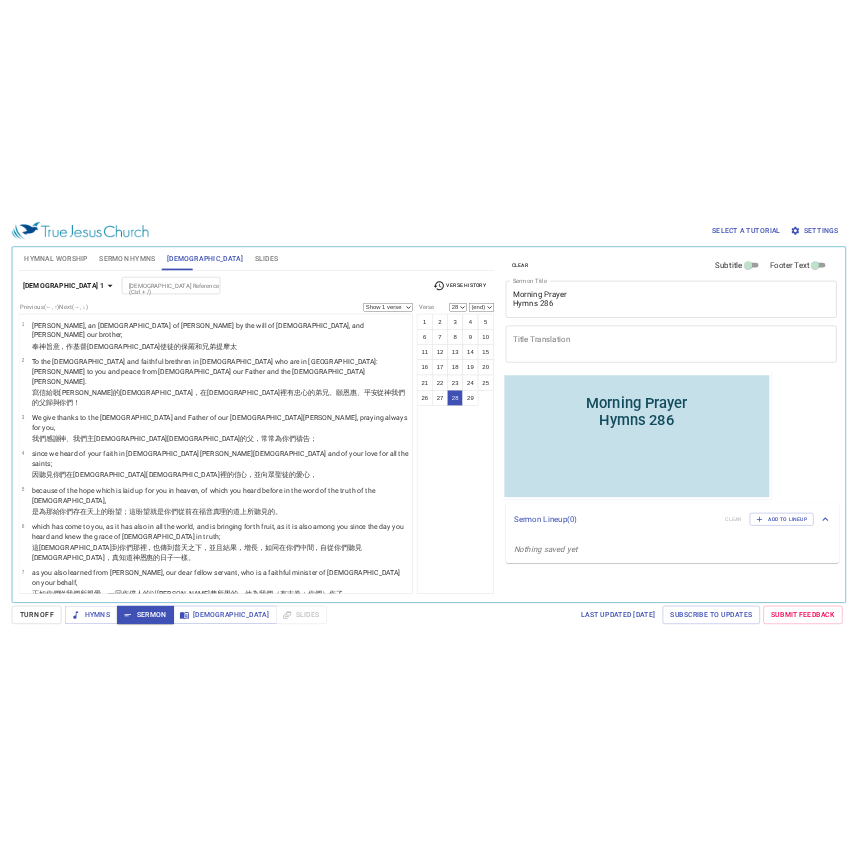 scroll, scrollTop: 0, scrollLeft: 0, axis: both 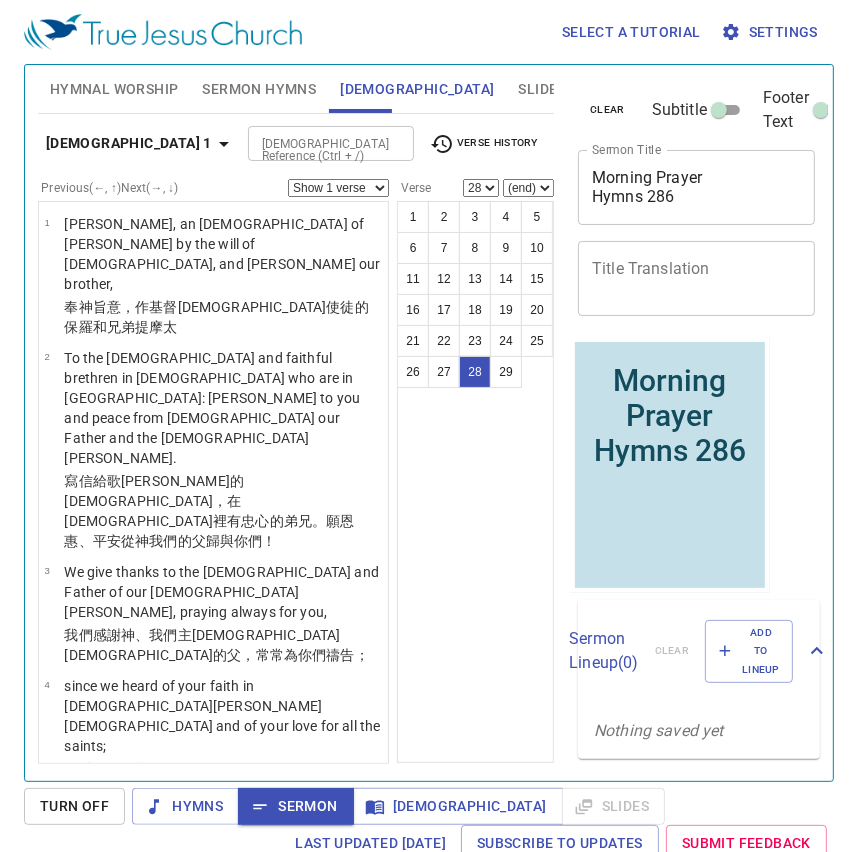 click on "clear Subtitle Footer Text Sermon Title Morning Prayer
Hymns 286 x Sermon Title Title Translation x Title Translation Subtitle x Subtitle Subtitle Translation x Subtitle Translation Footer Text Footer Text" at bounding box center (695, 201) 